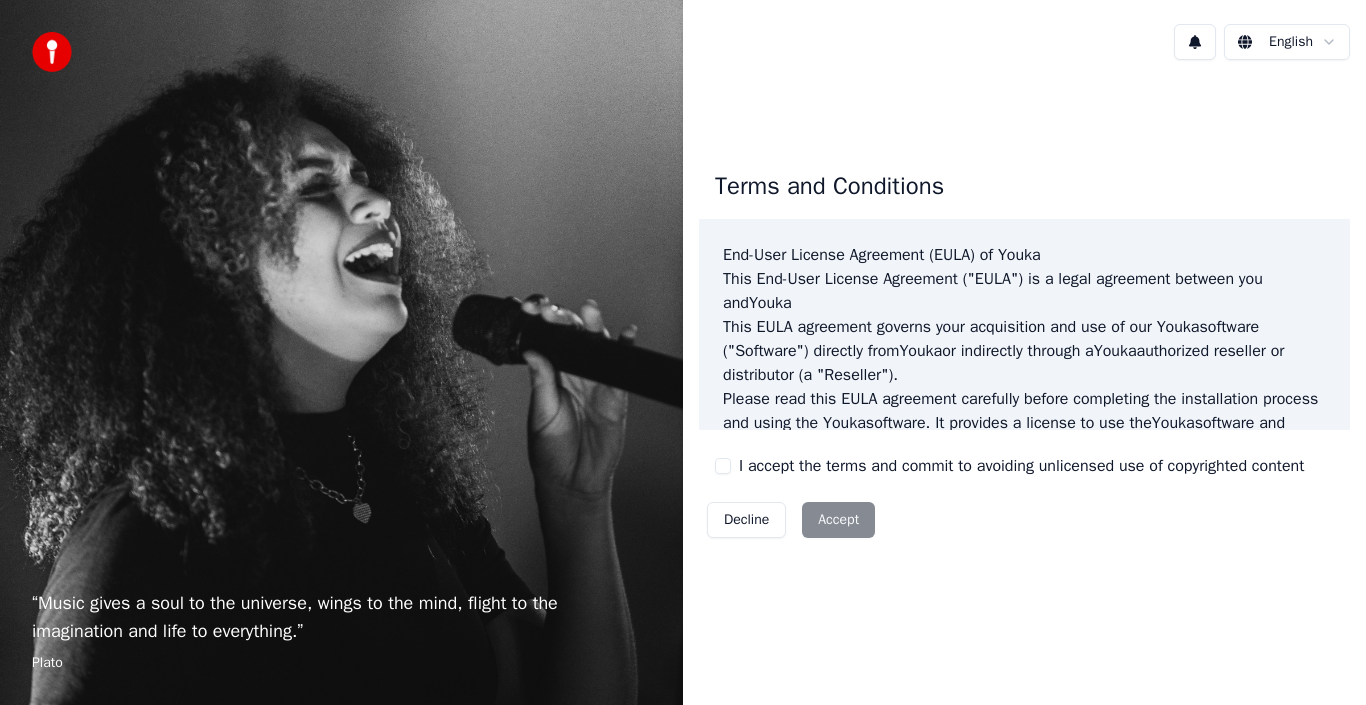 scroll, scrollTop: 0, scrollLeft: 0, axis: both 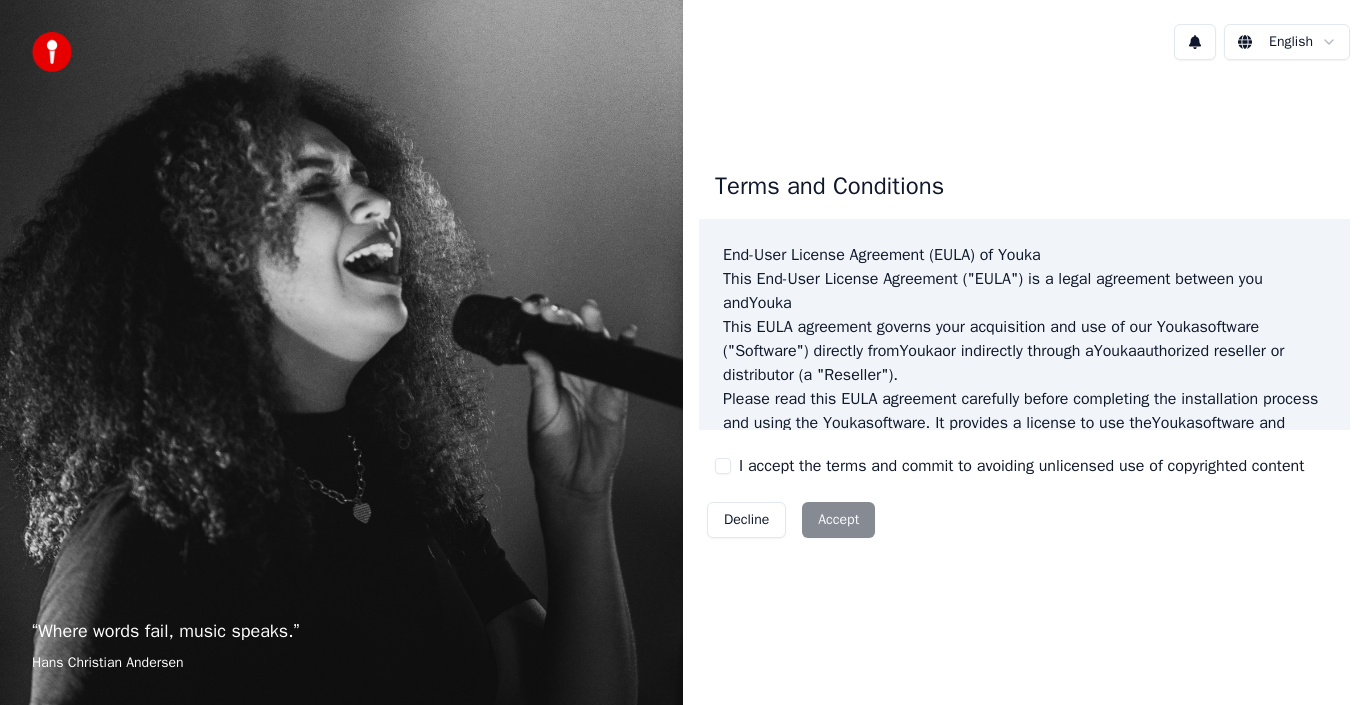 click on "Decline Accept" at bounding box center (791, 520) 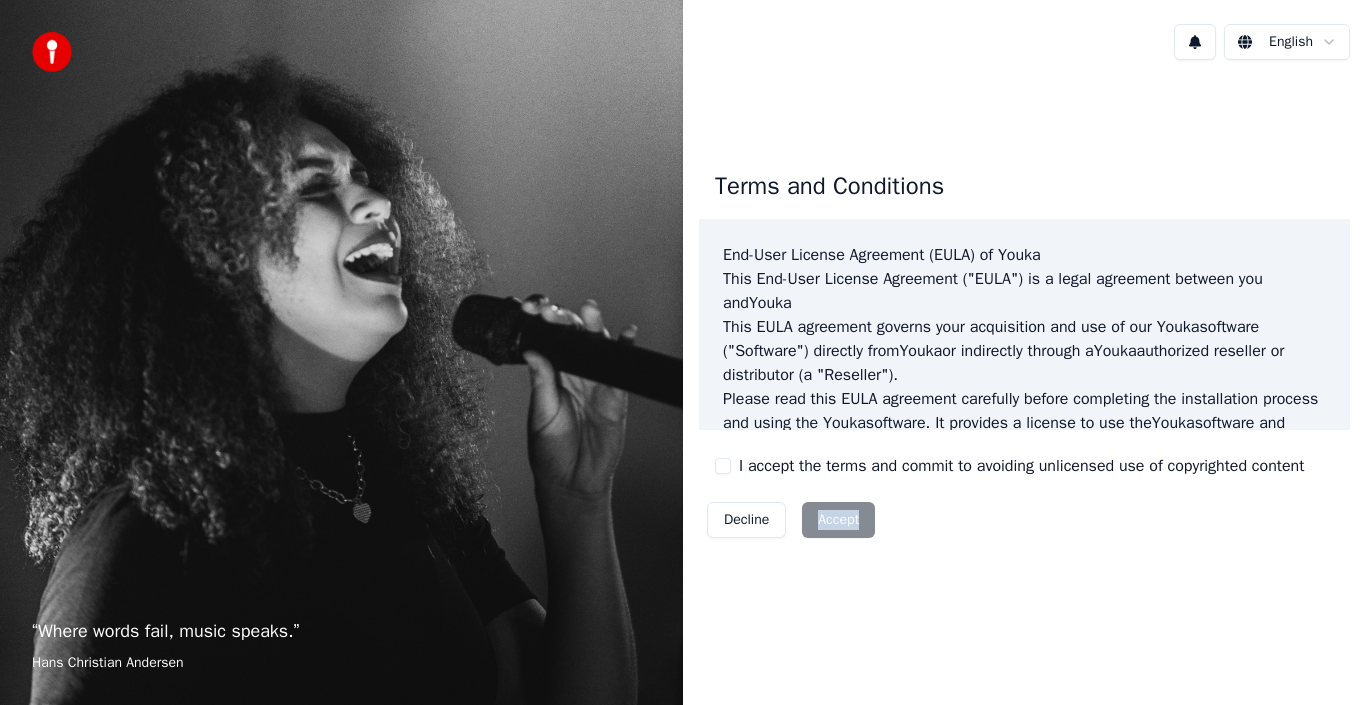 click on "Decline Accept" at bounding box center [791, 520] 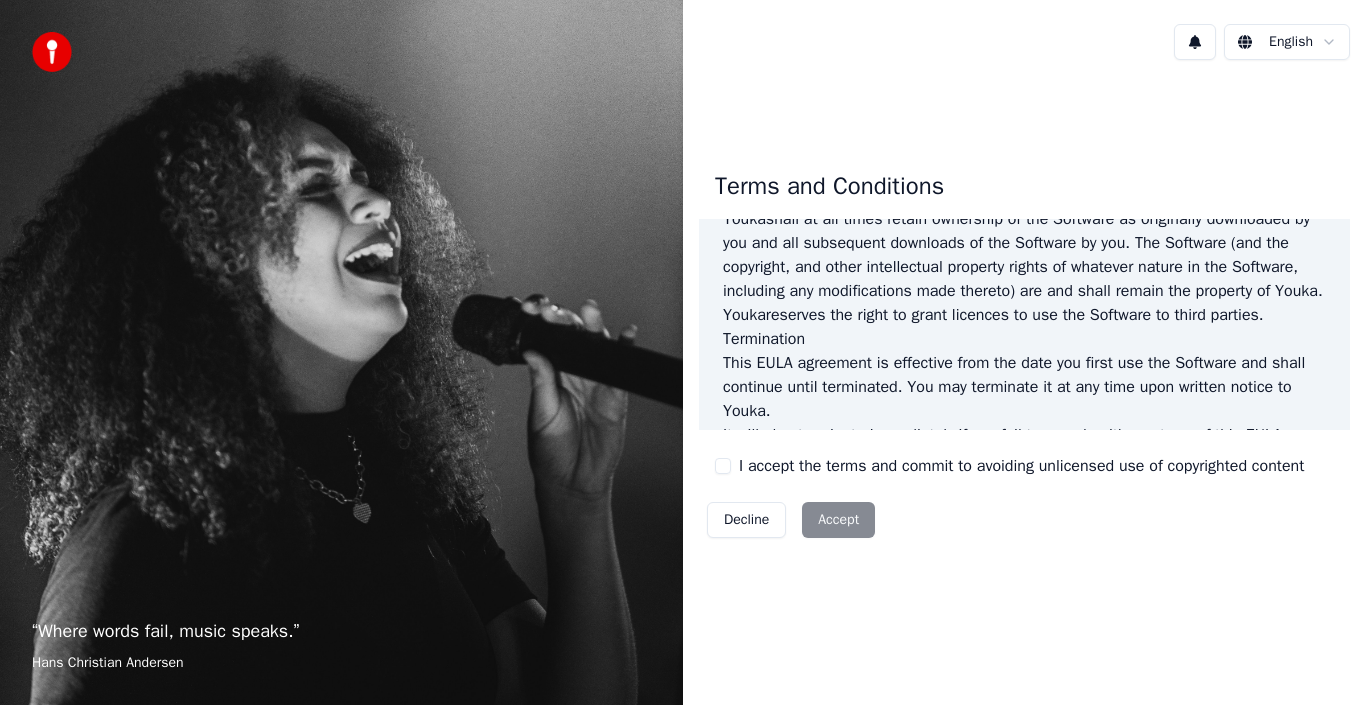 scroll, scrollTop: 1372, scrollLeft: 0, axis: vertical 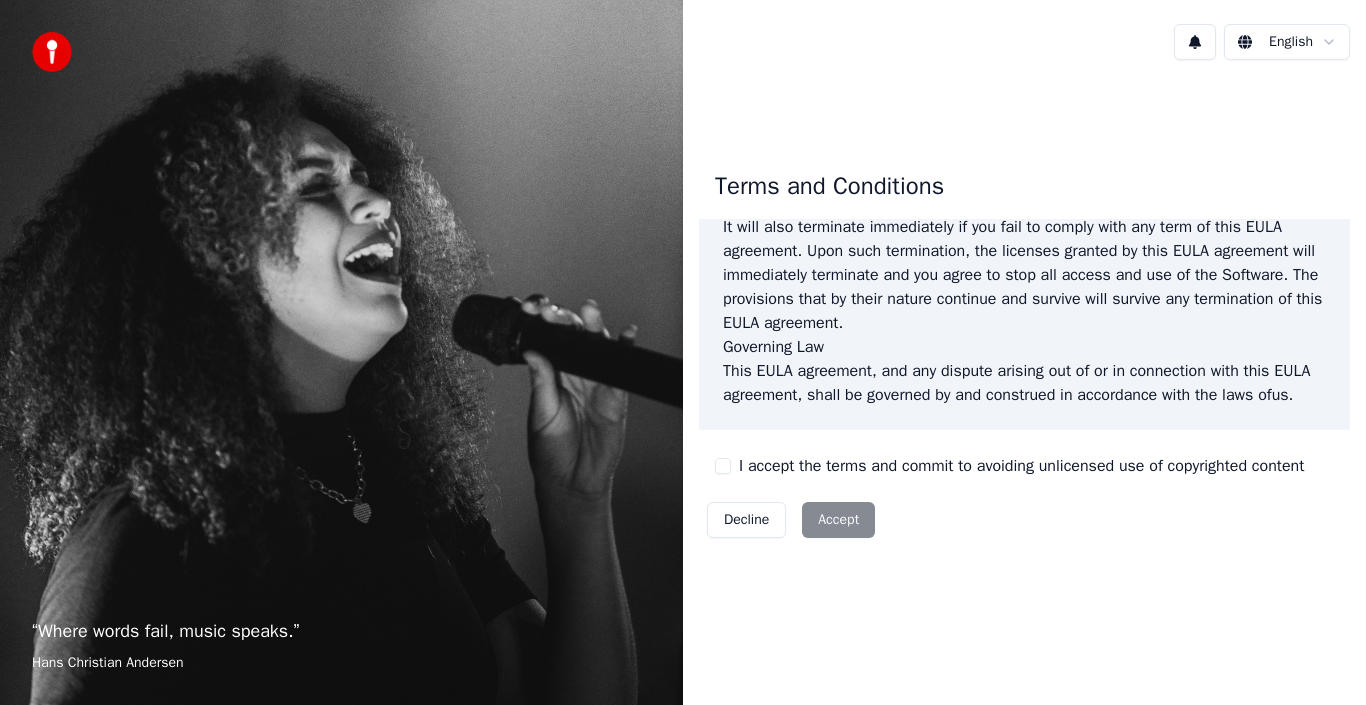 click on "Decline Accept" at bounding box center (791, 520) 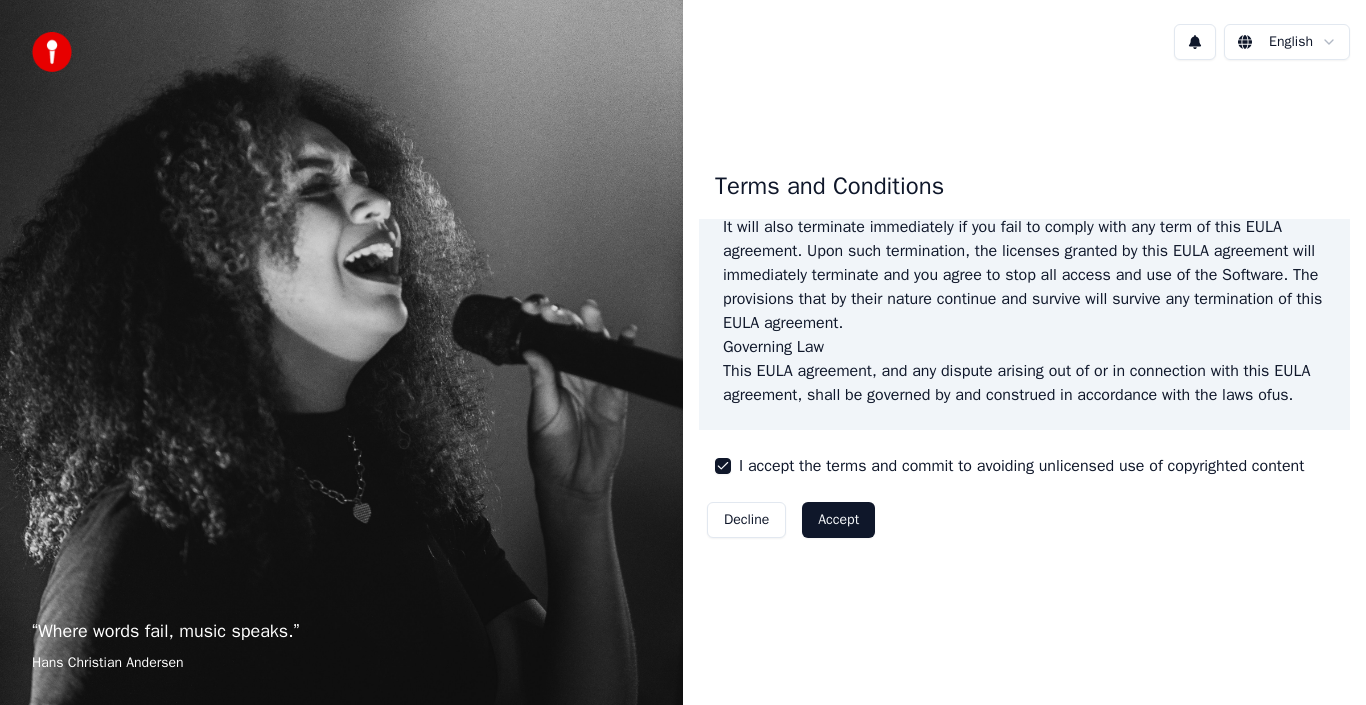 click on "Accept" at bounding box center [838, 520] 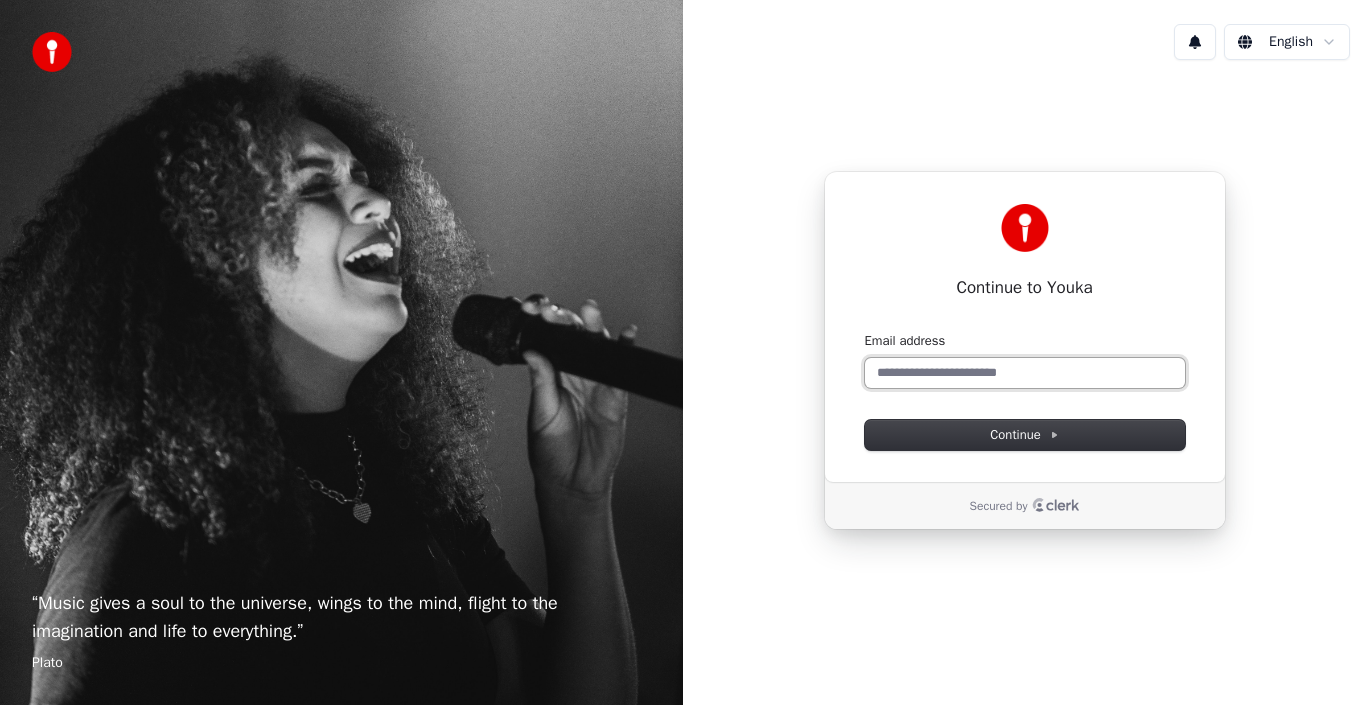 click on "Email address" at bounding box center (1025, 373) 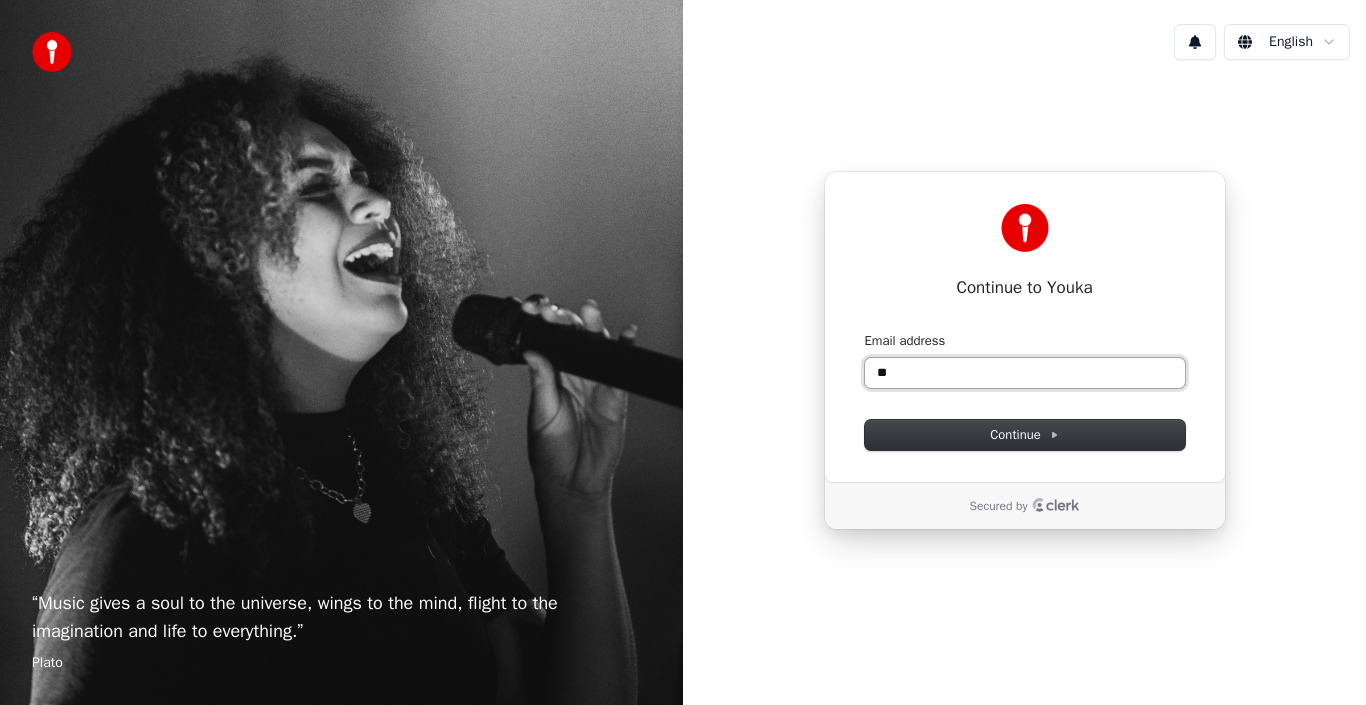 type on "*" 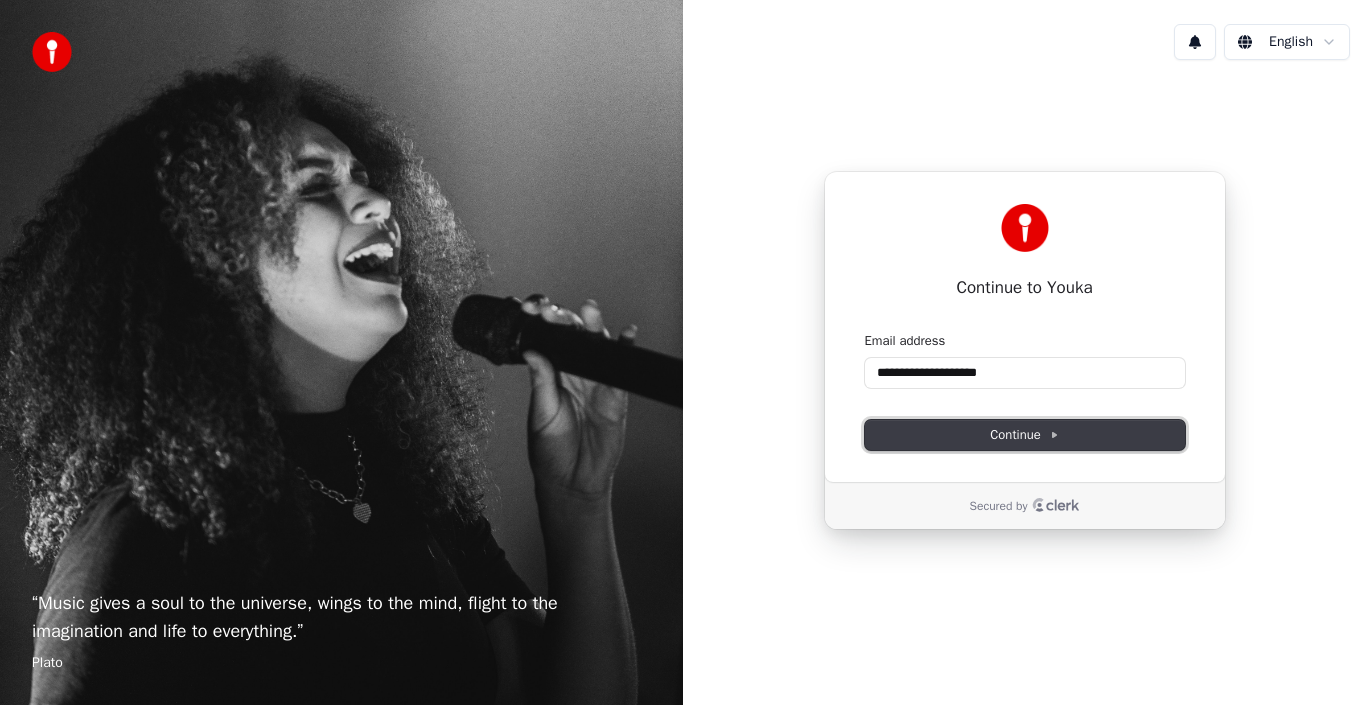 click on "Continue" at bounding box center [1024, 435] 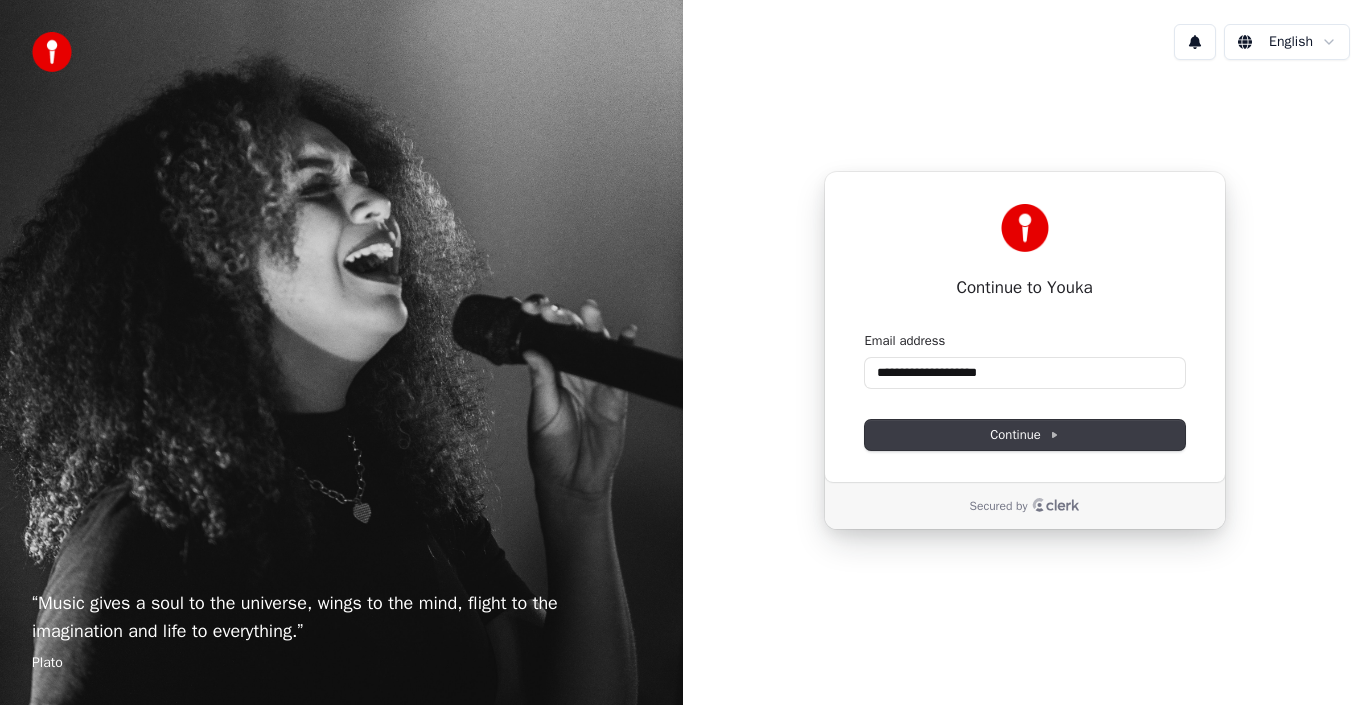 type on "**********" 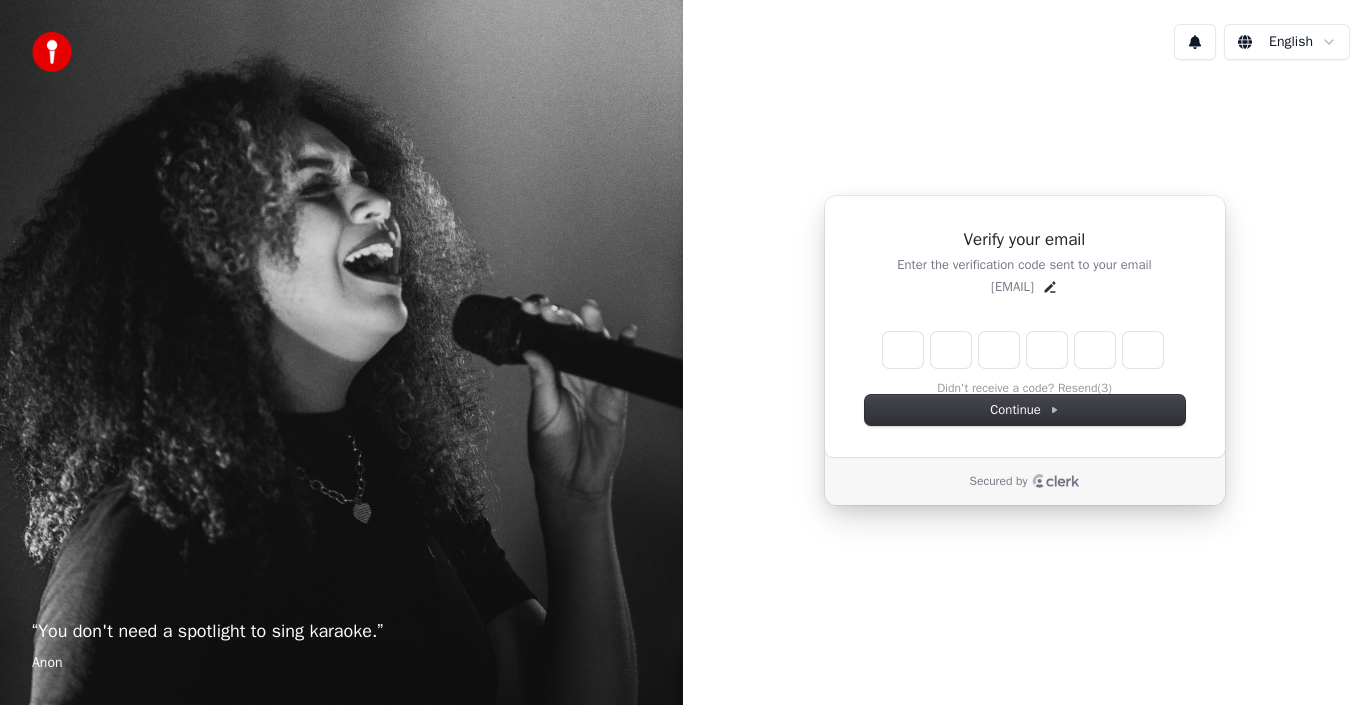 type on "*" 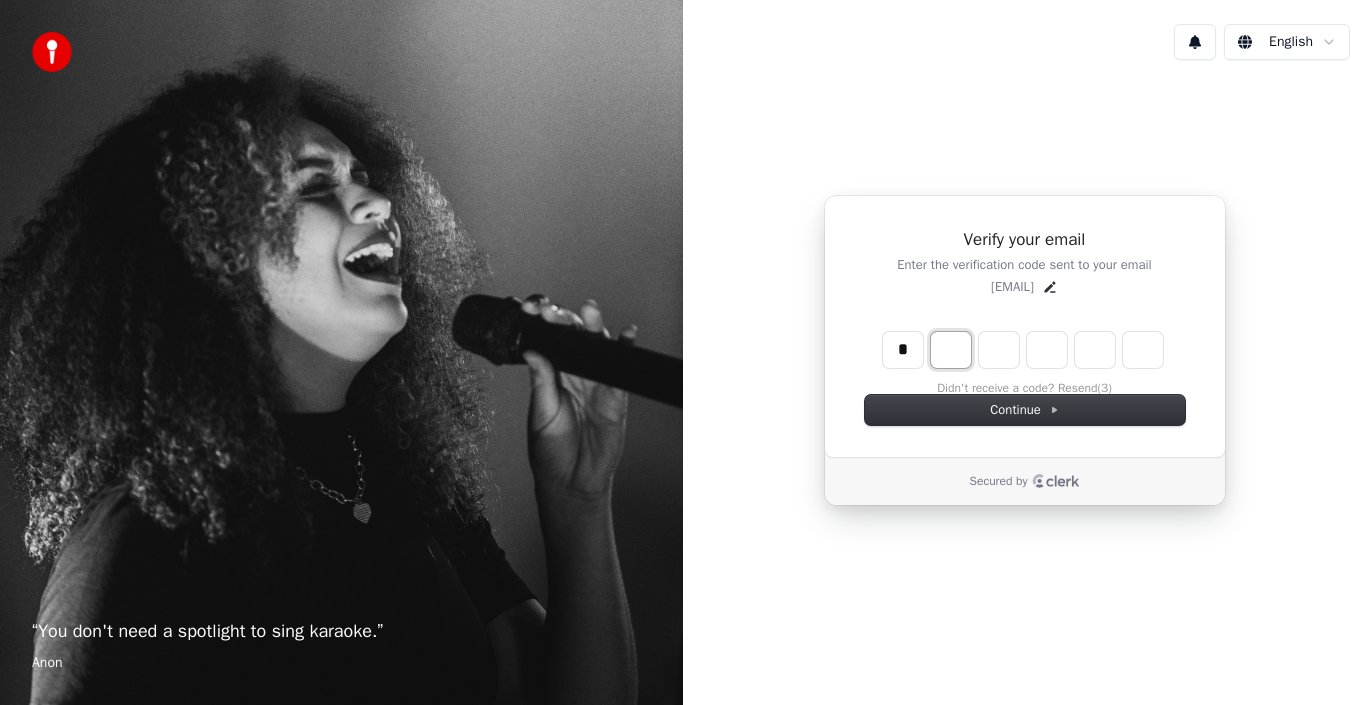 type on "*" 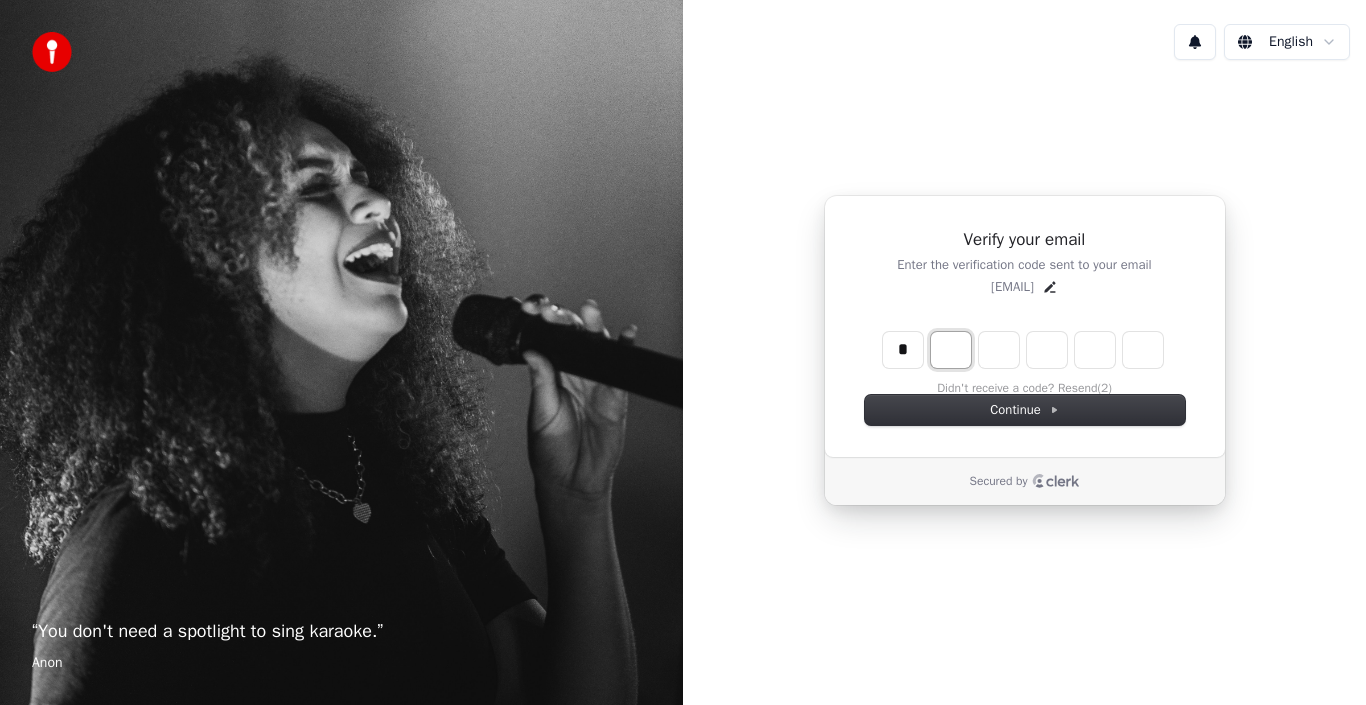type on "*" 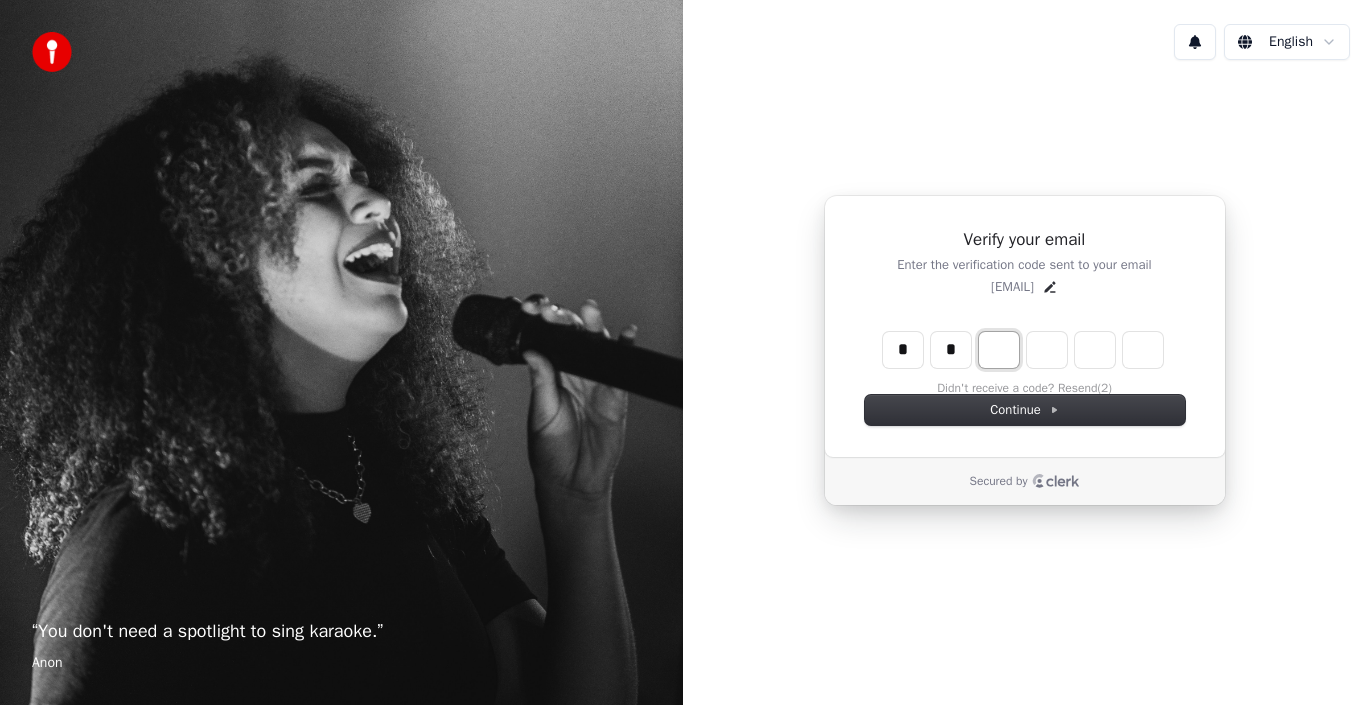 type on "**" 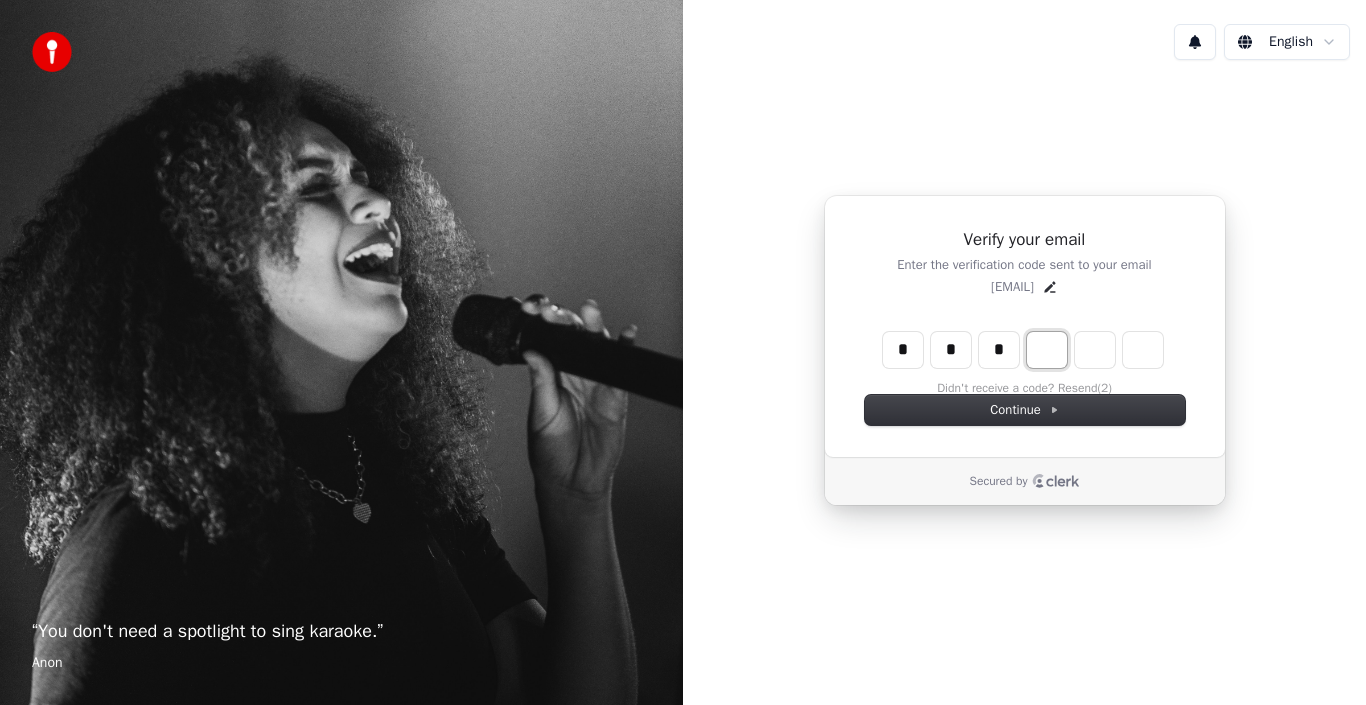type on "***" 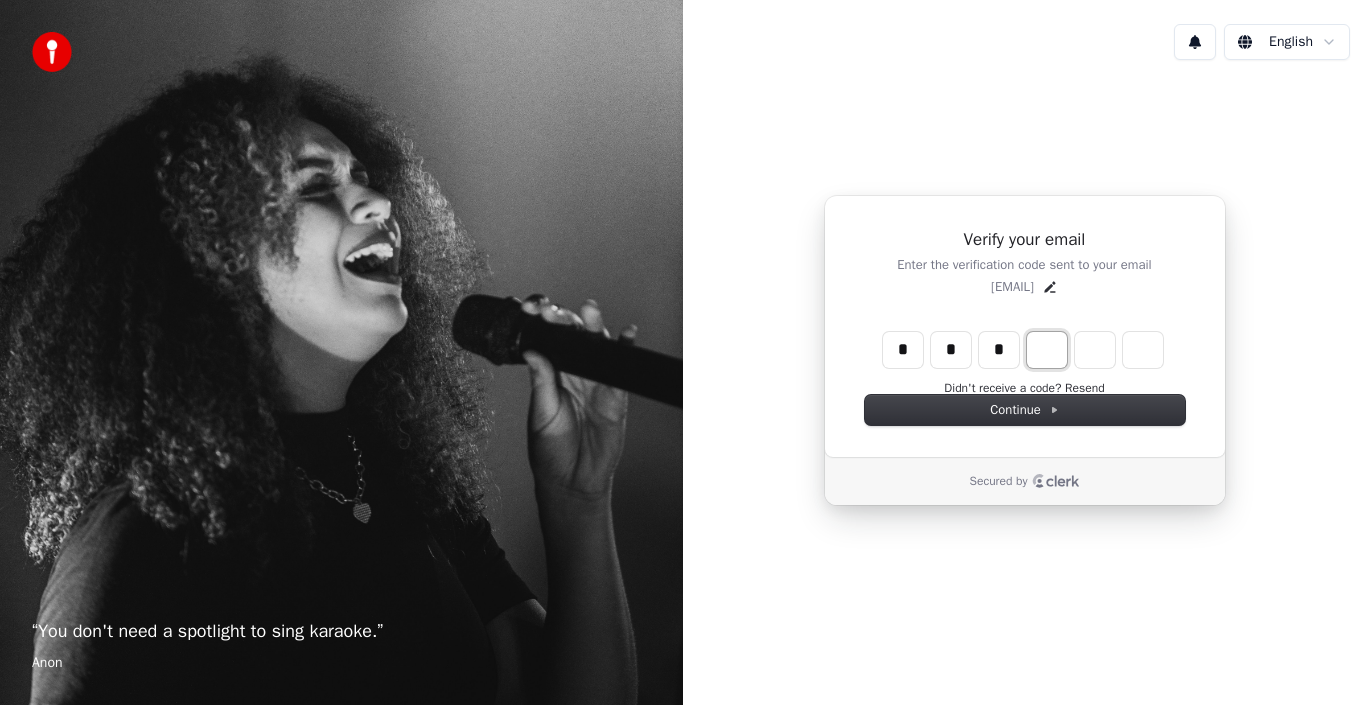 type on "*" 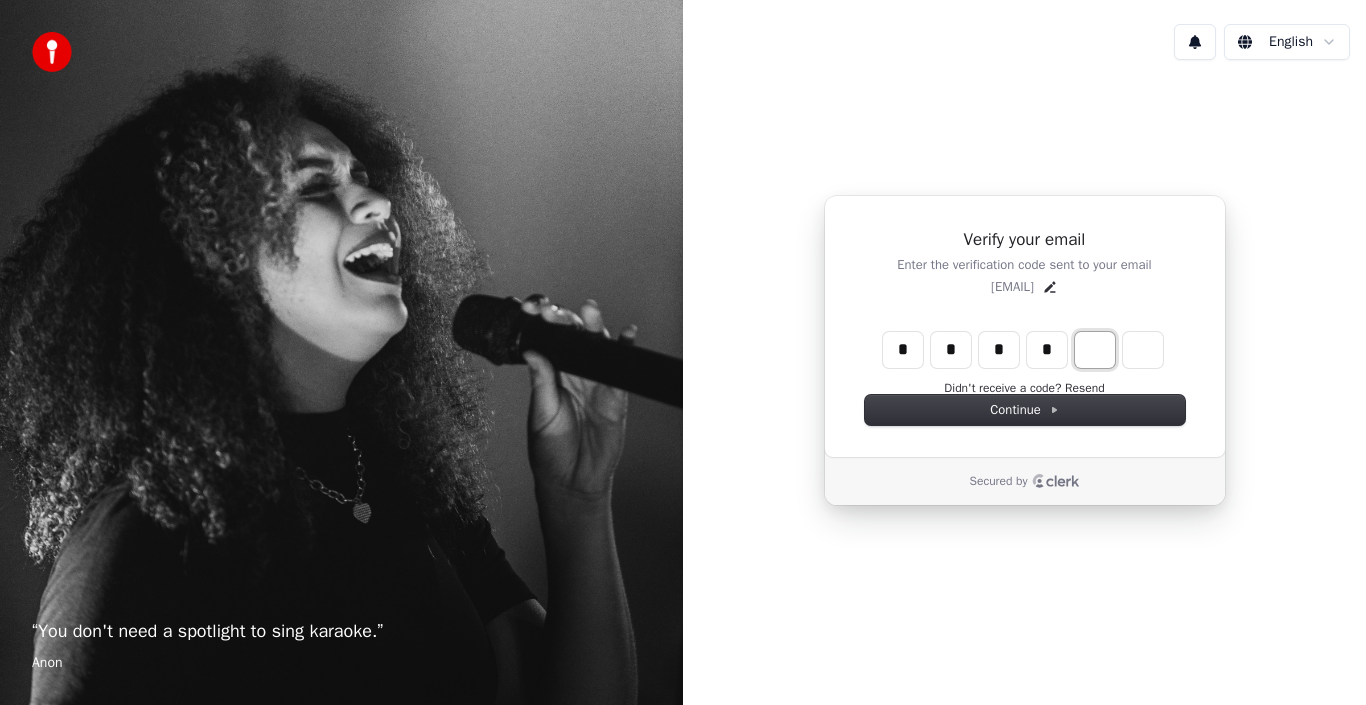 type on "****" 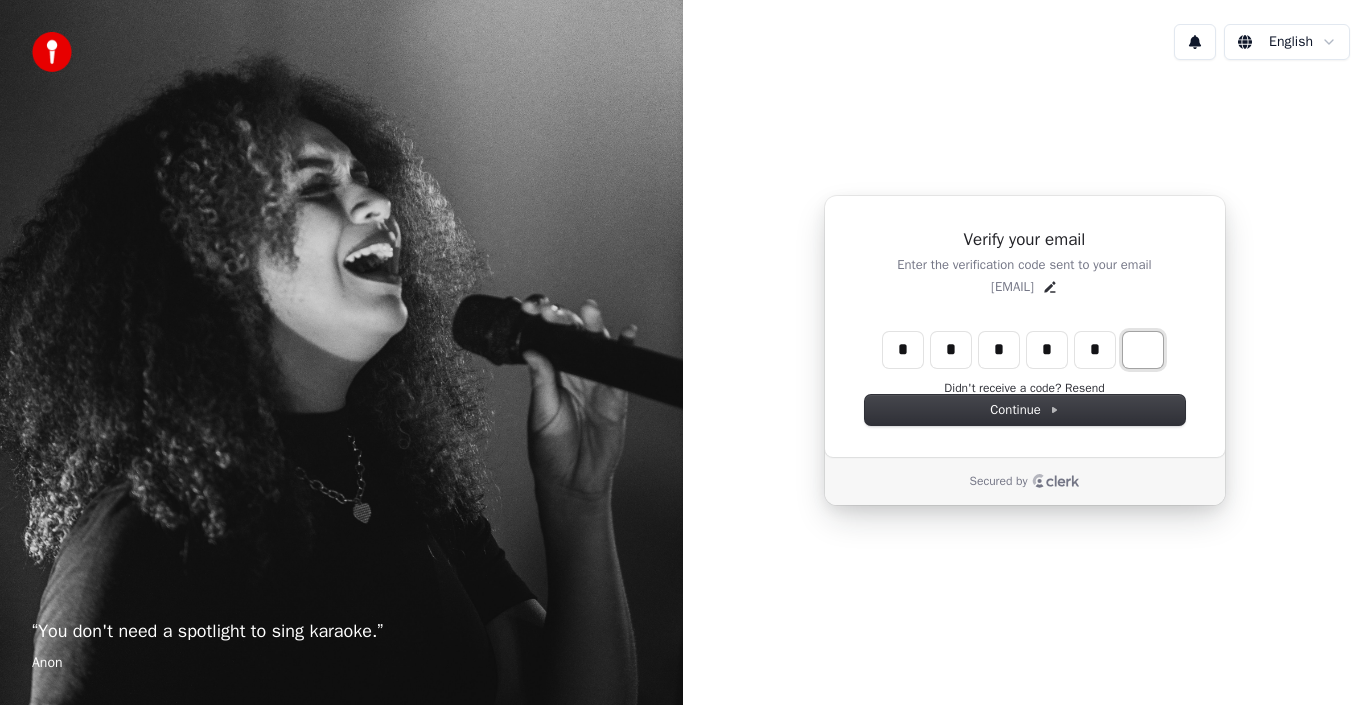 type on "******" 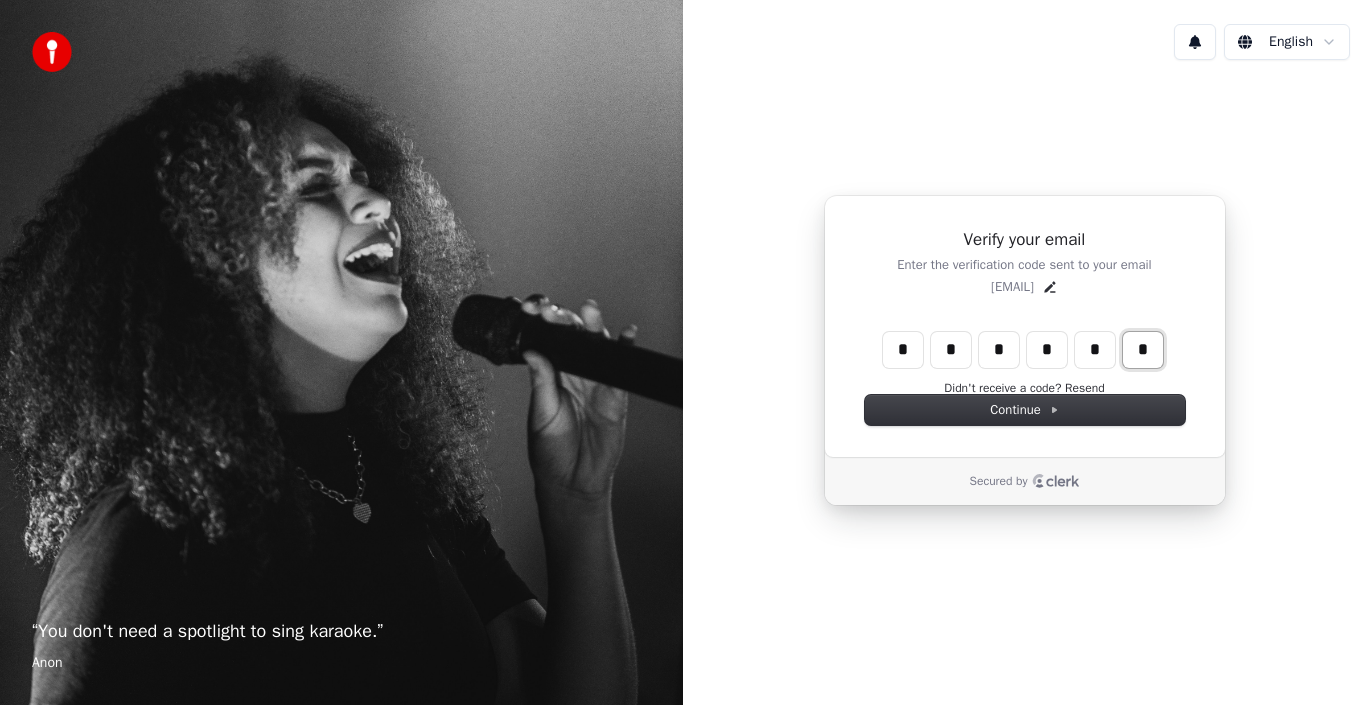 type on "*" 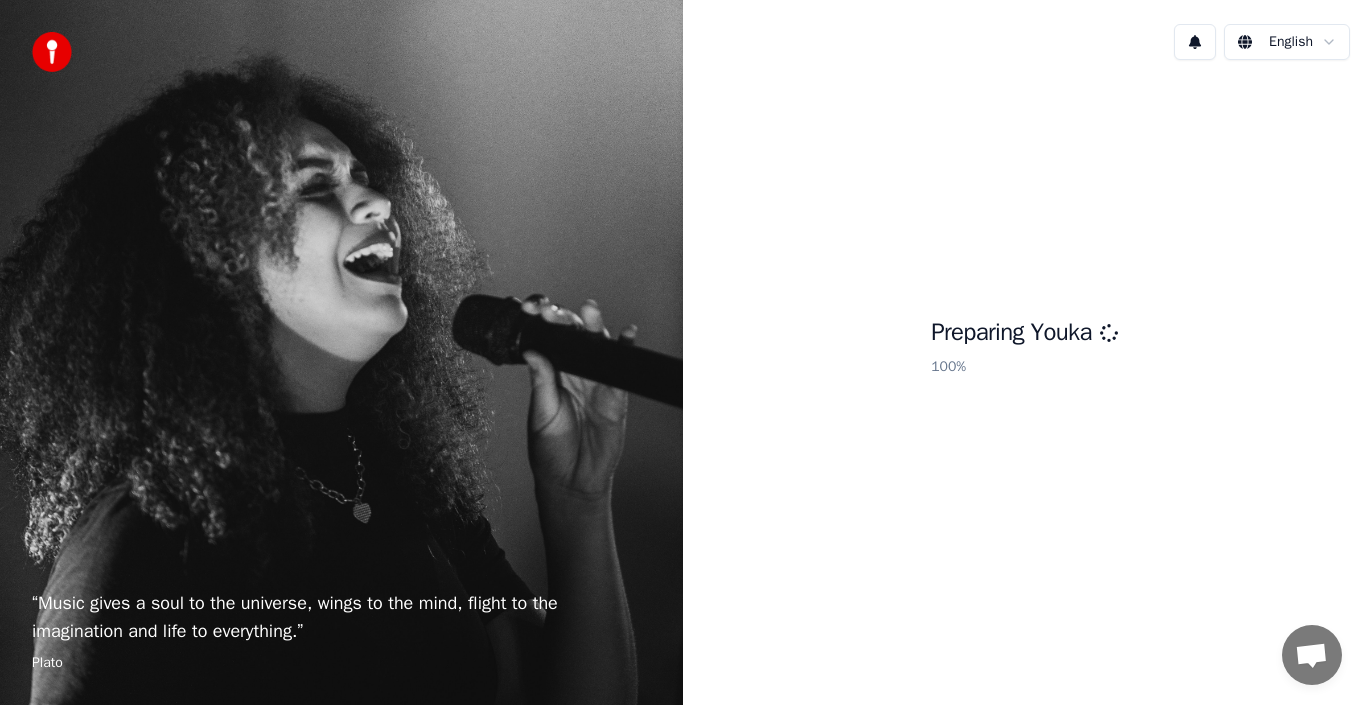 click on "“ Music gives a soul to the universe, wings to the mind, flight to the imagination and life to everything. ” Plato English Preparing Youka 100 %" at bounding box center (683, 352) 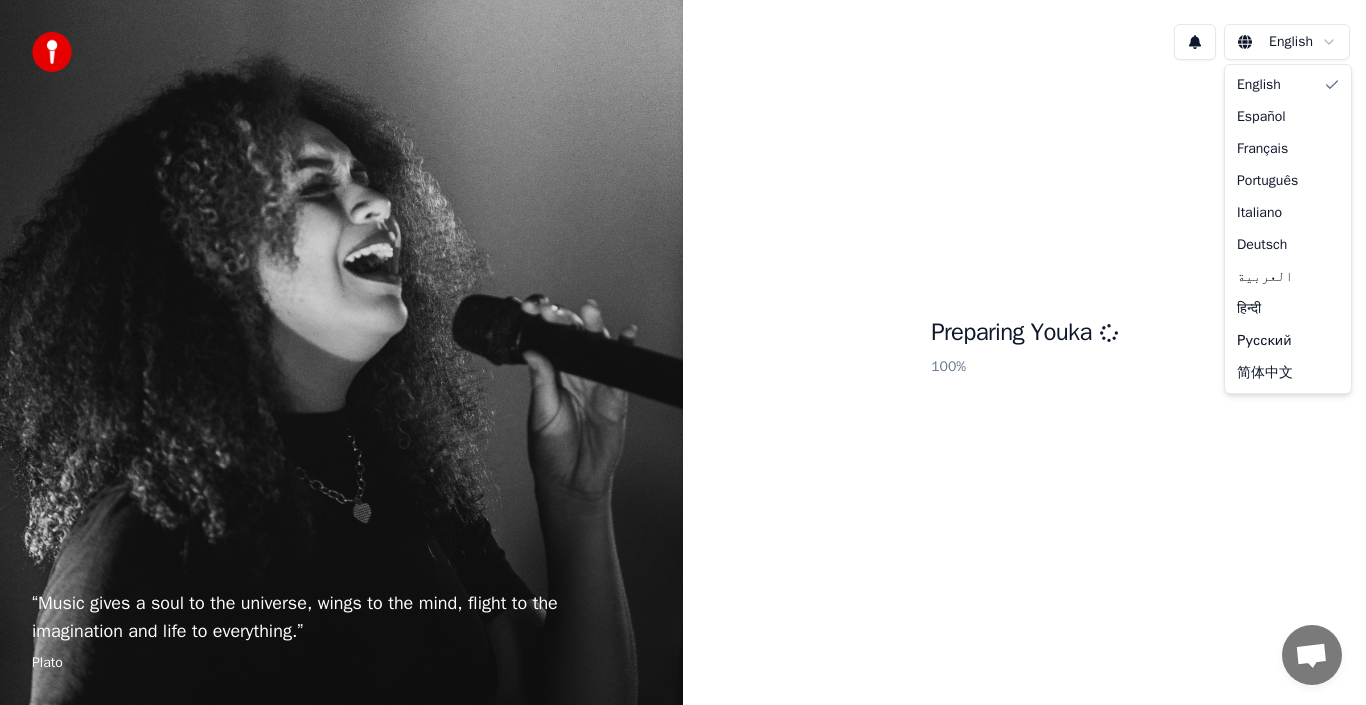 click on "“ Music gives a soul to the universe, wings to the mind, flight to the imagination and life to everything. ” Plato English Preparing Youka 100 %
English Español Français Português Italiano Deutsch العربية हिन्दी Русский 简体中文" at bounding box center [683, 352] 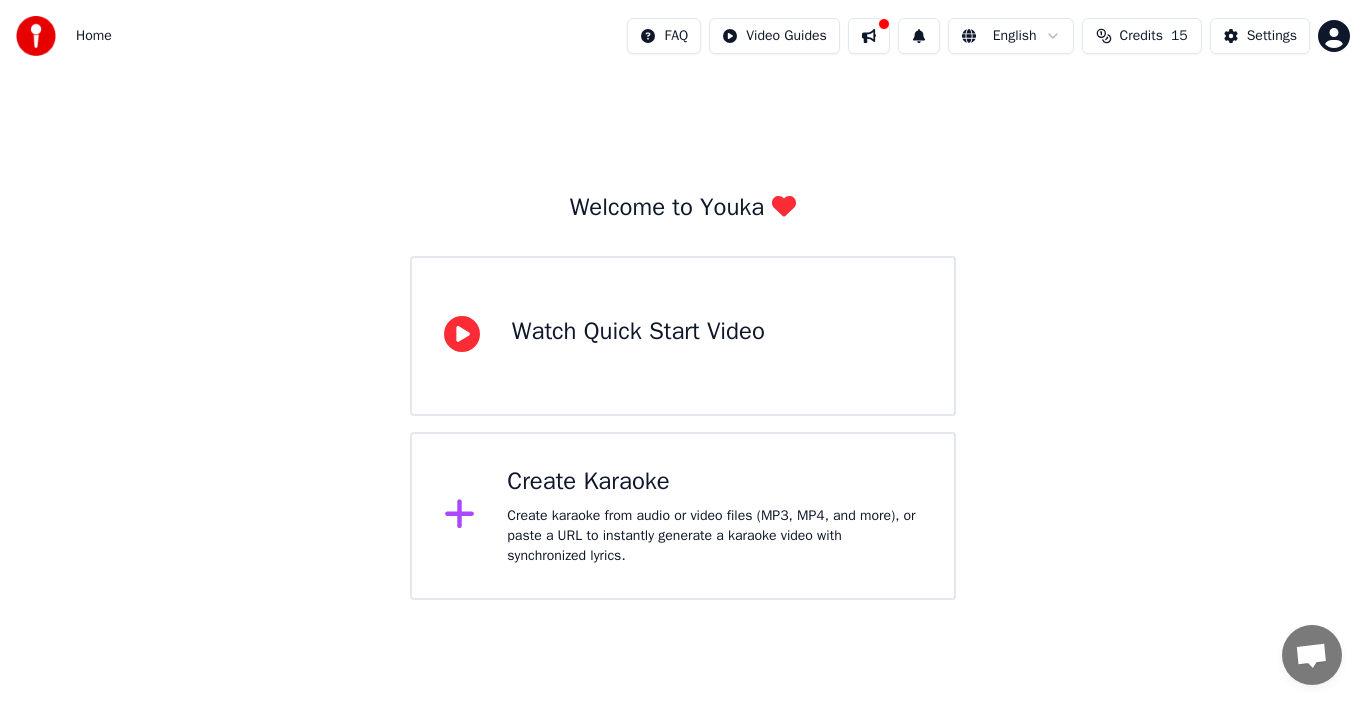 click on "Create karaoke from audio or video files (MP3, MP4, and more), or paste a URL to instantly generate a karaoke video with synchronized lyrics." at bounding box center [714, 536] 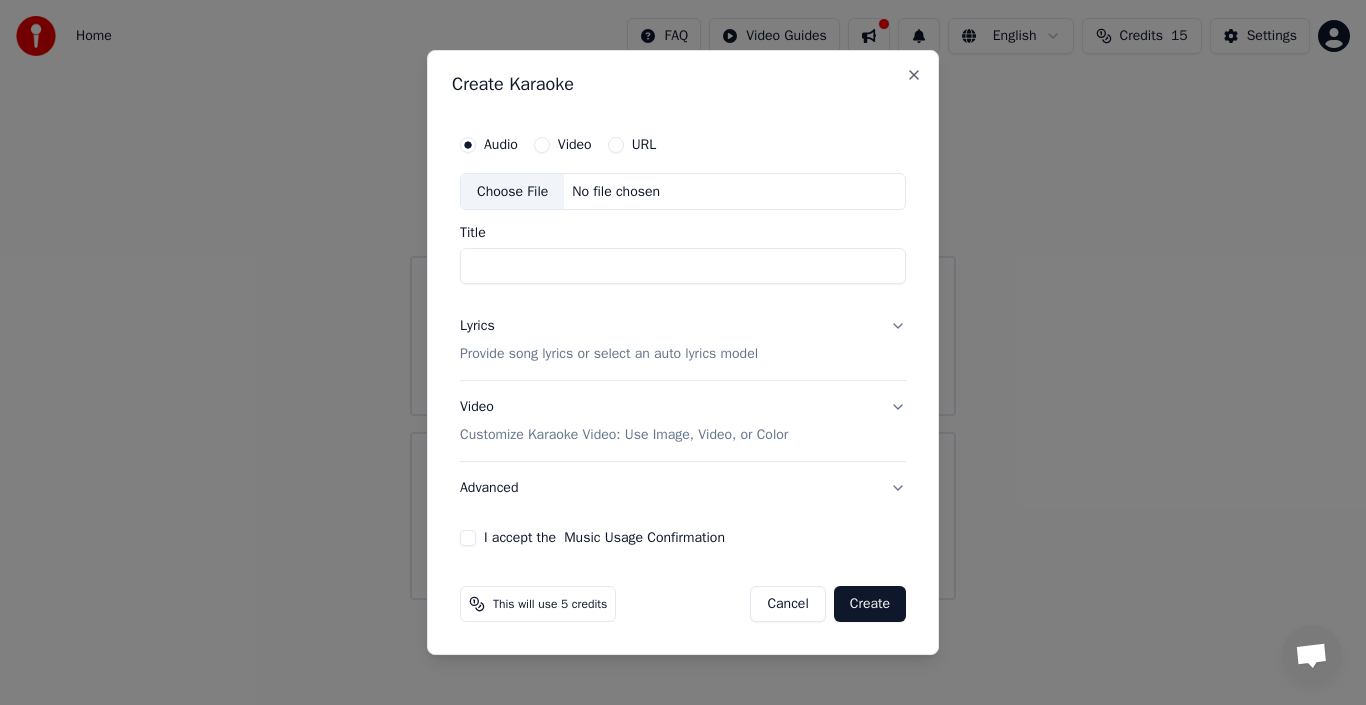 click on "Choose File" at bounding box center [512, 192] 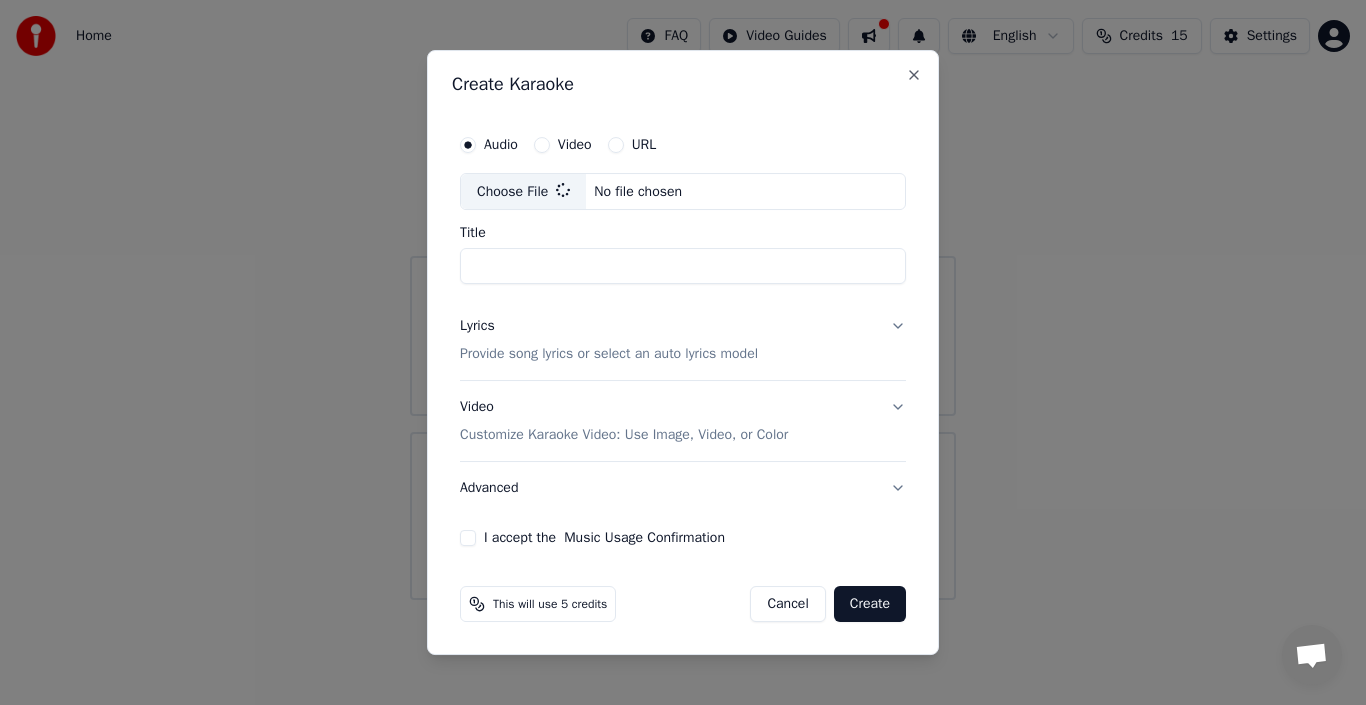 type on "**********" 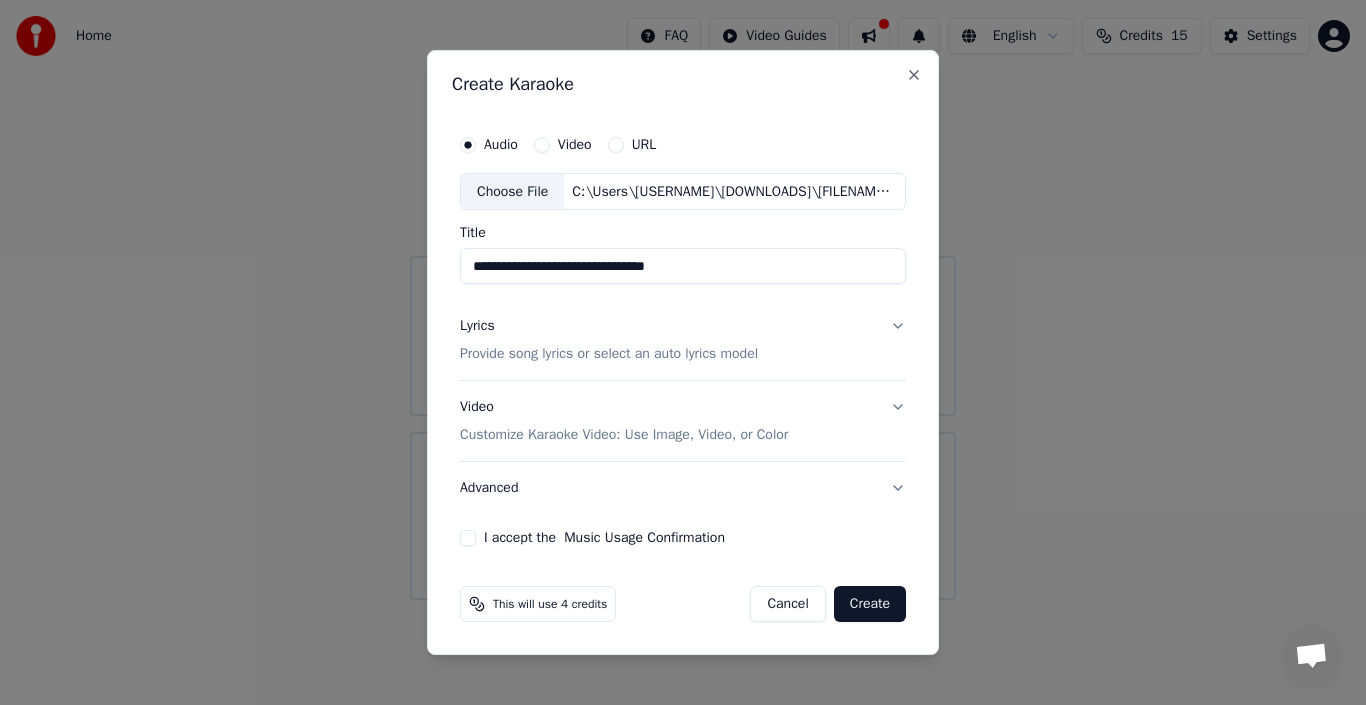 click on "Provide song lyrics or select an auto lyrics model" at bounding box center (609, 355) 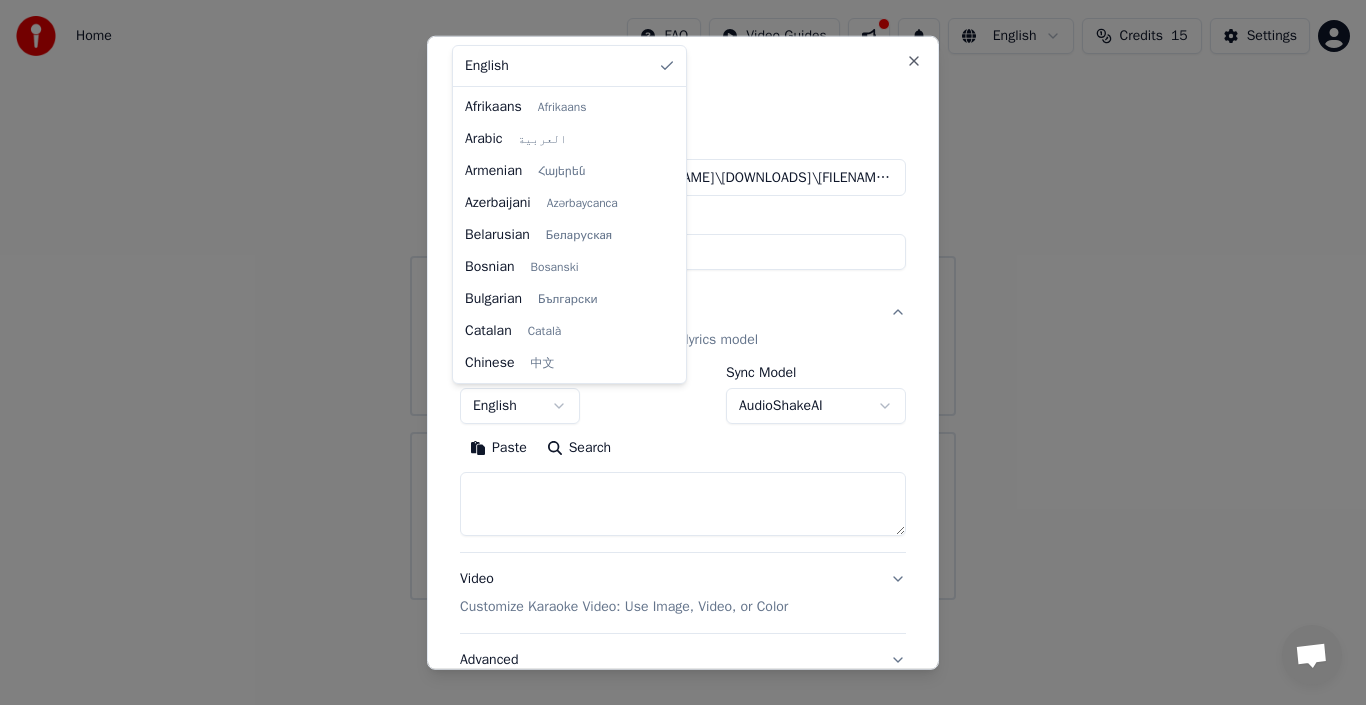 click on "**********" at bounding box center [683, 300] 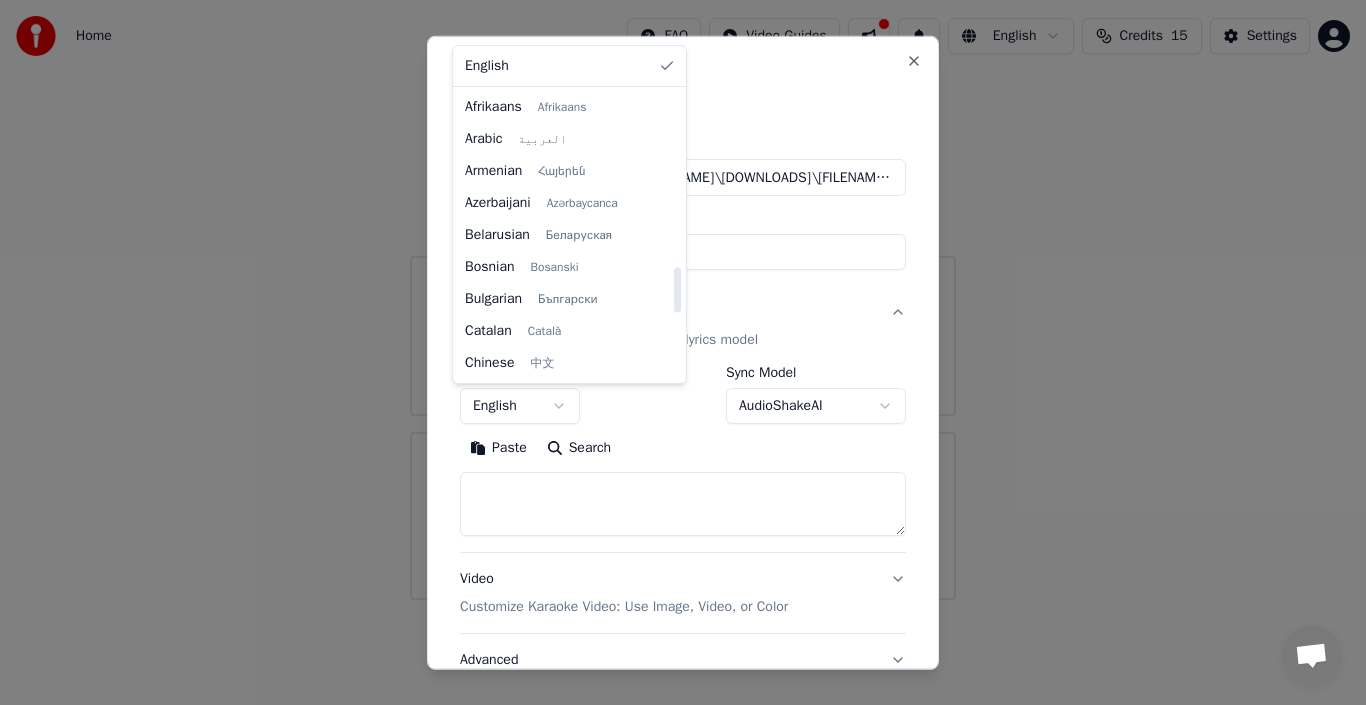 scroll, scrollTop: 1119, scrollLeft: 0, axis: vertical 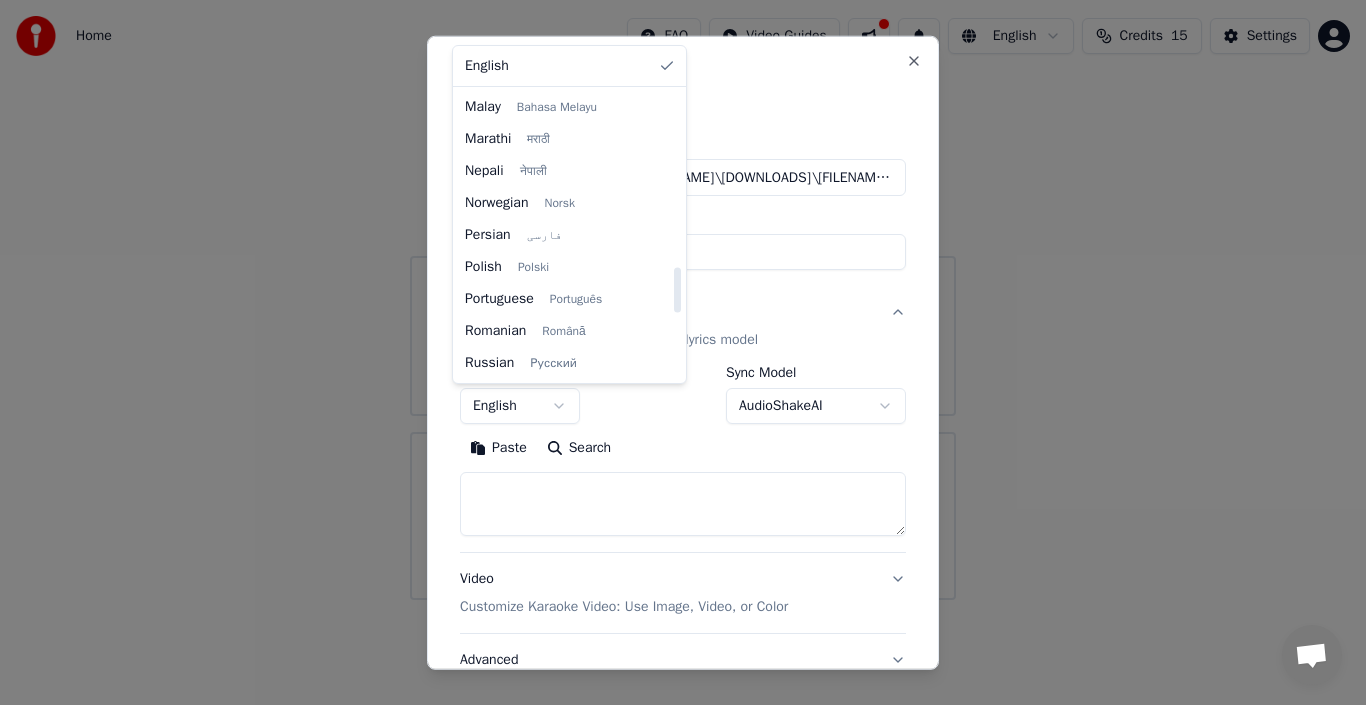 select on "**" 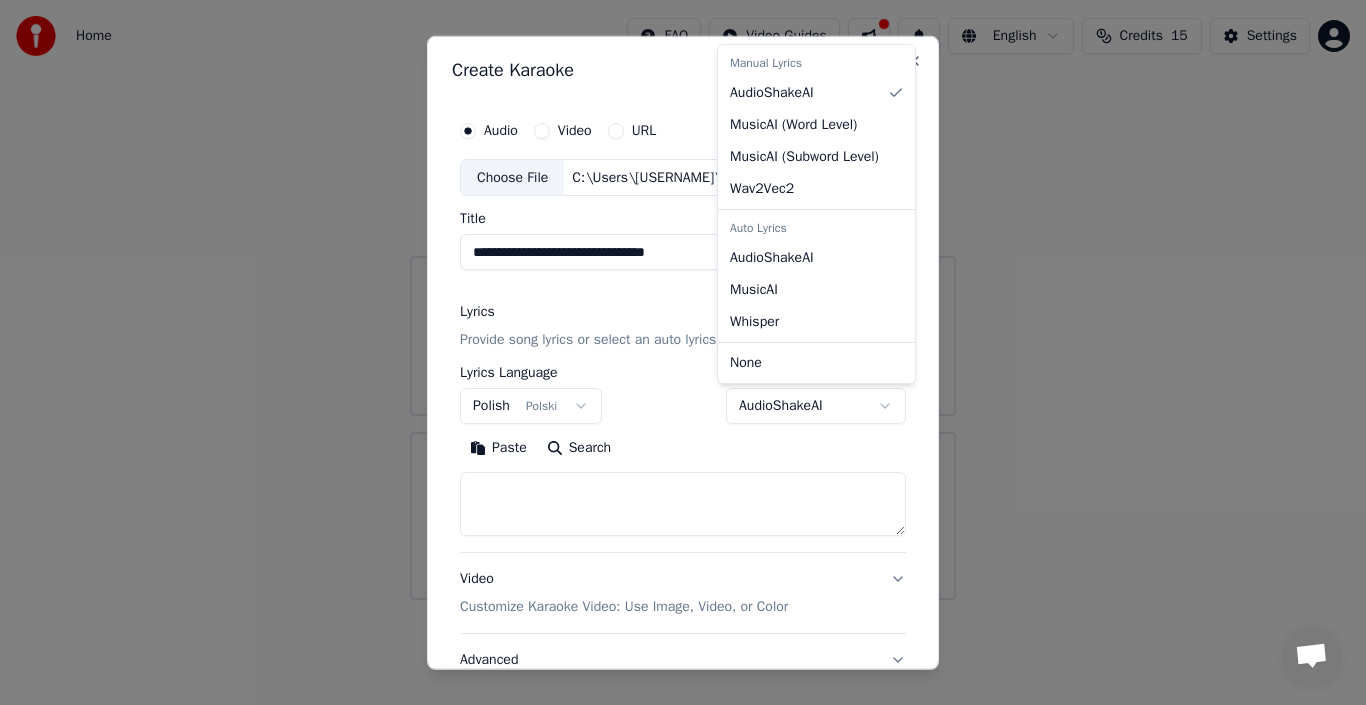 click on "**********" at bounding box center (683, 300) 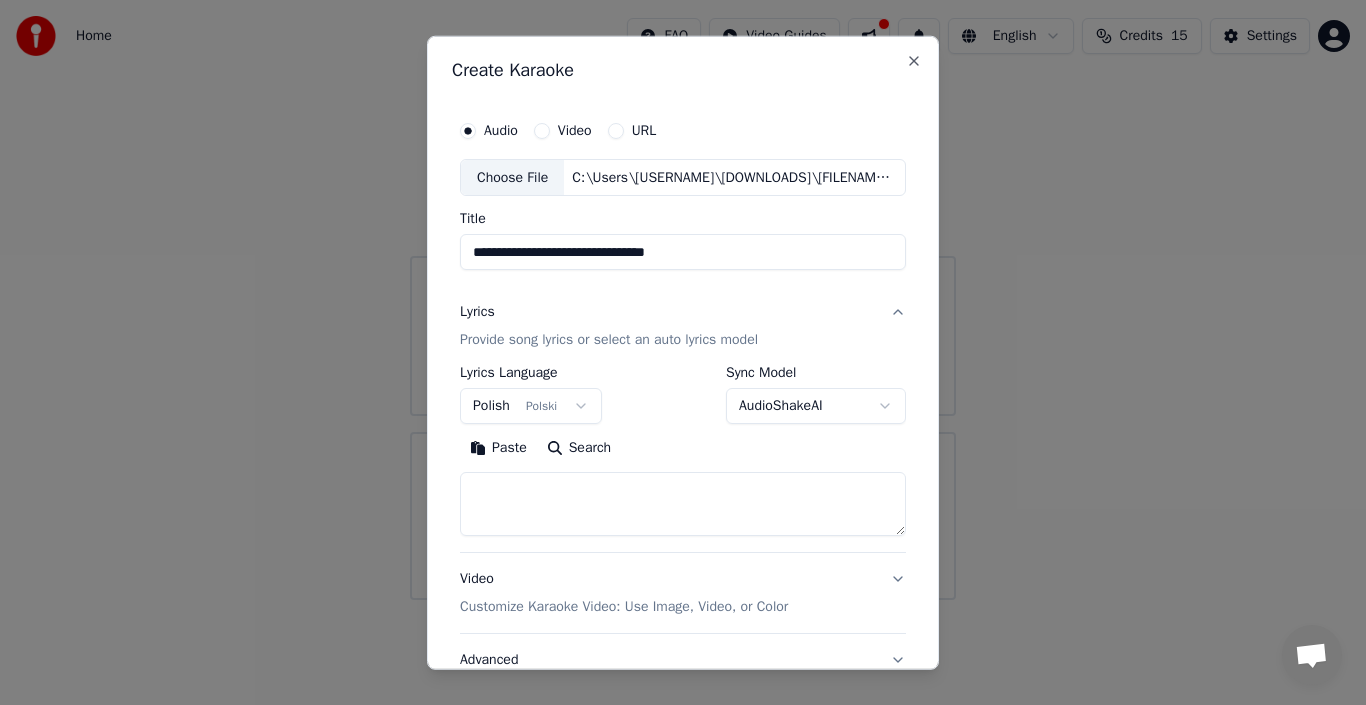 click on "**********" at bounding box center [683, 300] 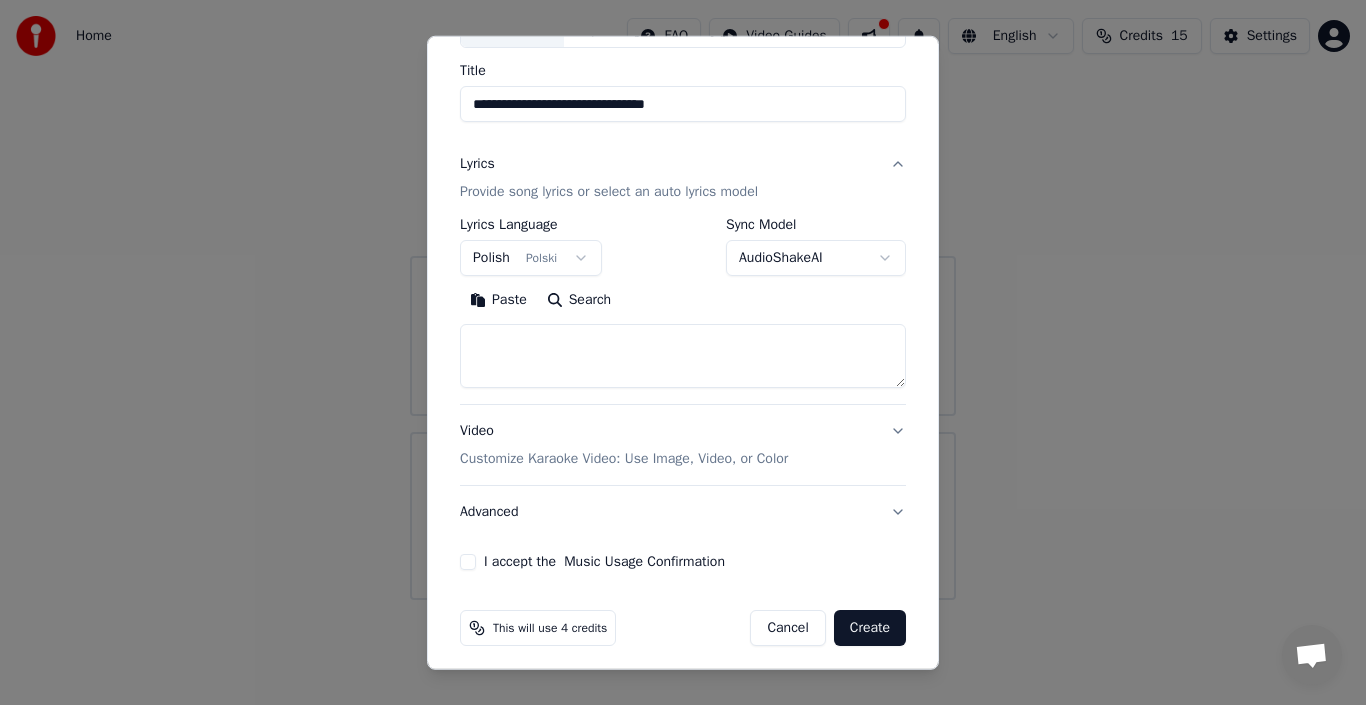 scroll, scrollTop: 142, scrollLeft: 0, axis: vertical 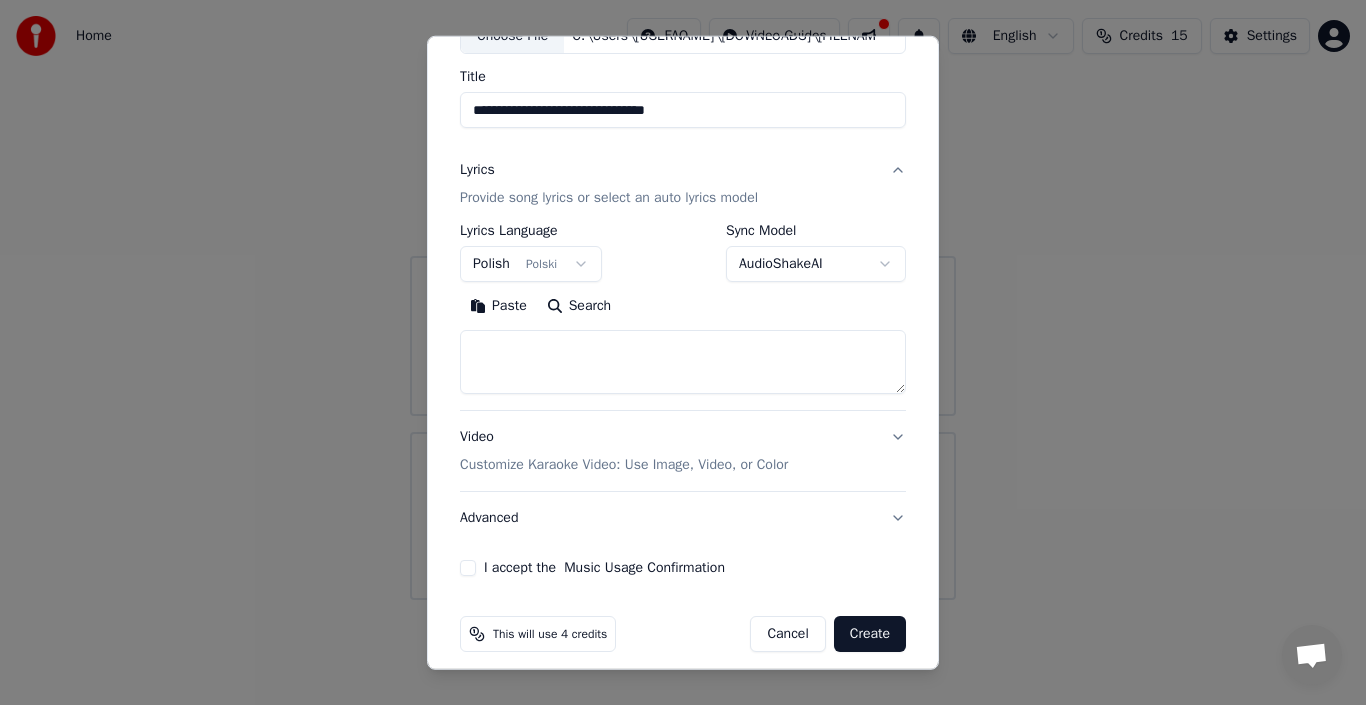 click on "Video Customize Karaoke Video: Use Image, Video, or Color" at bounding box center (683, 451) 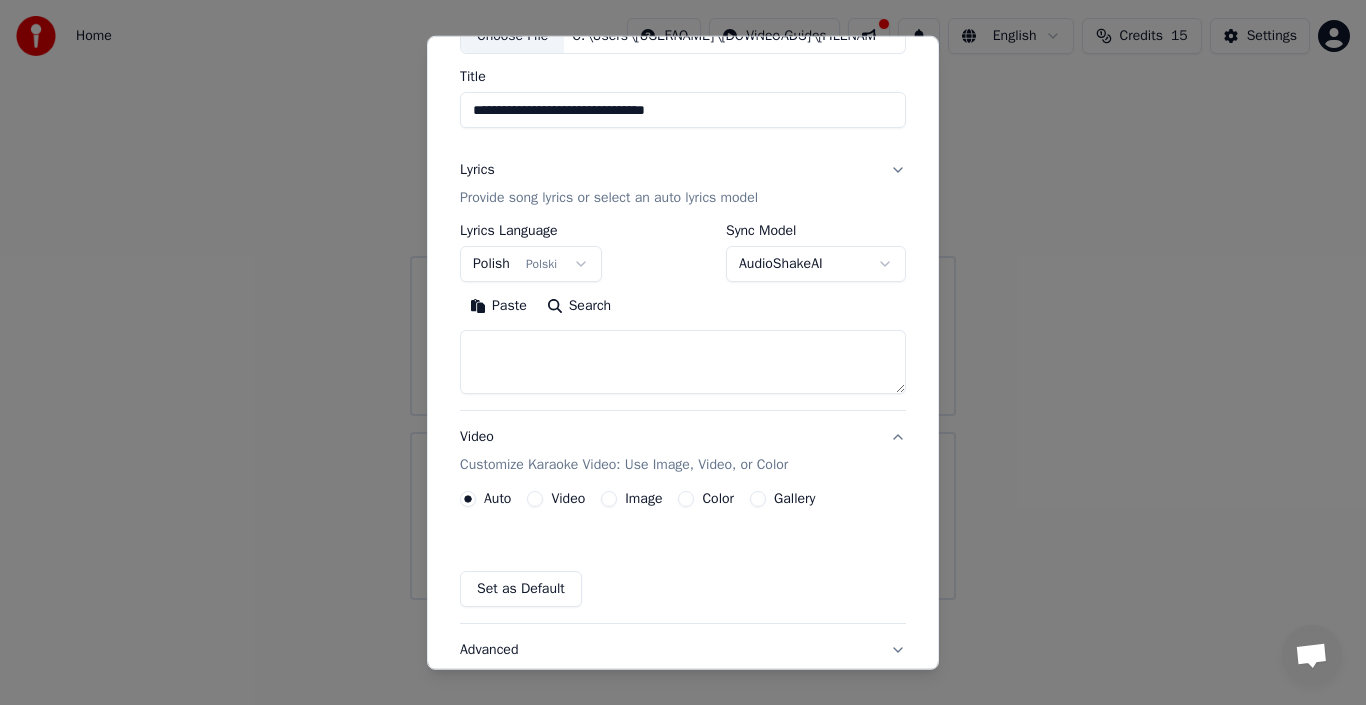 scroll, scrollTop: 103, scrollLeft: 0, axis: vertical 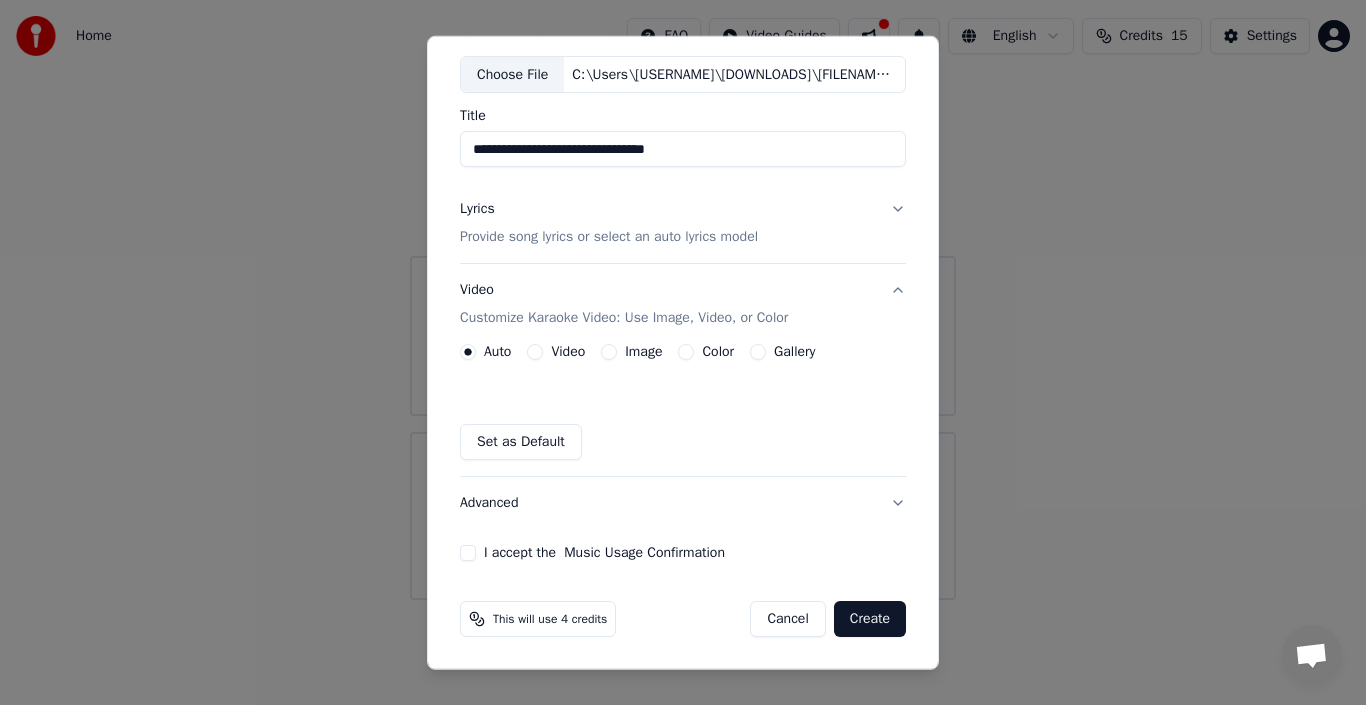 click on "Video" at bounding box center [535, 352] 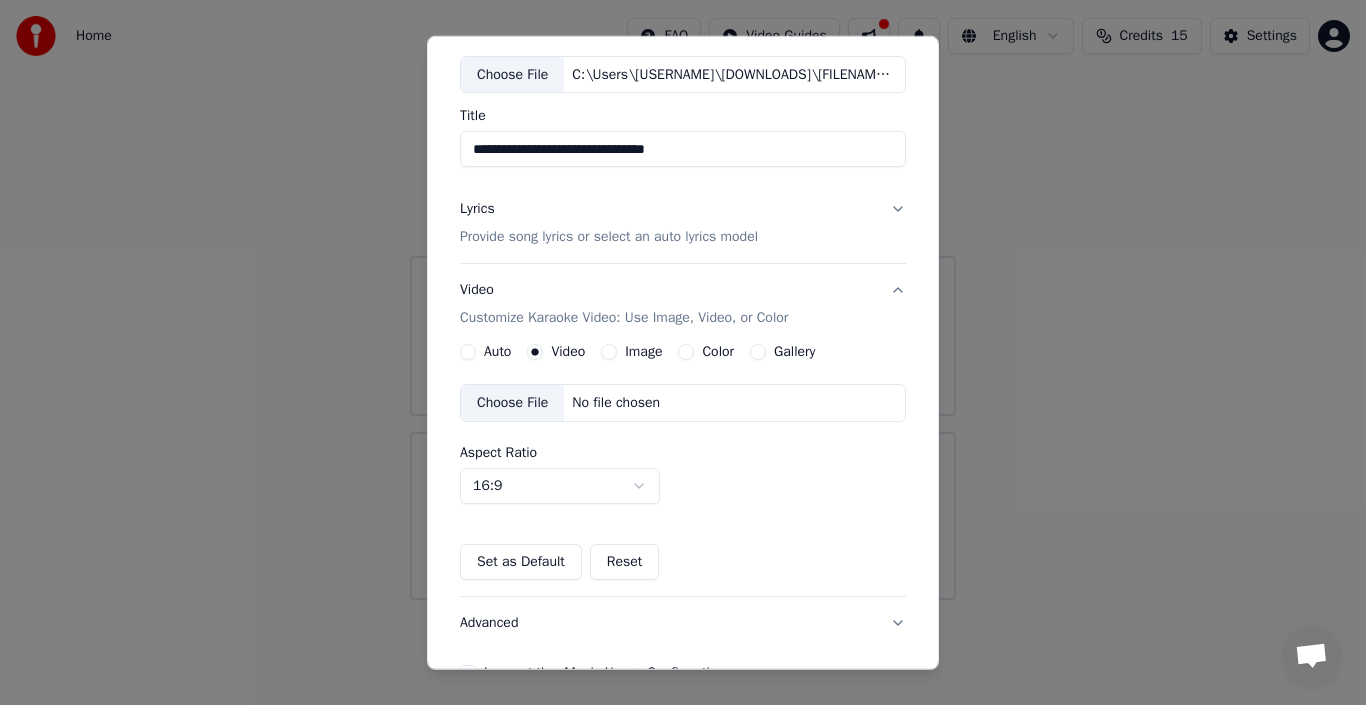 click on "Auto Video Image Color Gallery Choose File No file chosen Aspect Ratio 16:9 **** **** *** *** *** Set as Default Reset" at bounding box center [683, 462] 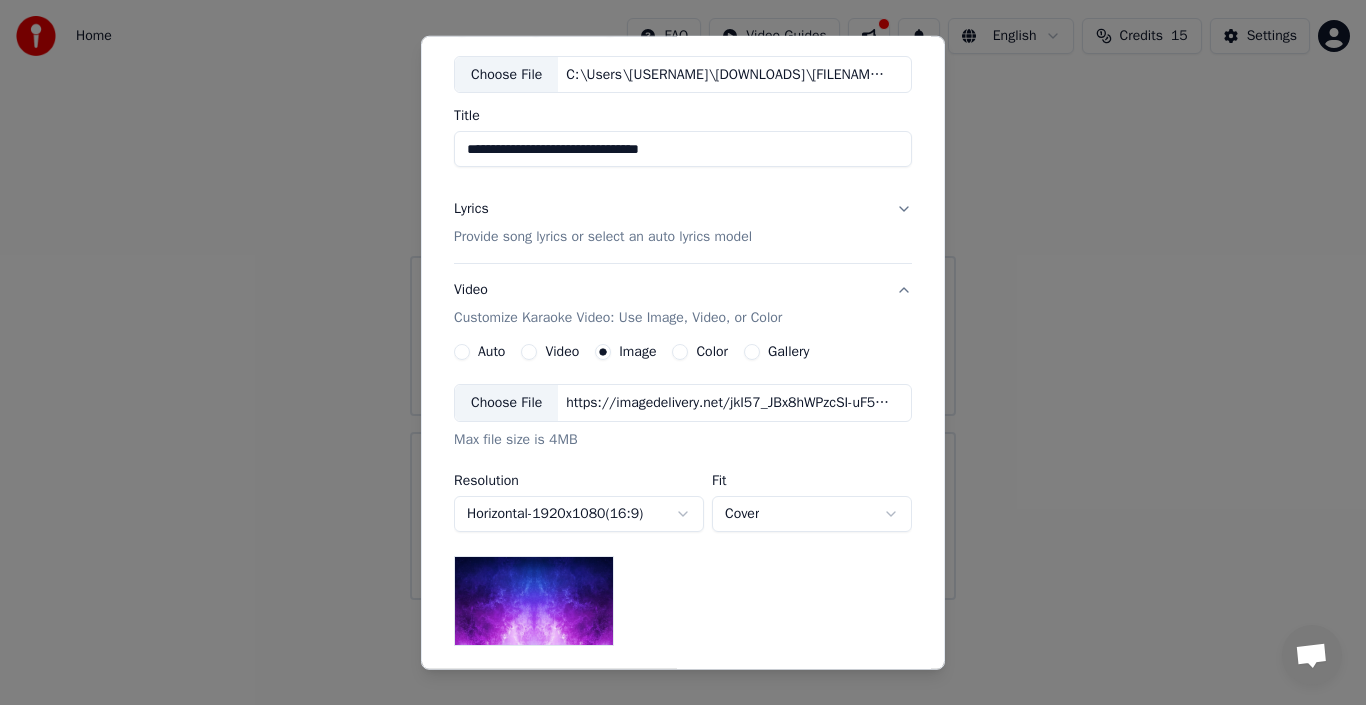 click on "Choose File" at bounding box center [506, 403] 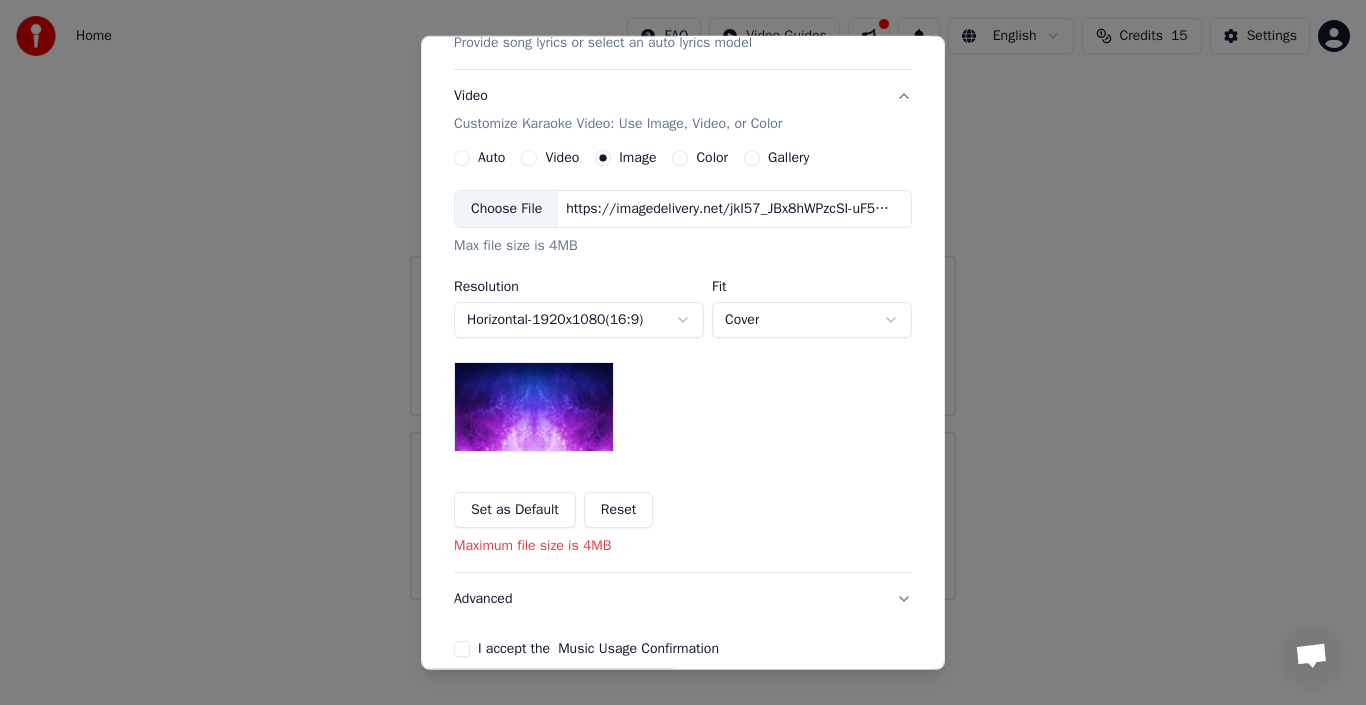 scroll, scrollTop: 308, scrollLeft: 0, axis: vertical 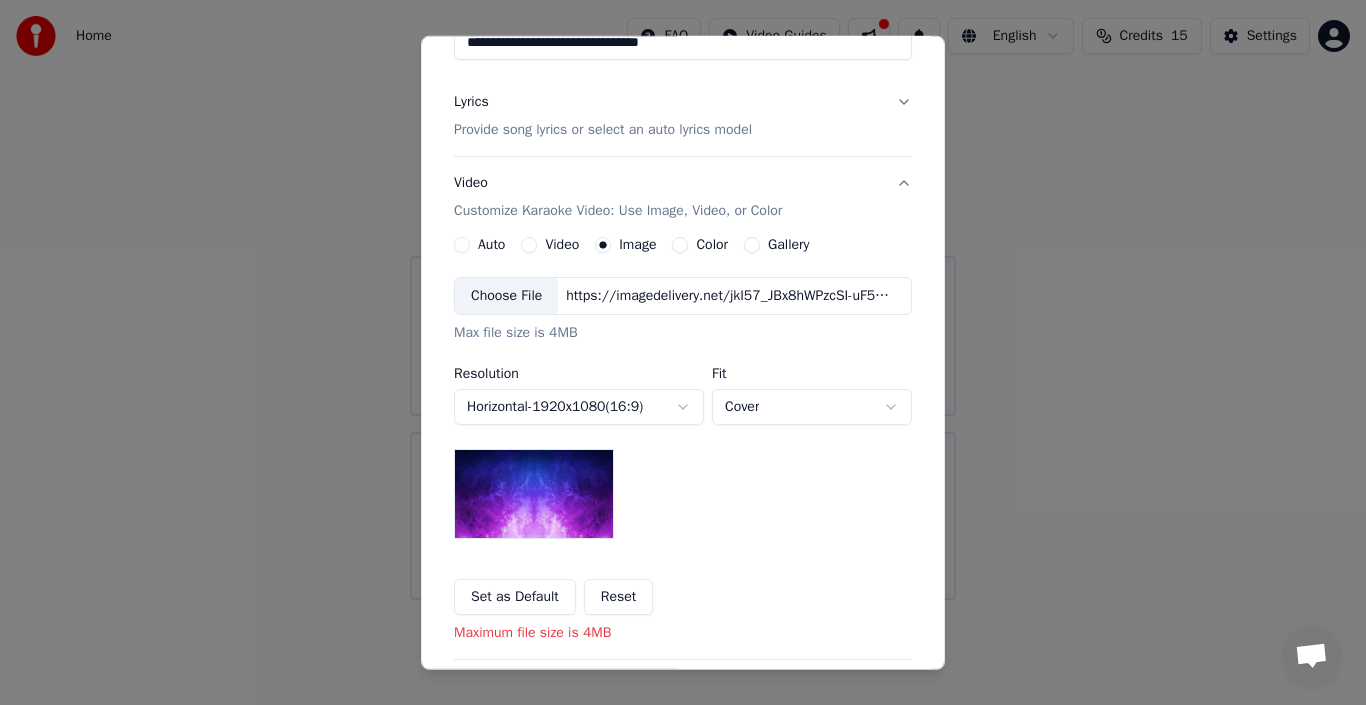 click on "Color" at bounding box center [700, 245] 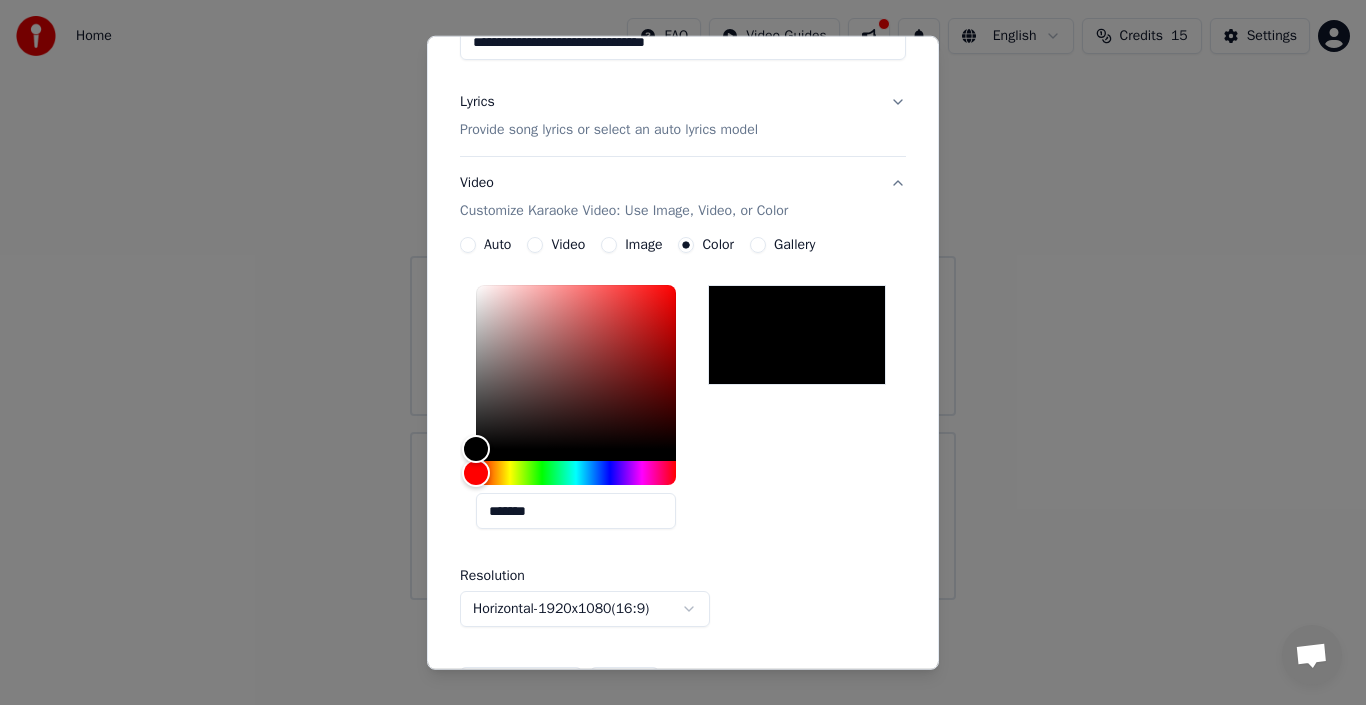click on "Auto Video Image Color Gallery" at bounding box center (637, 245) 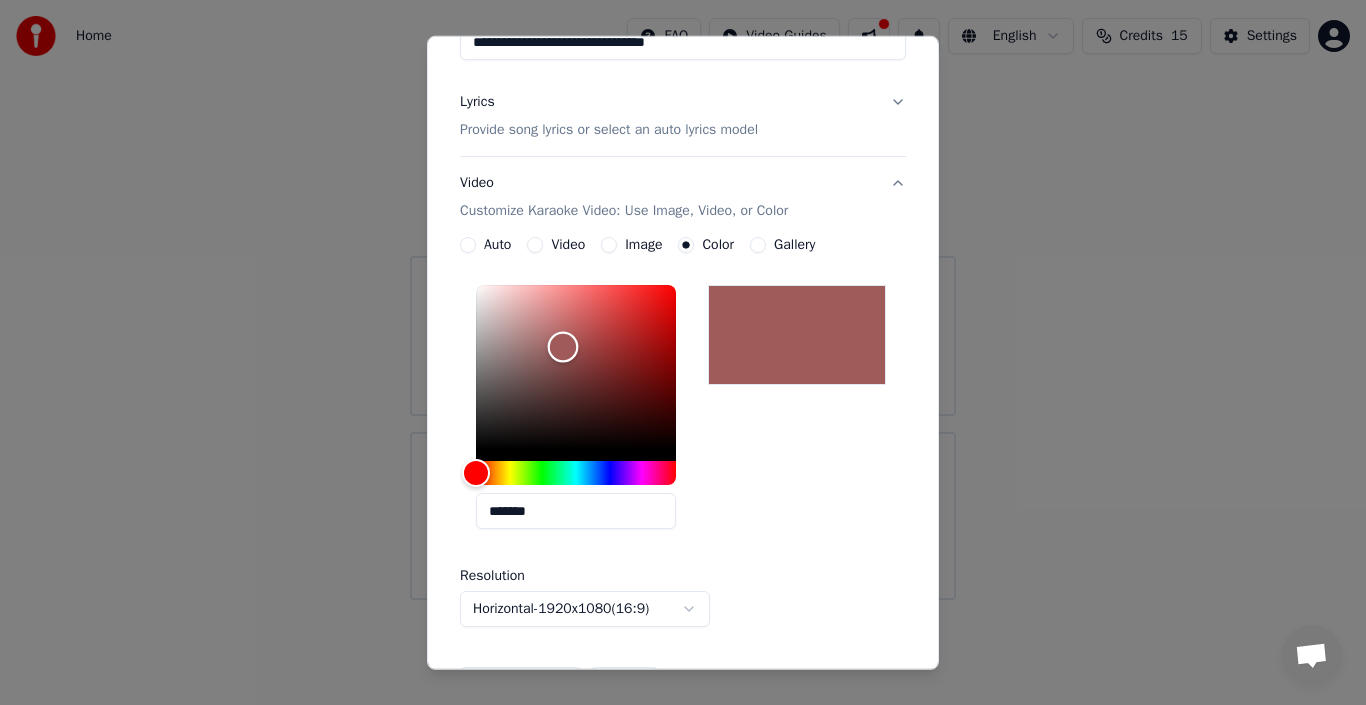 click at bounding box center [576, 367] 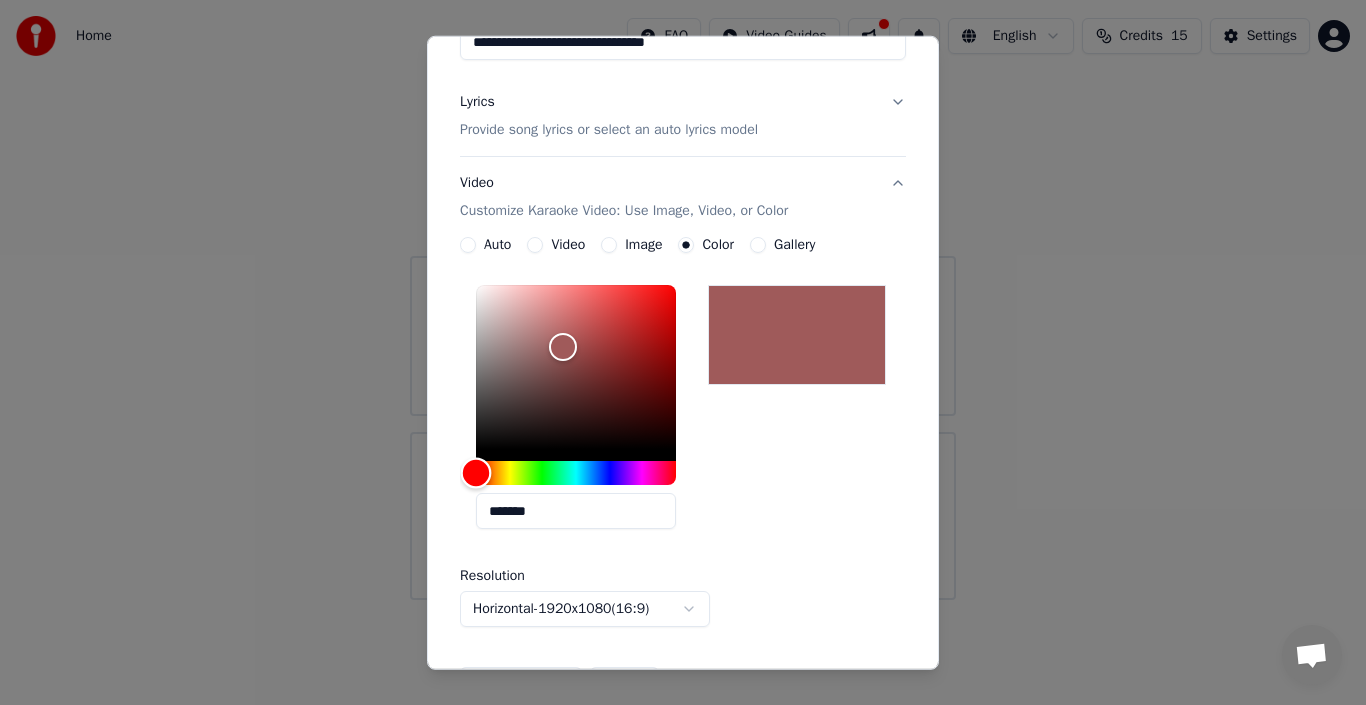 type on "*******" 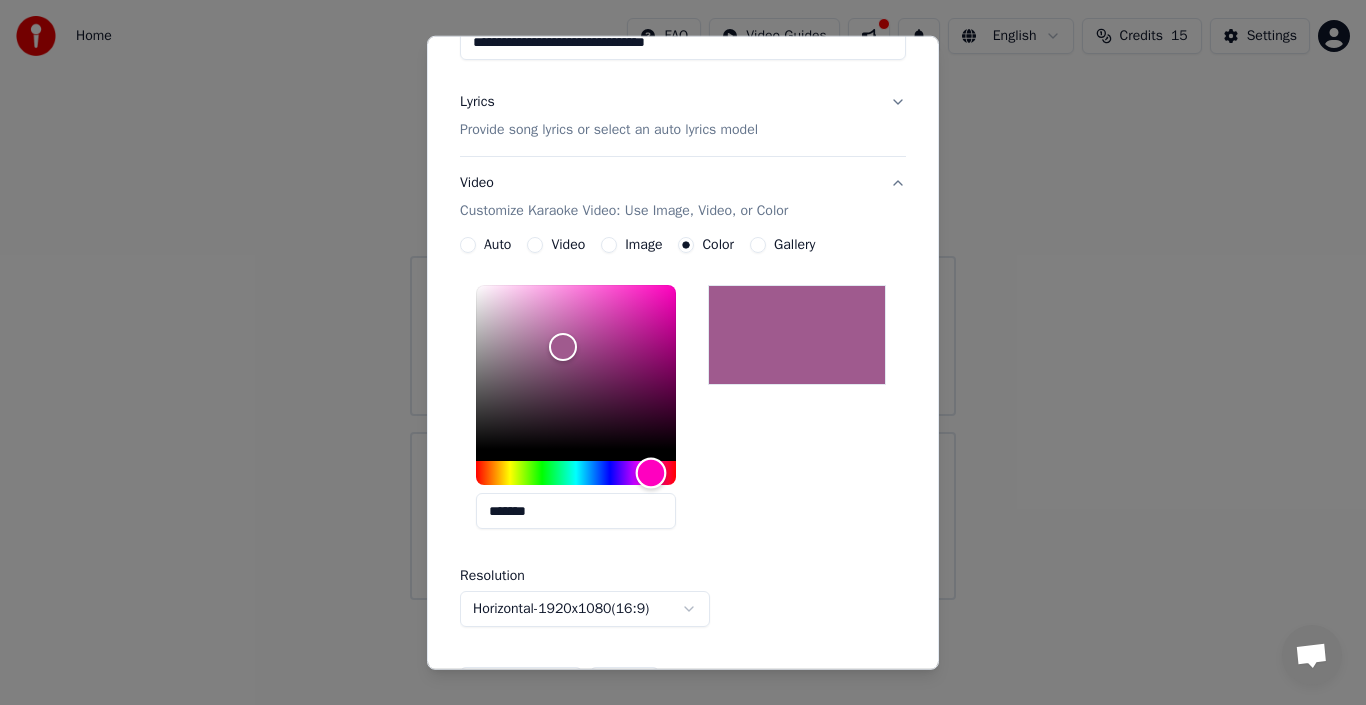 click at bounding box center (576, 473) 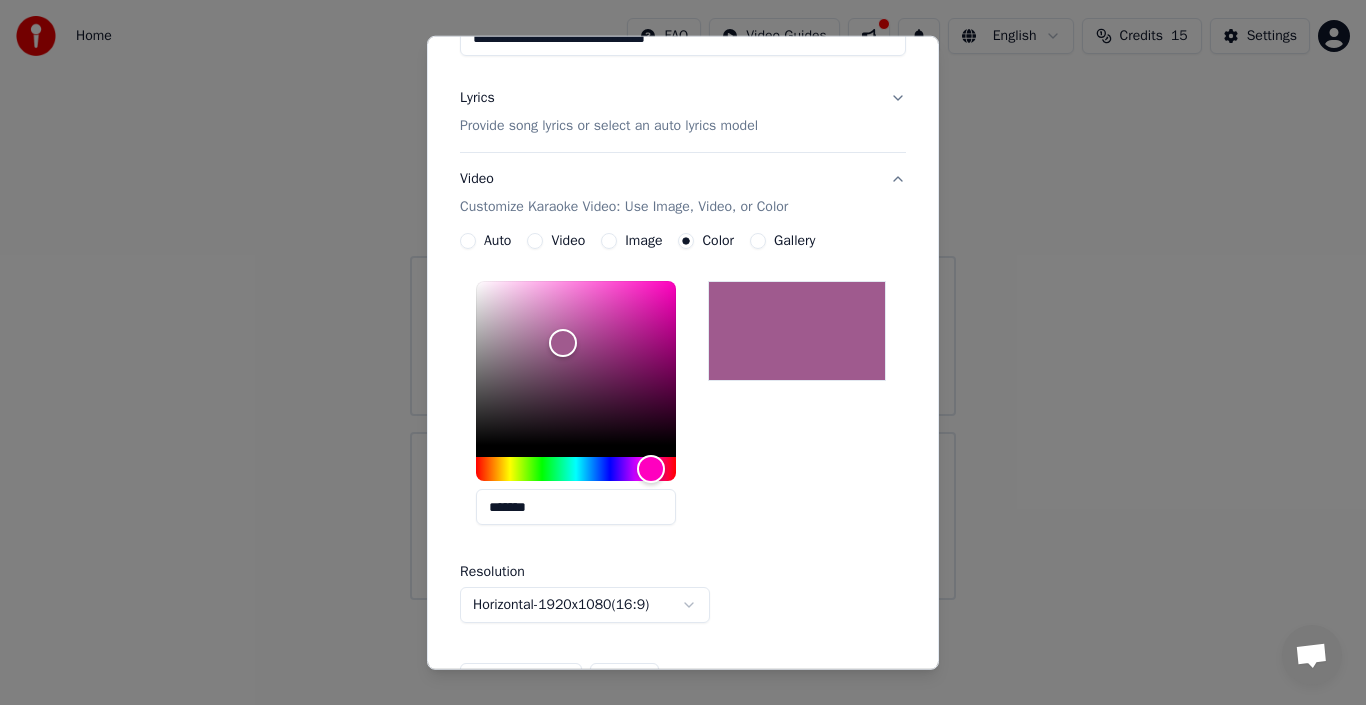 scroll, scrollTop: 185, scrollLeft: 0, axis: vertical 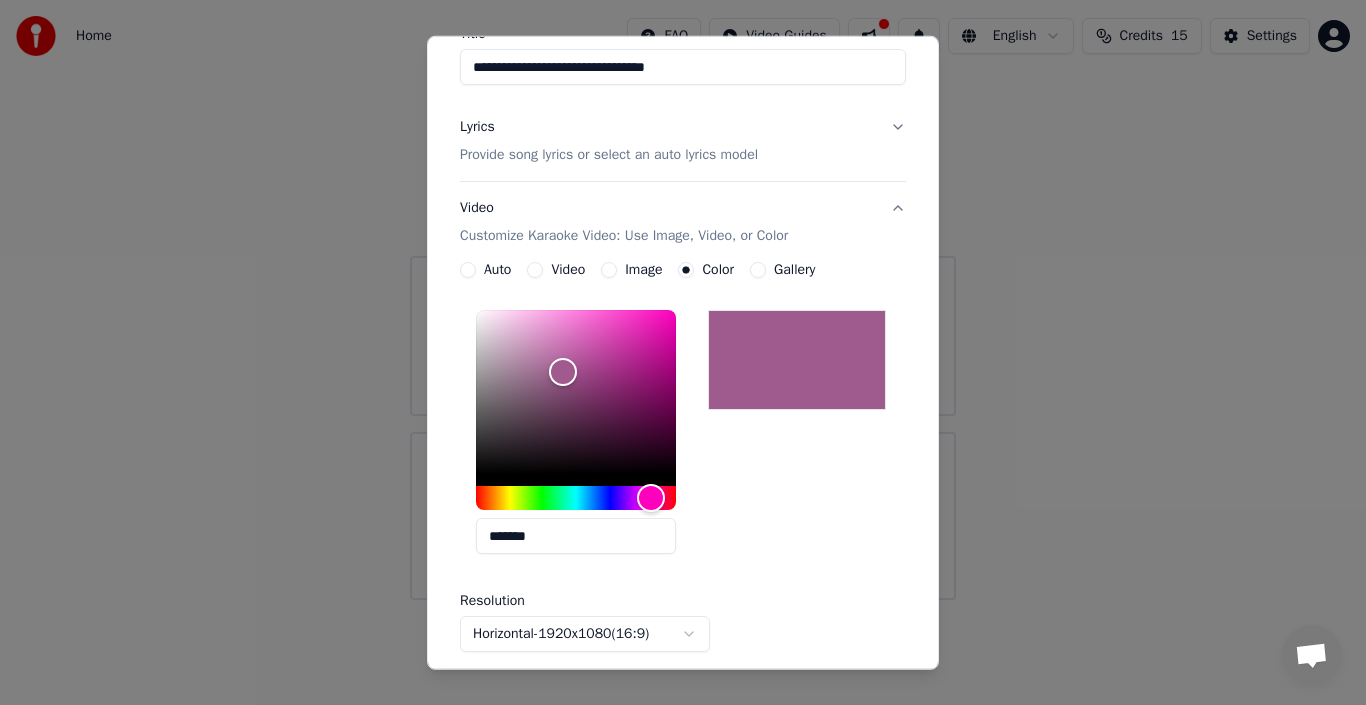 click on "Image" at bounding box center (643, 270) 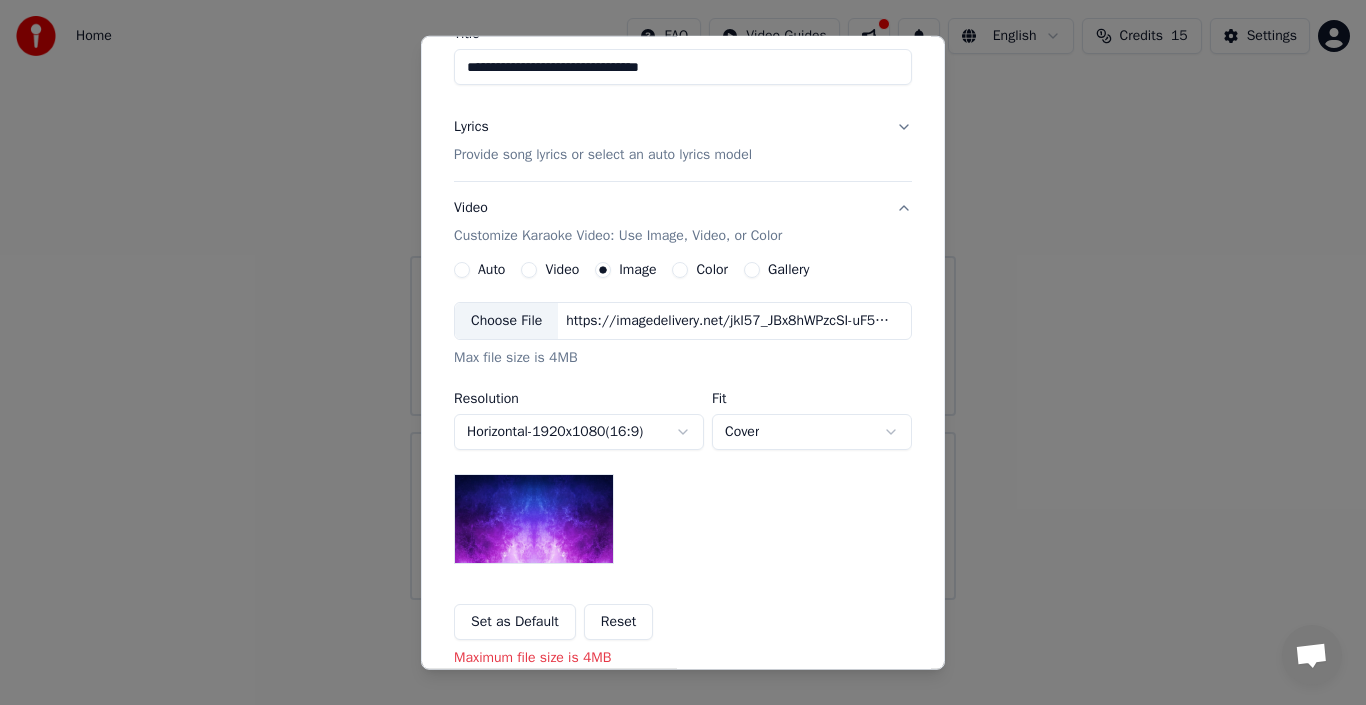 click on "Image" at bounding box center [637, 270] 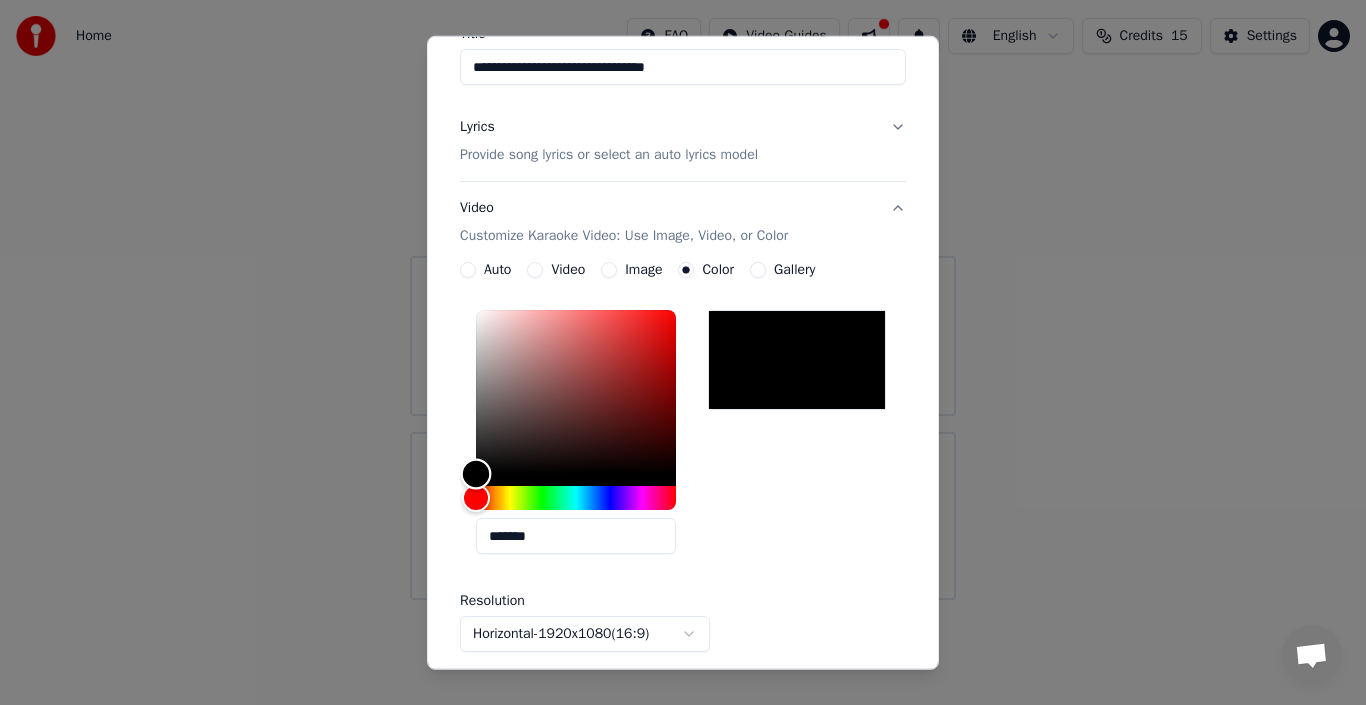 click at bounding box center [576, 392] 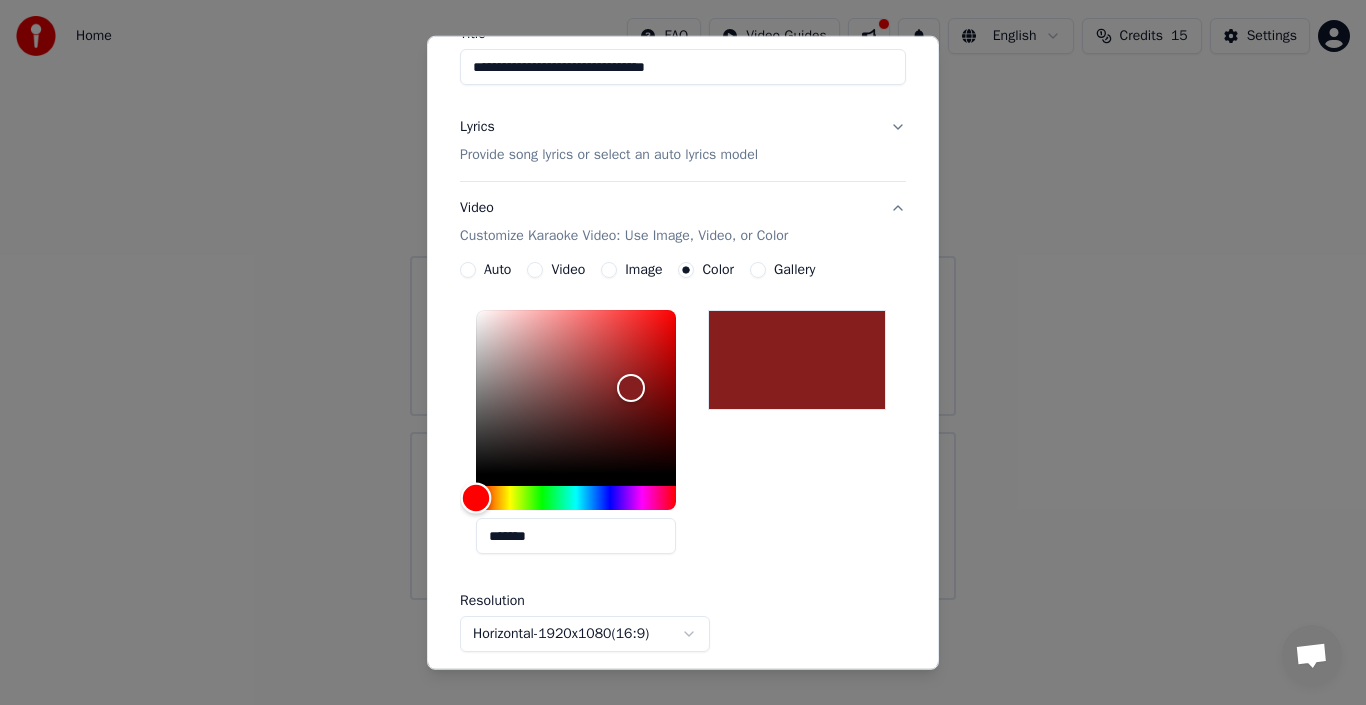 type on "*******" 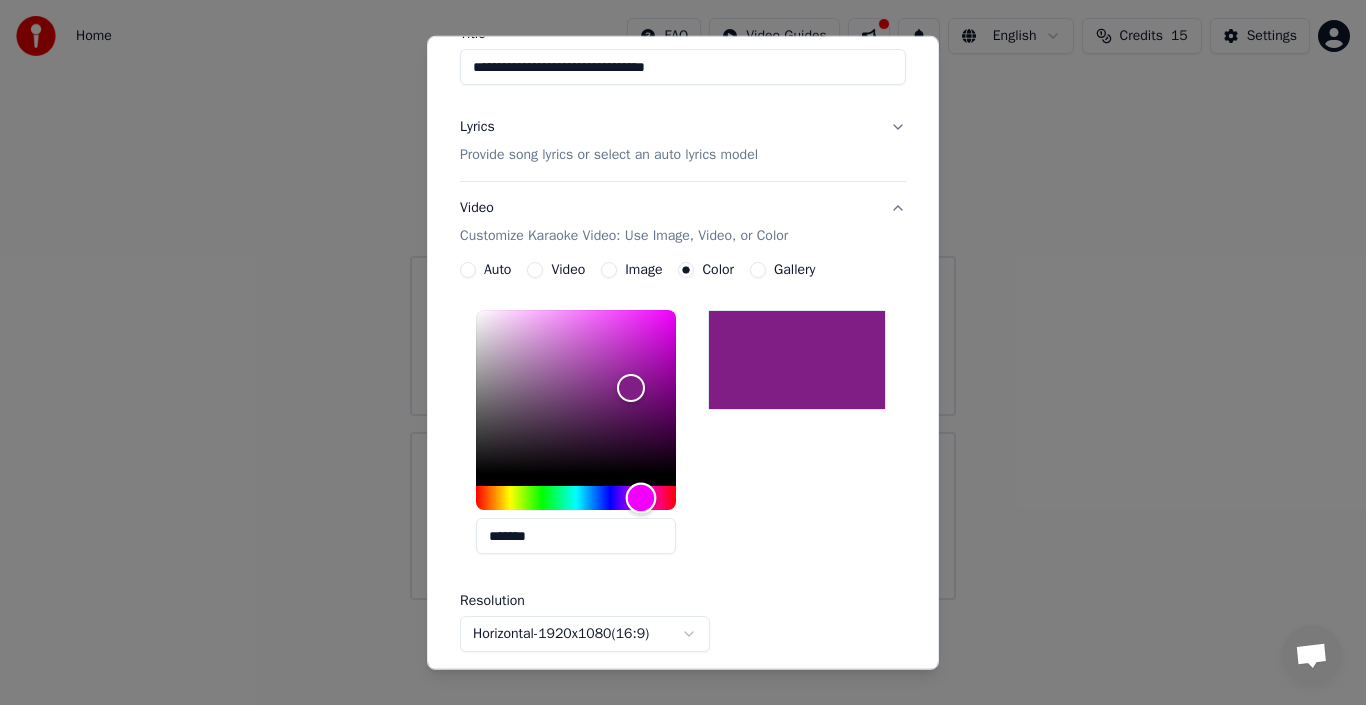 click at bounding box center [576, 498] 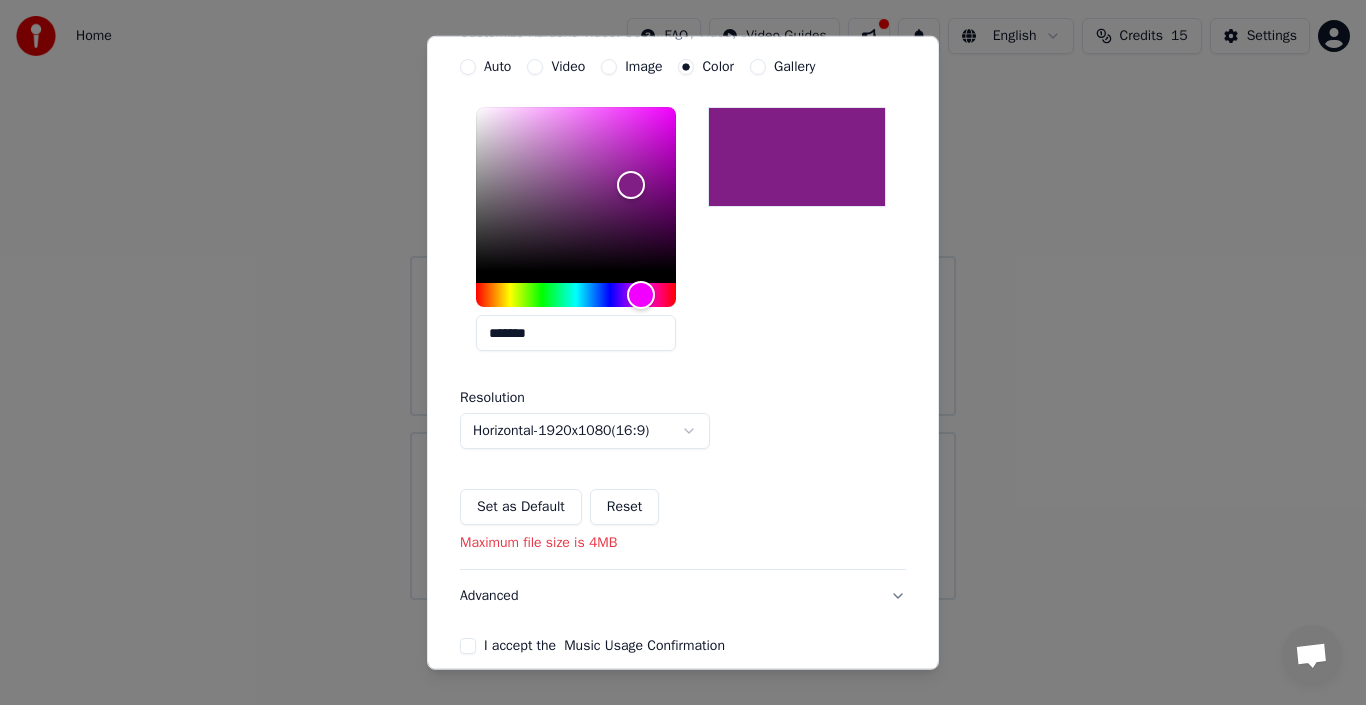 scroll, scrollTop: 481, scrollLeft: 0, axis: vertical 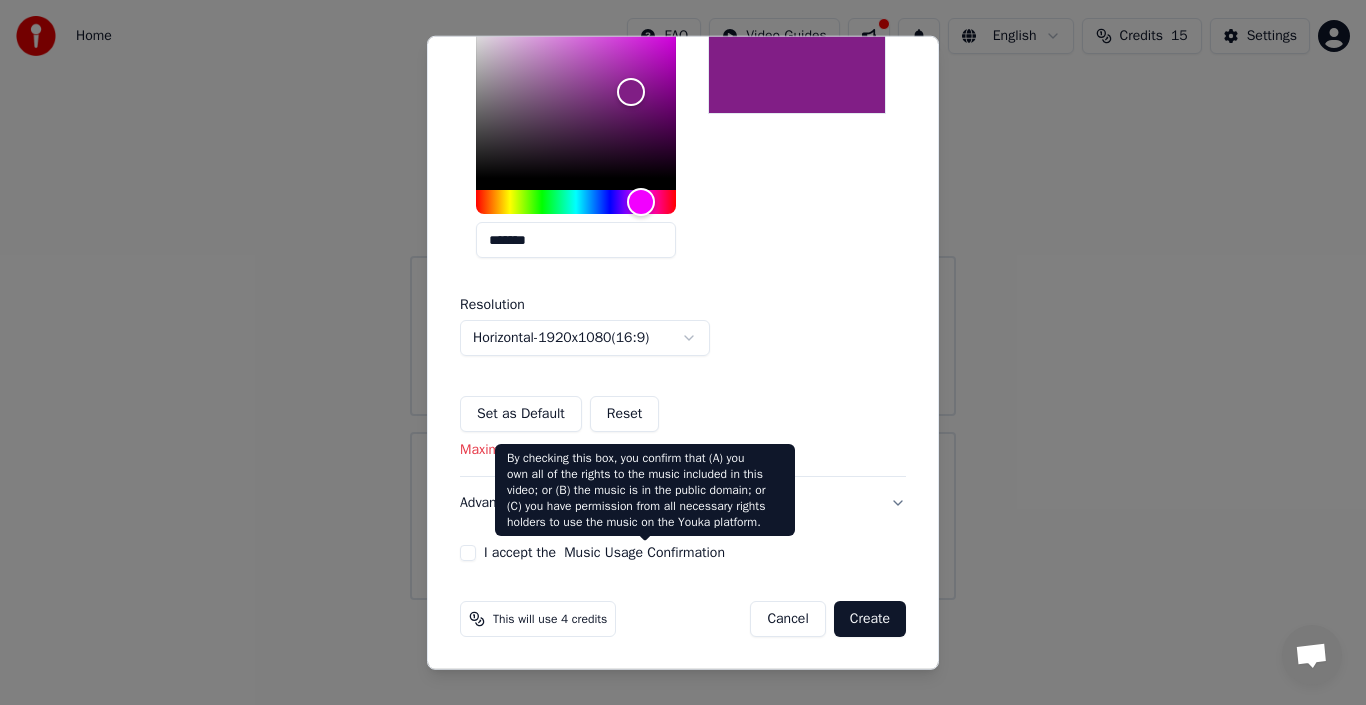 click on "Music Usage Confirmation" at bounding box center (644, 553) 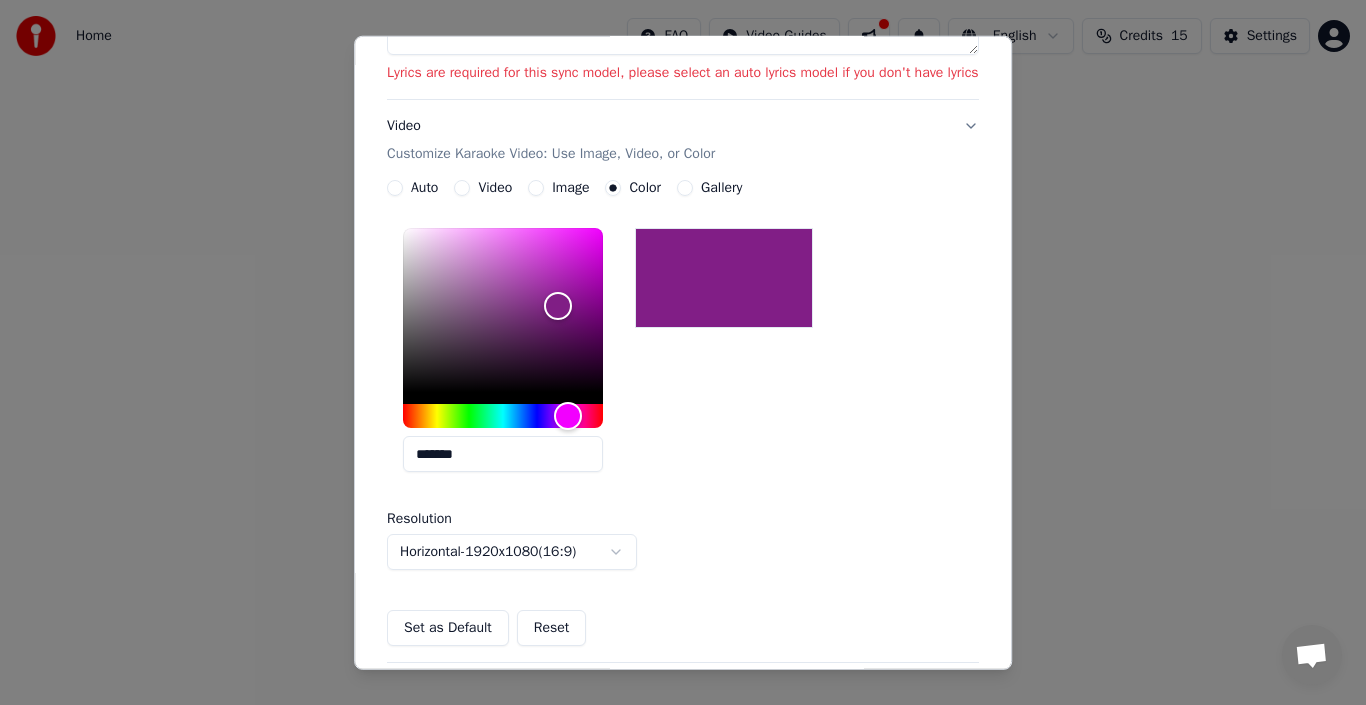 scroll, scrollTop: 213, scrollLeft: 0, axis: vertical 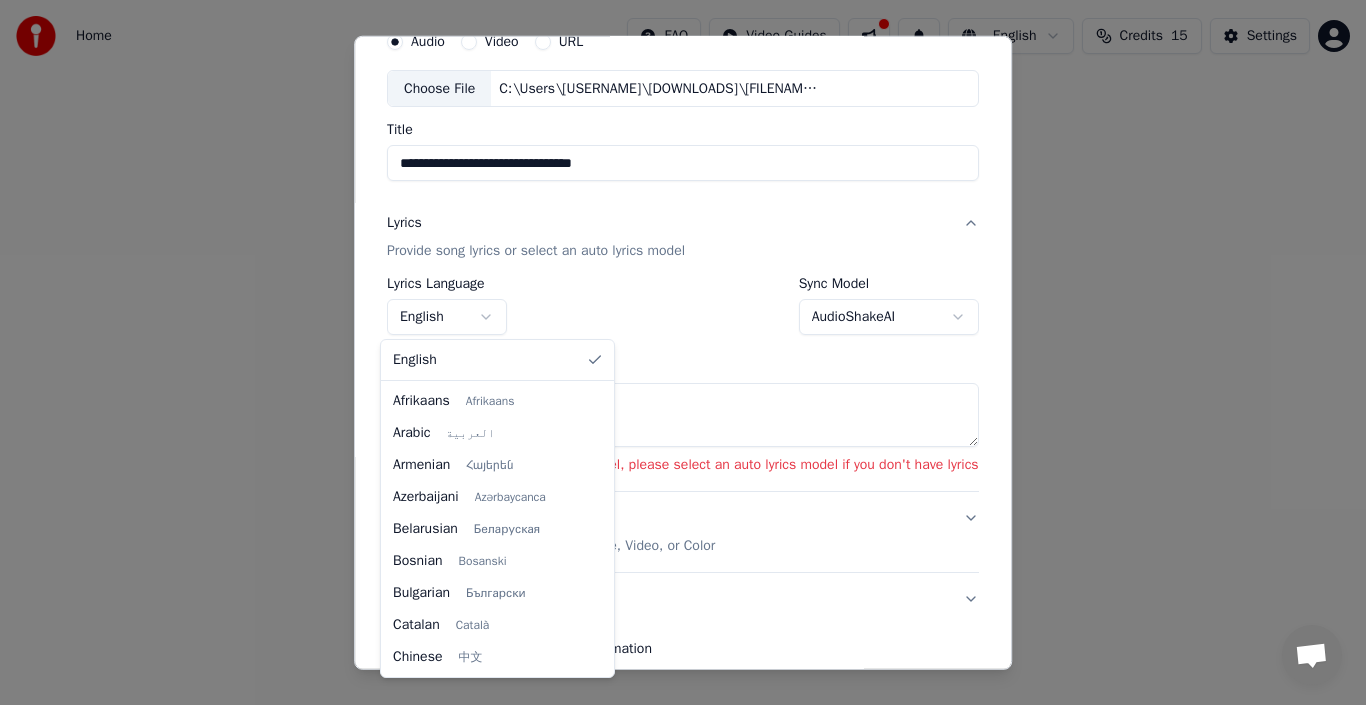 click on "**********" at bounding box center (683, 300) 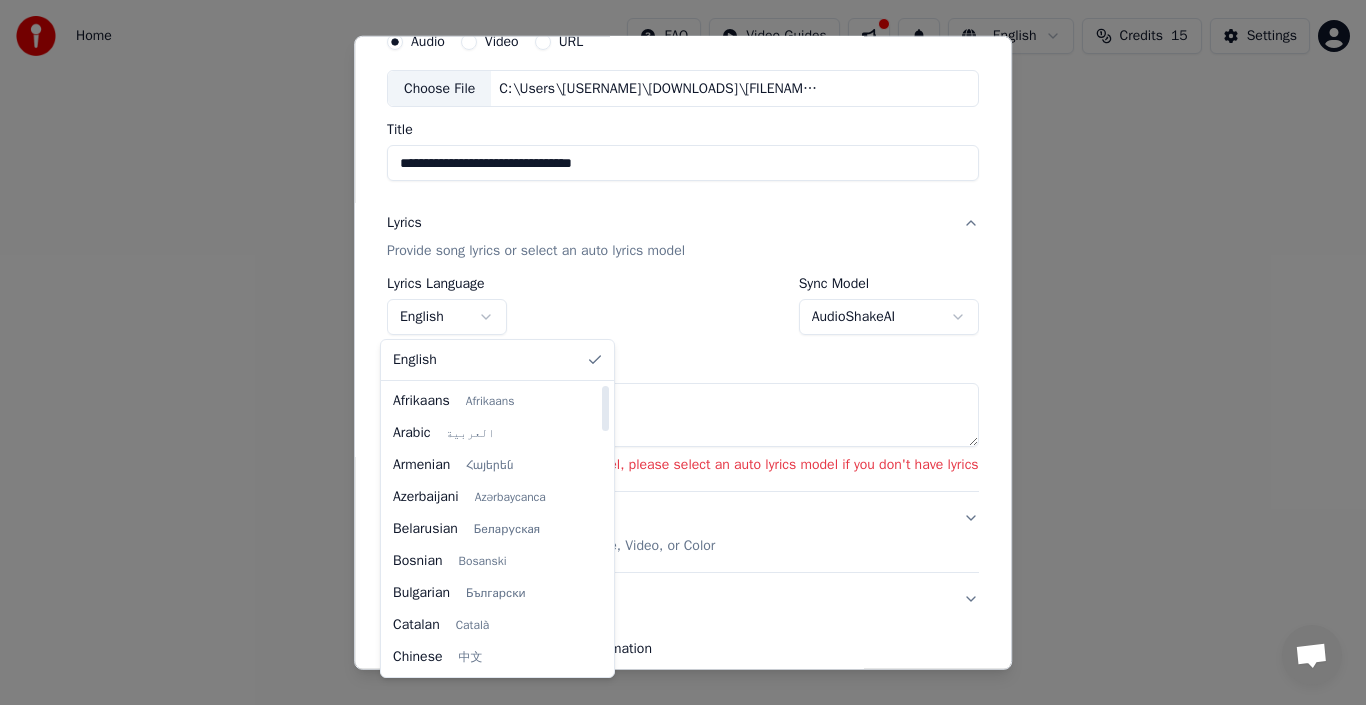 scroll, scrollTop: 1119, scrollLeft: 0, axis: vertical 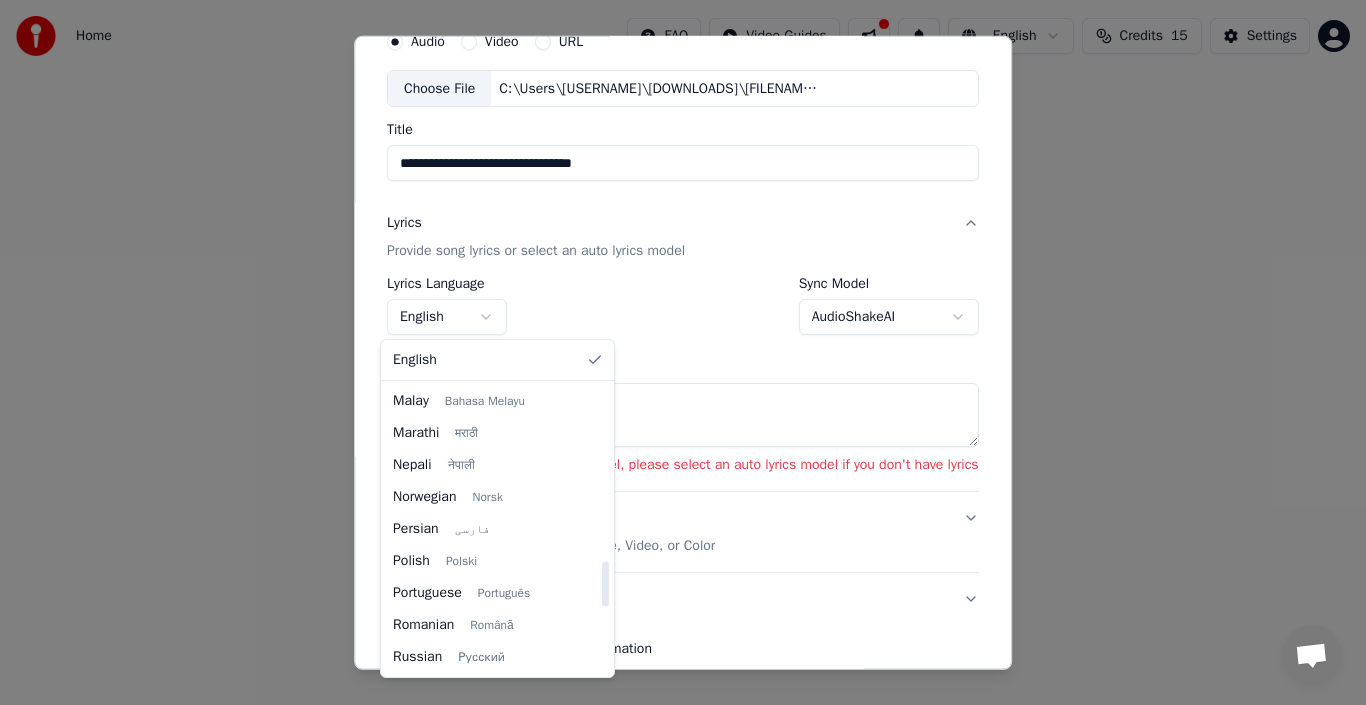 select on "**" 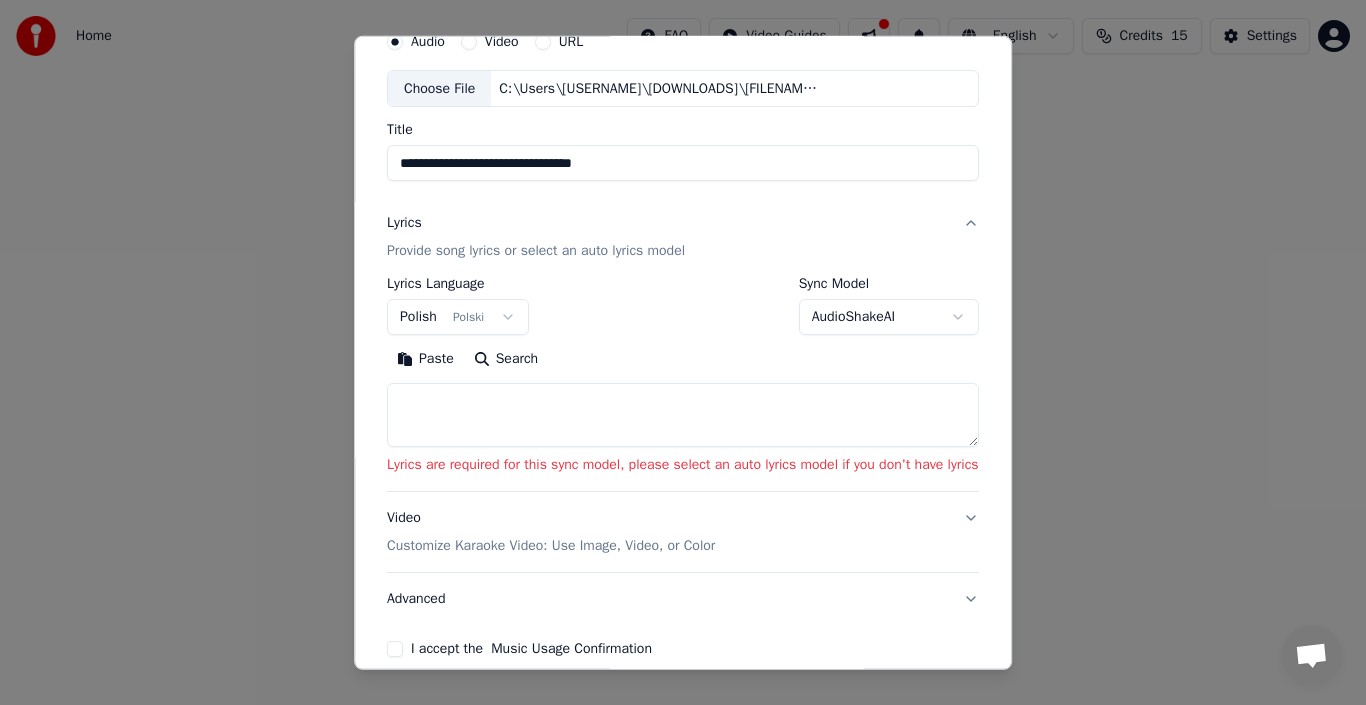 scroll, scrollTop: 0, scrollLeft: 0, axis: both 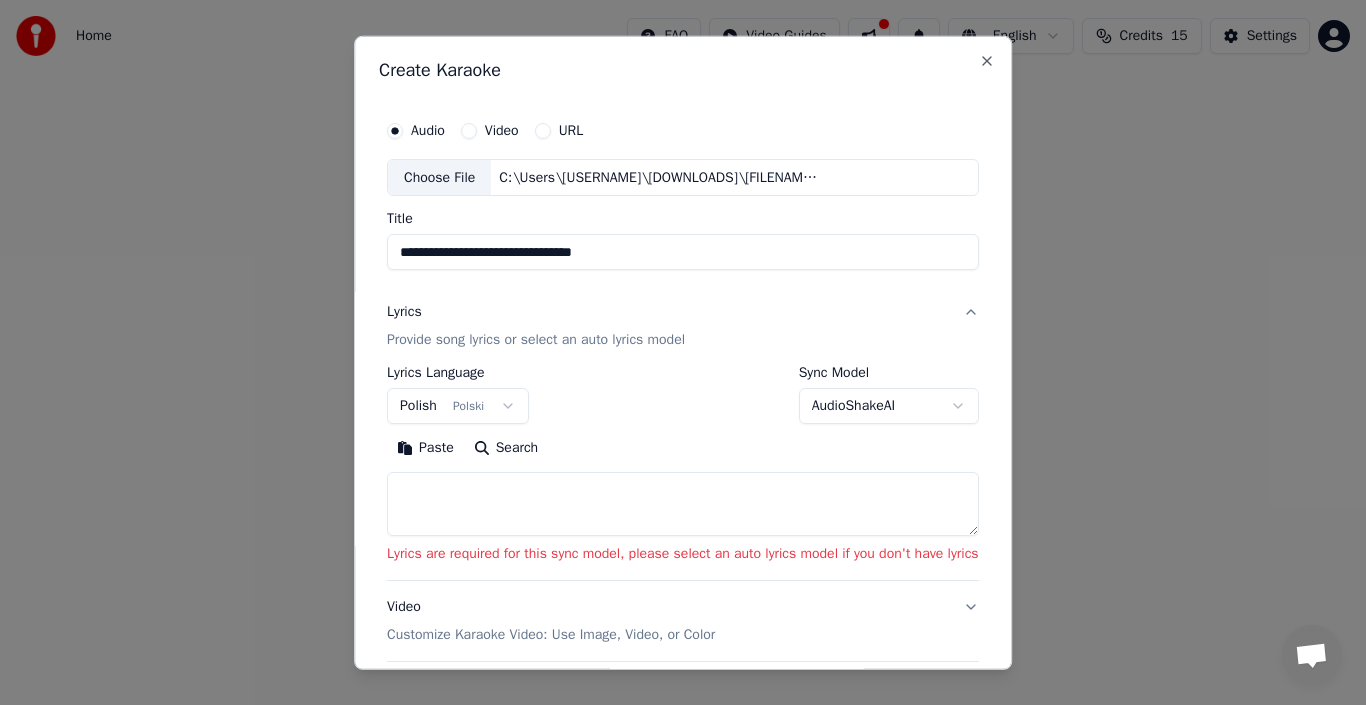 click on "**********" at bounding box center [683, 252] 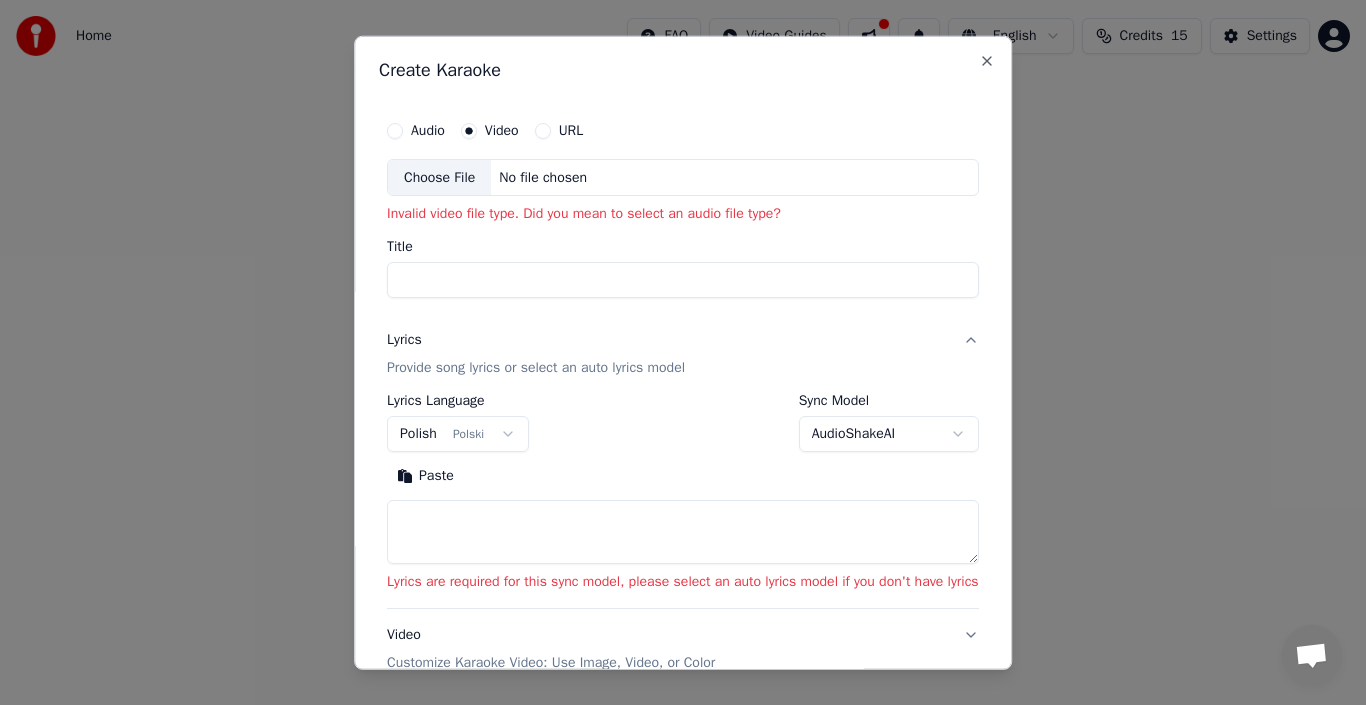 click on "Choose File" at bounding box center [439, 177] 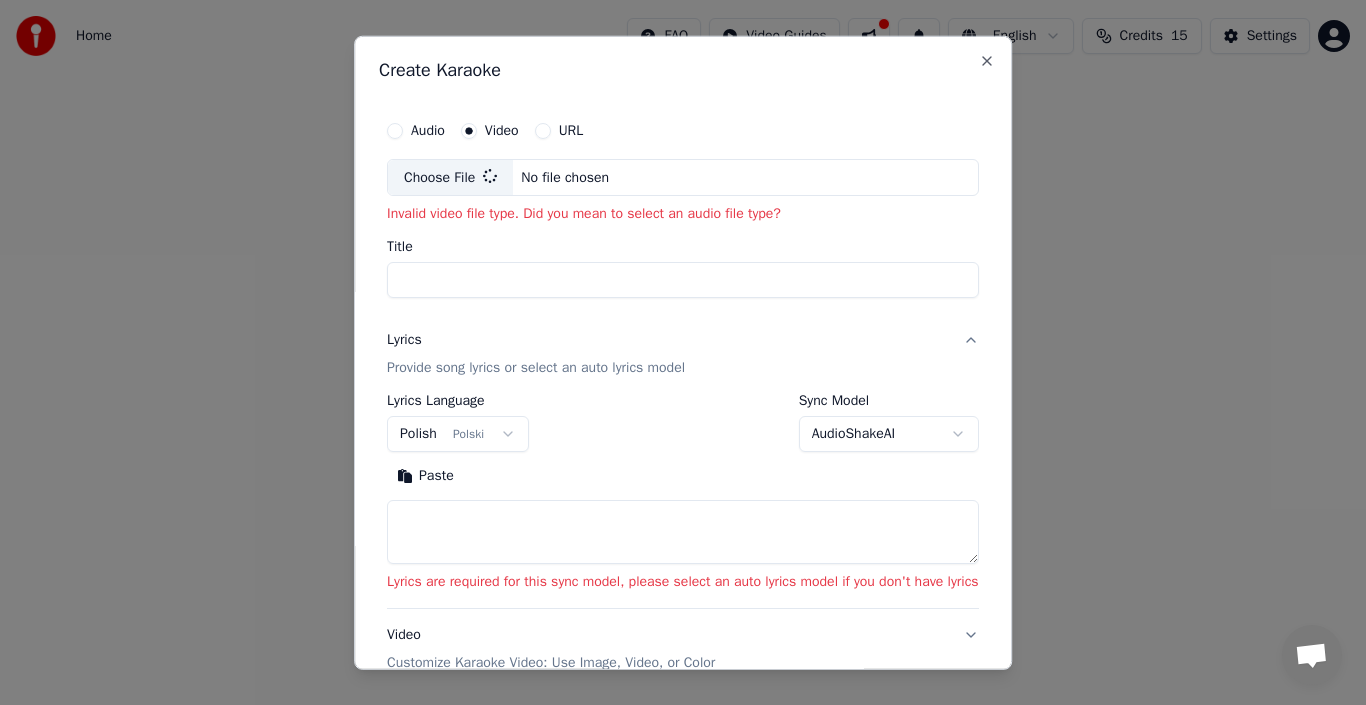 type on "**********" 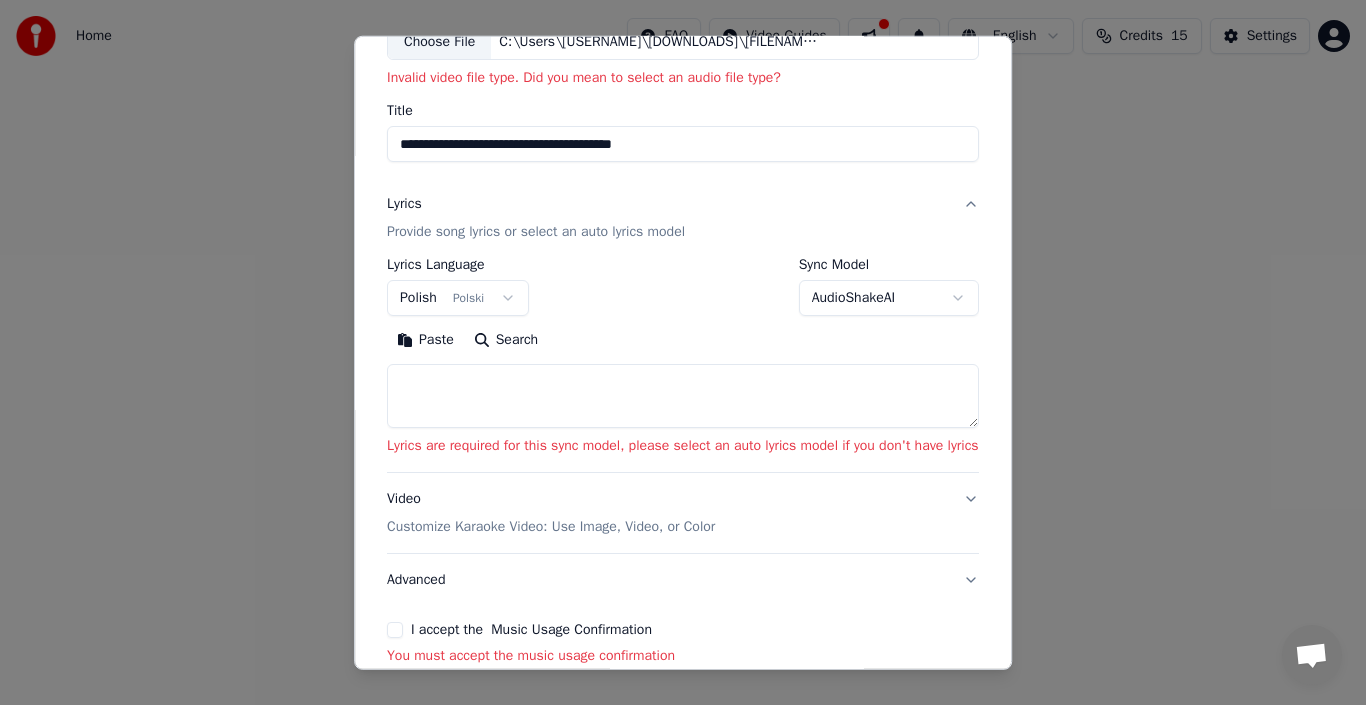 scroll, scrollTop: 150, scrollLeft: 0, axis: vertical 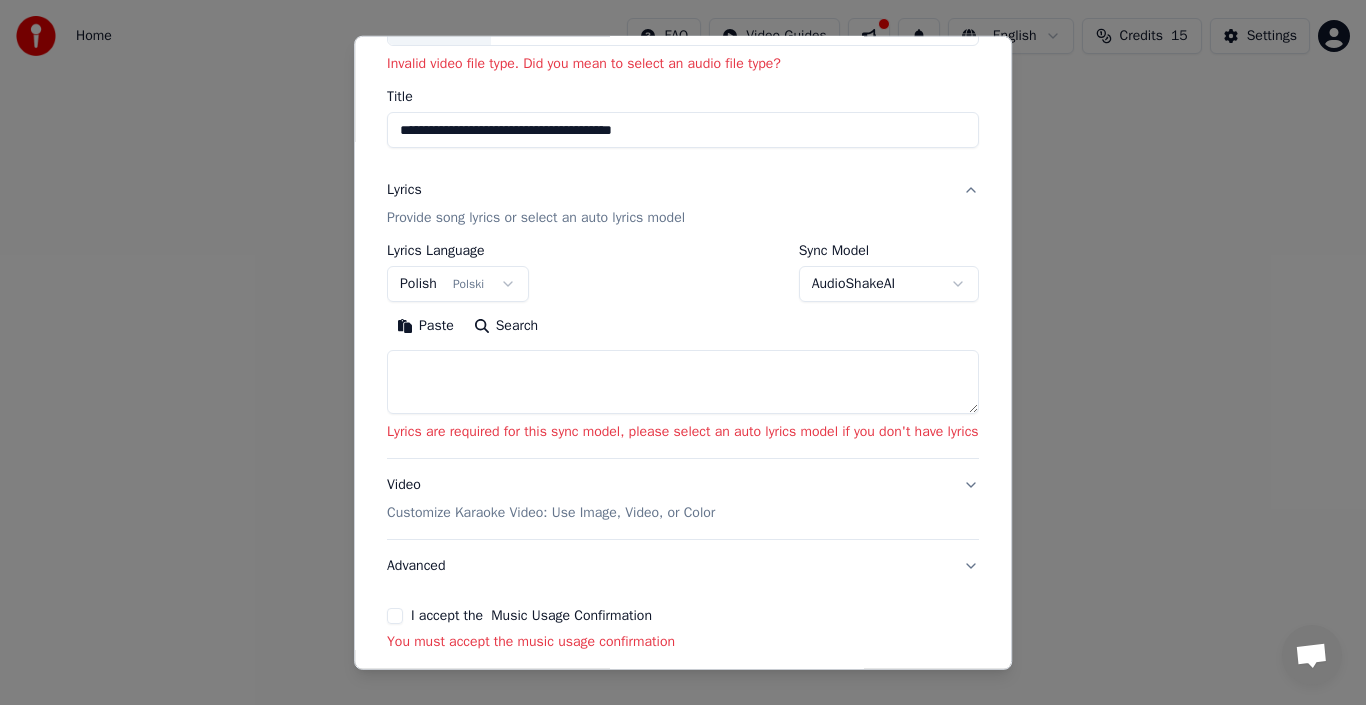 click on "Search" at bounding box center [506, 326] 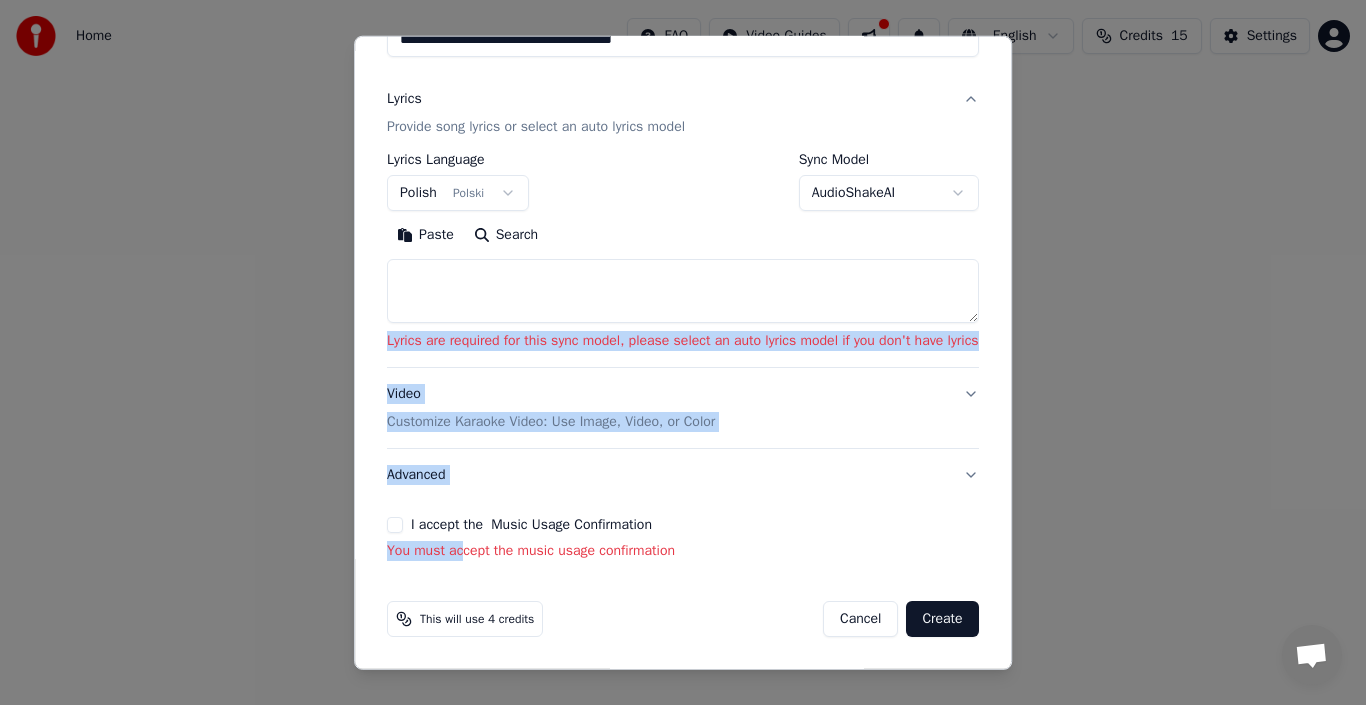 drag, startPoint x: 454, startPoint y: 658, endPoint x: 697, endPoint y: 255, distance: 470.59323 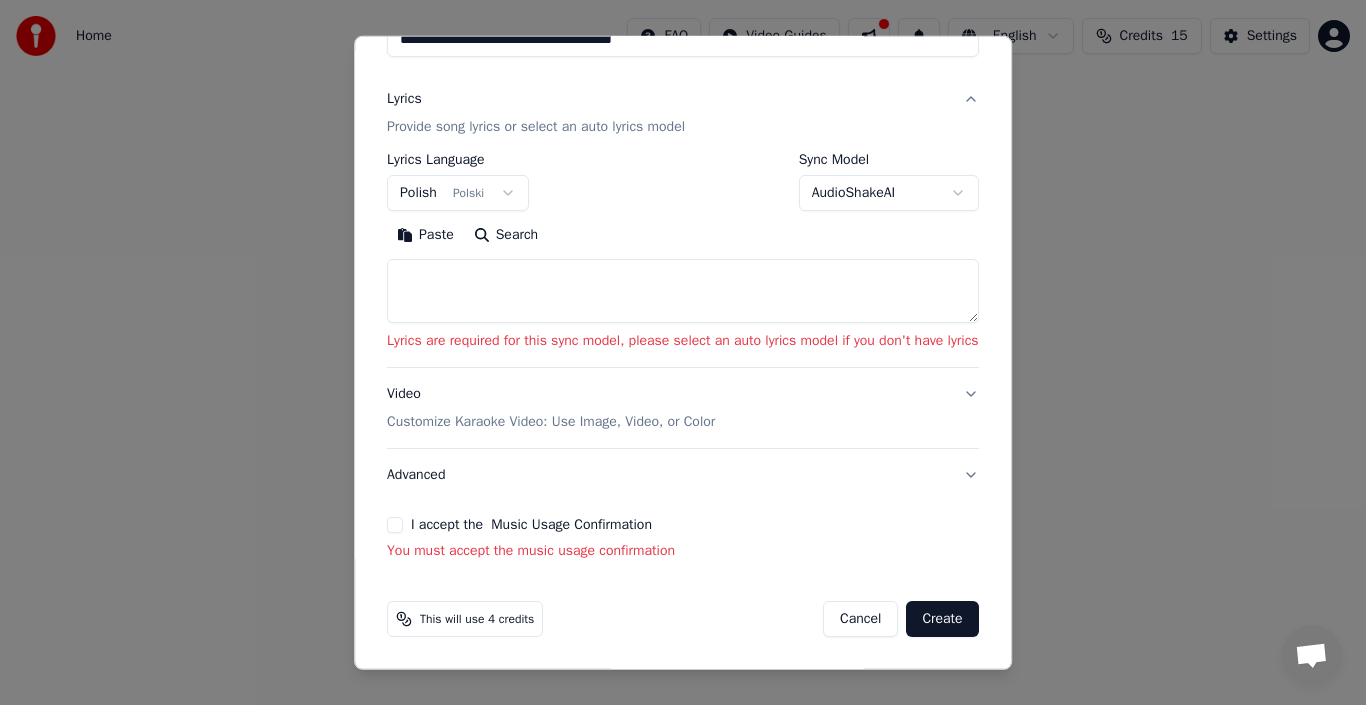 click at bounding box center [683, 291] 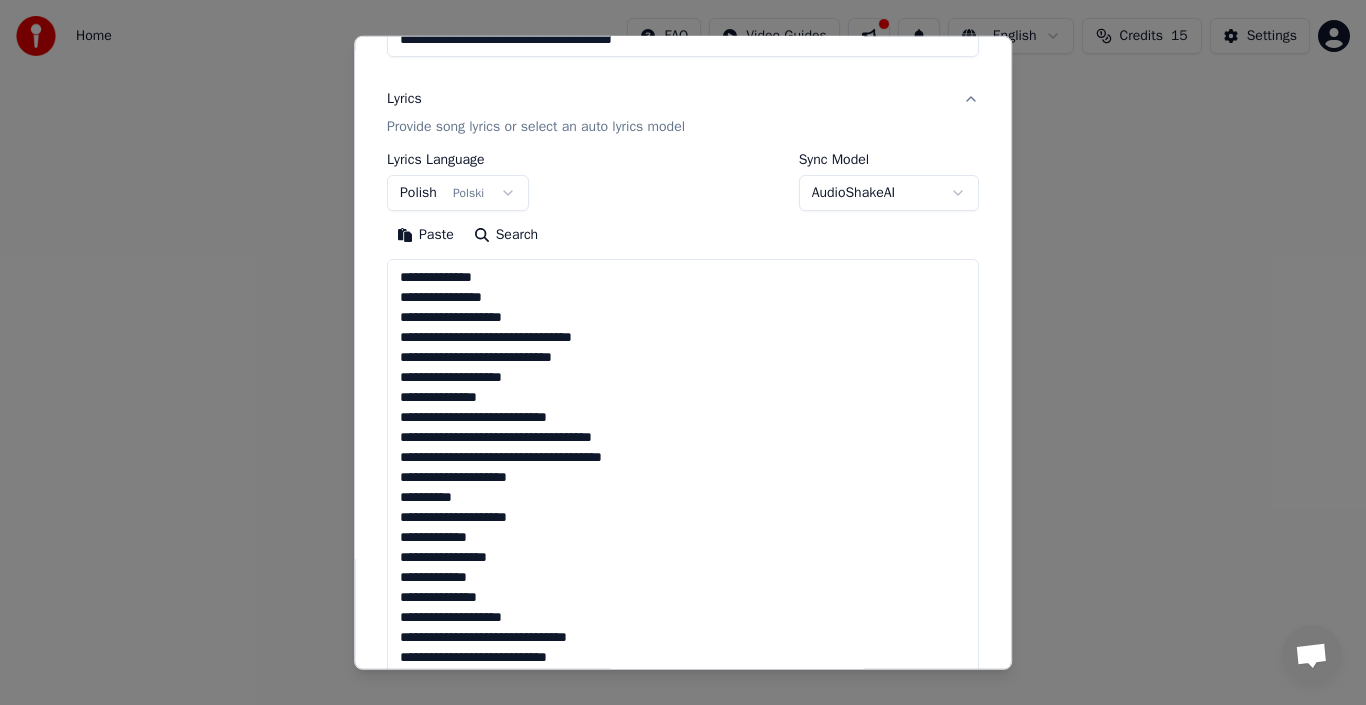 scroll, scrollTop: 805, scrollLeft: 0, axis: vertical 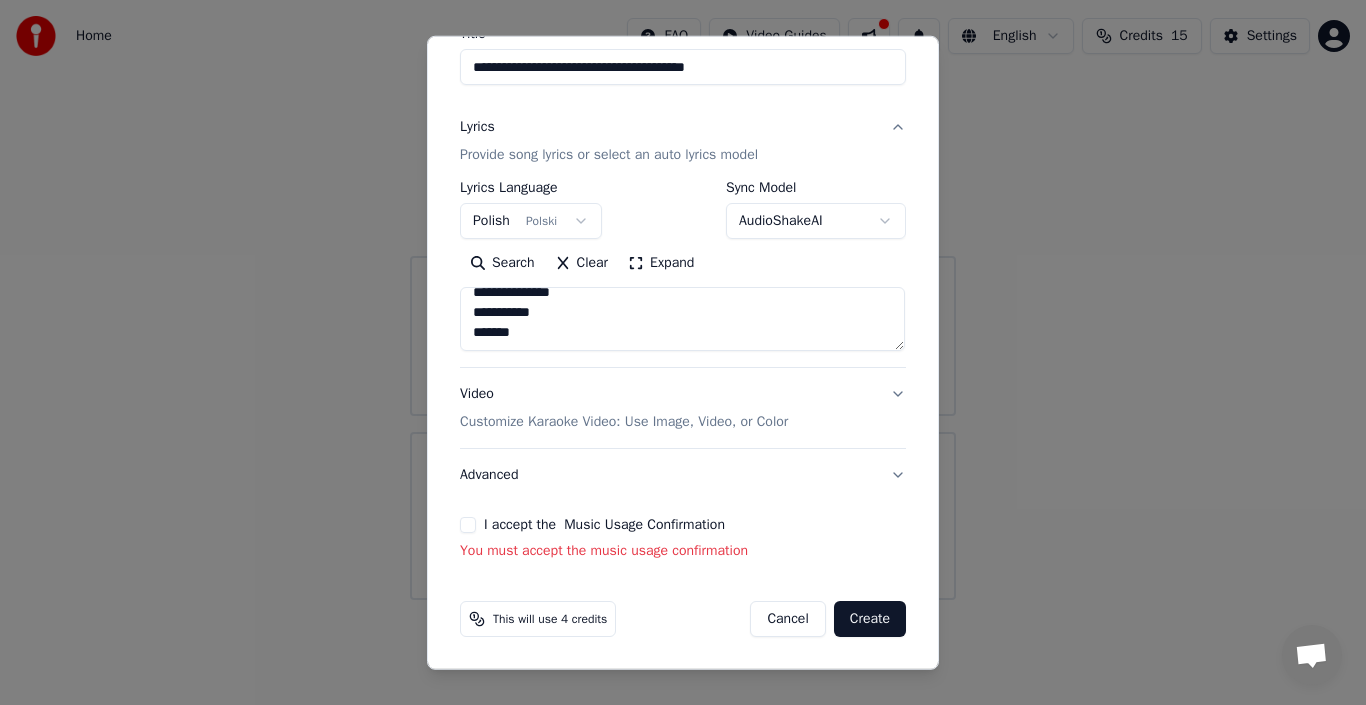 type on "**********" 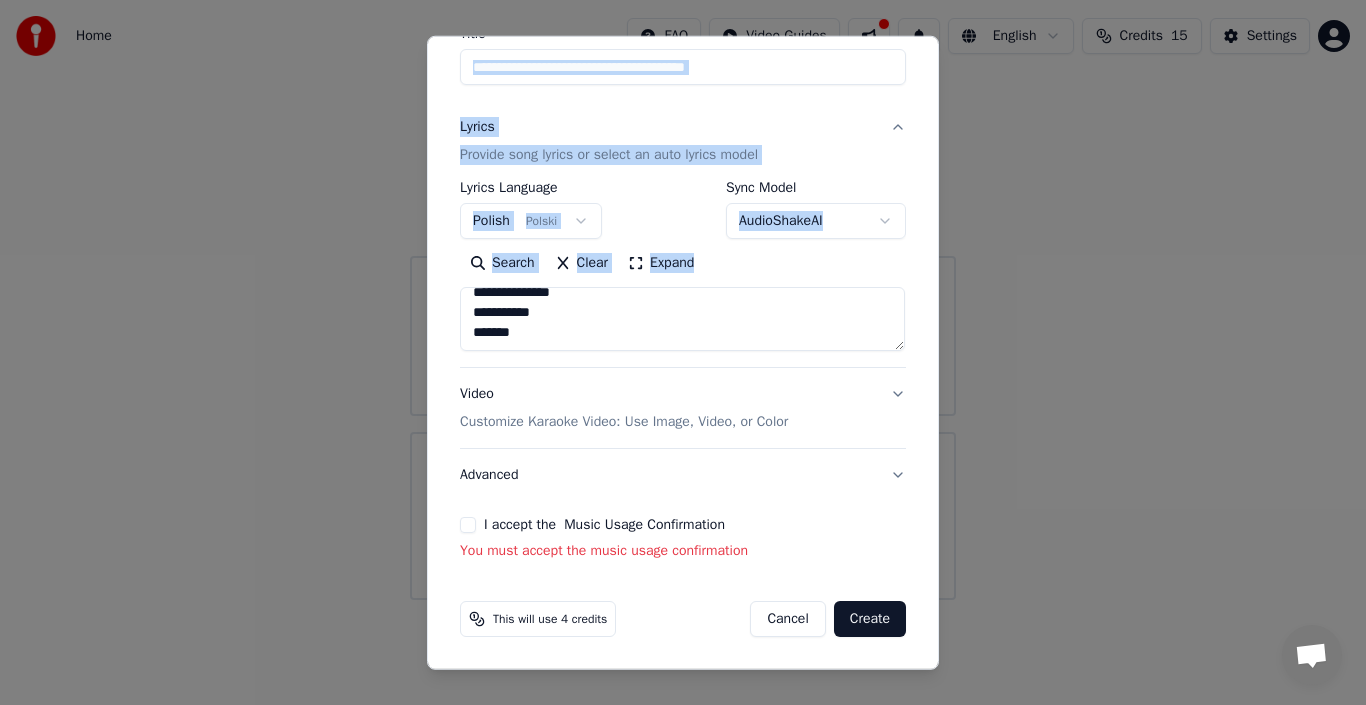 drag, startPoint x: 927, startPoint y: 347, endPoint x: 947, endPoint y: 402, distance: 58.5235 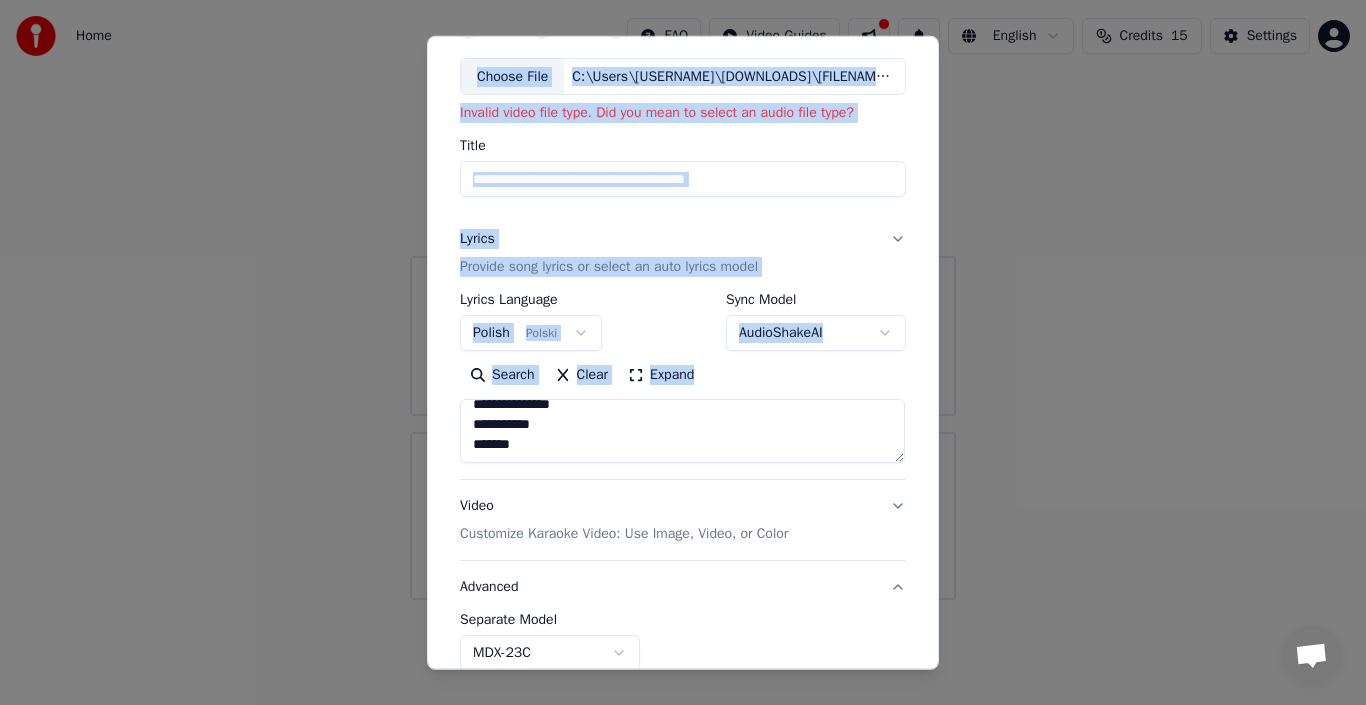 scroll, scrollTop: 101, scrollLeft: 0, axis: vertical 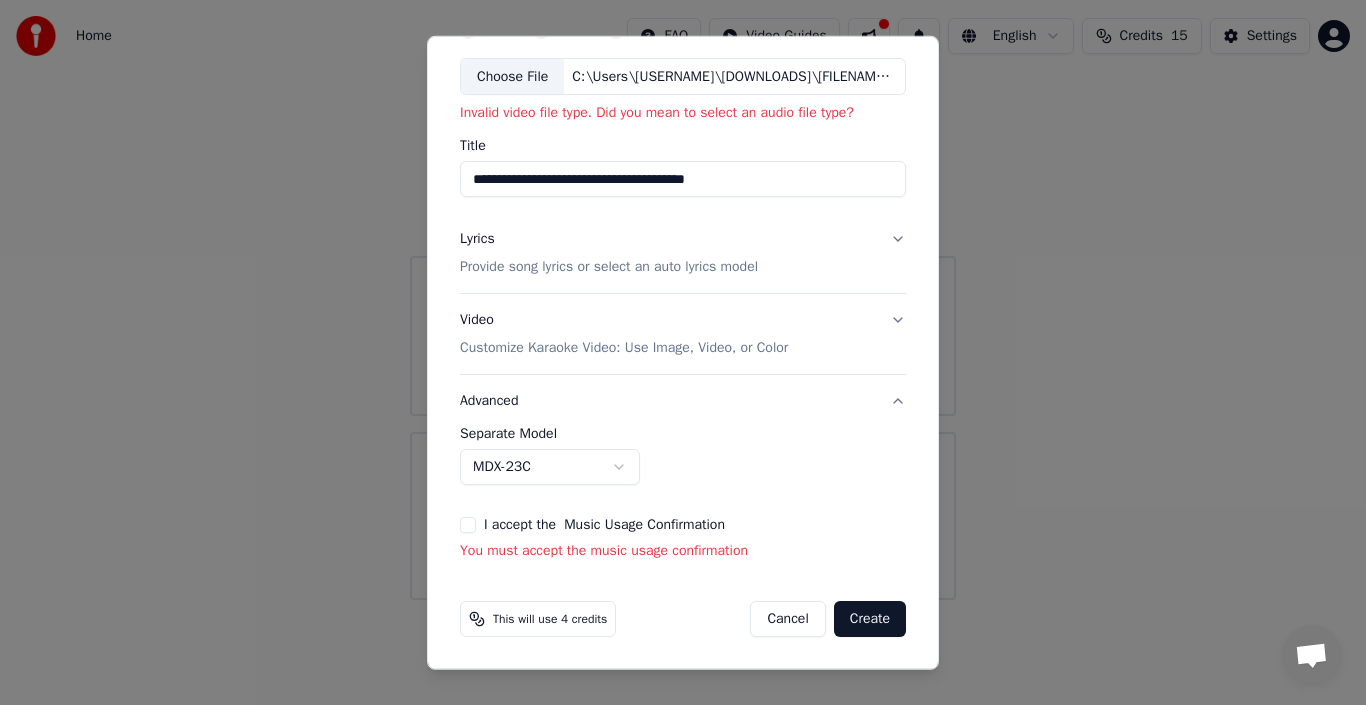 click on "**********" at bounding box center (683, 352) 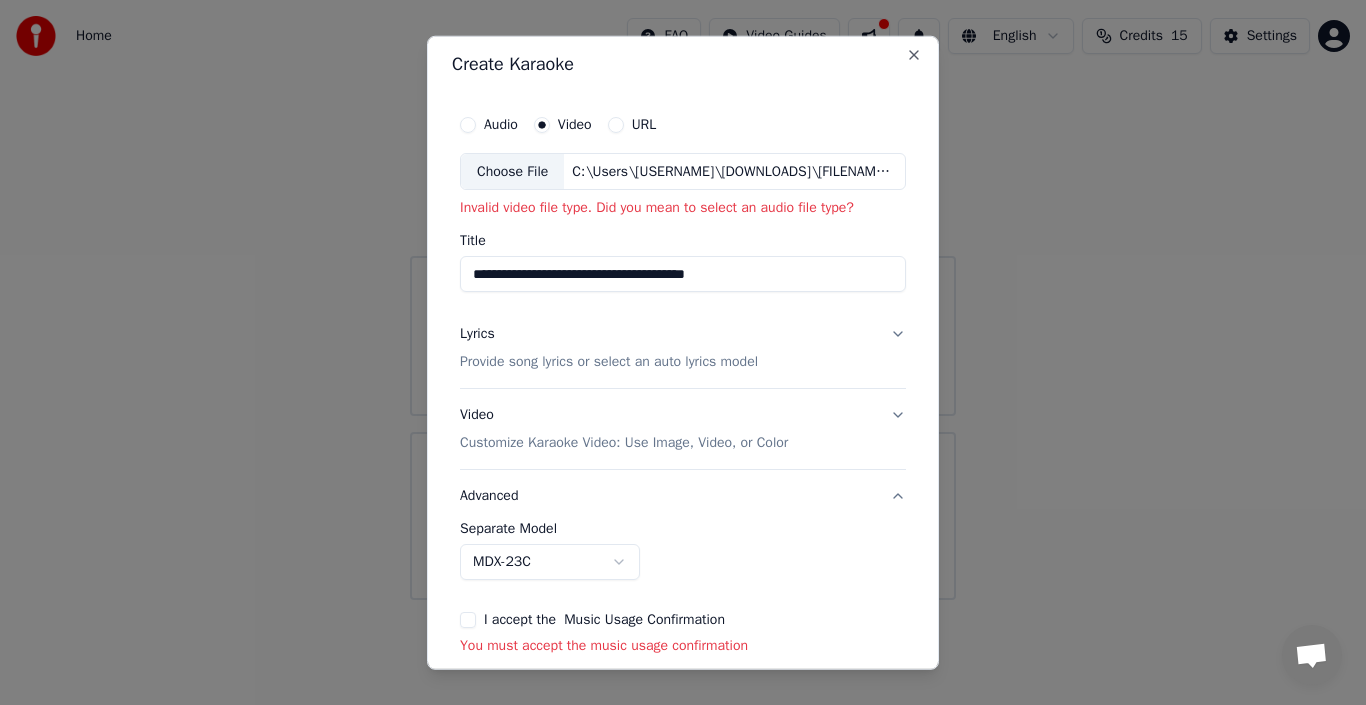 scroll, scrollTop: 0, scrollLeft: 0, axis: both 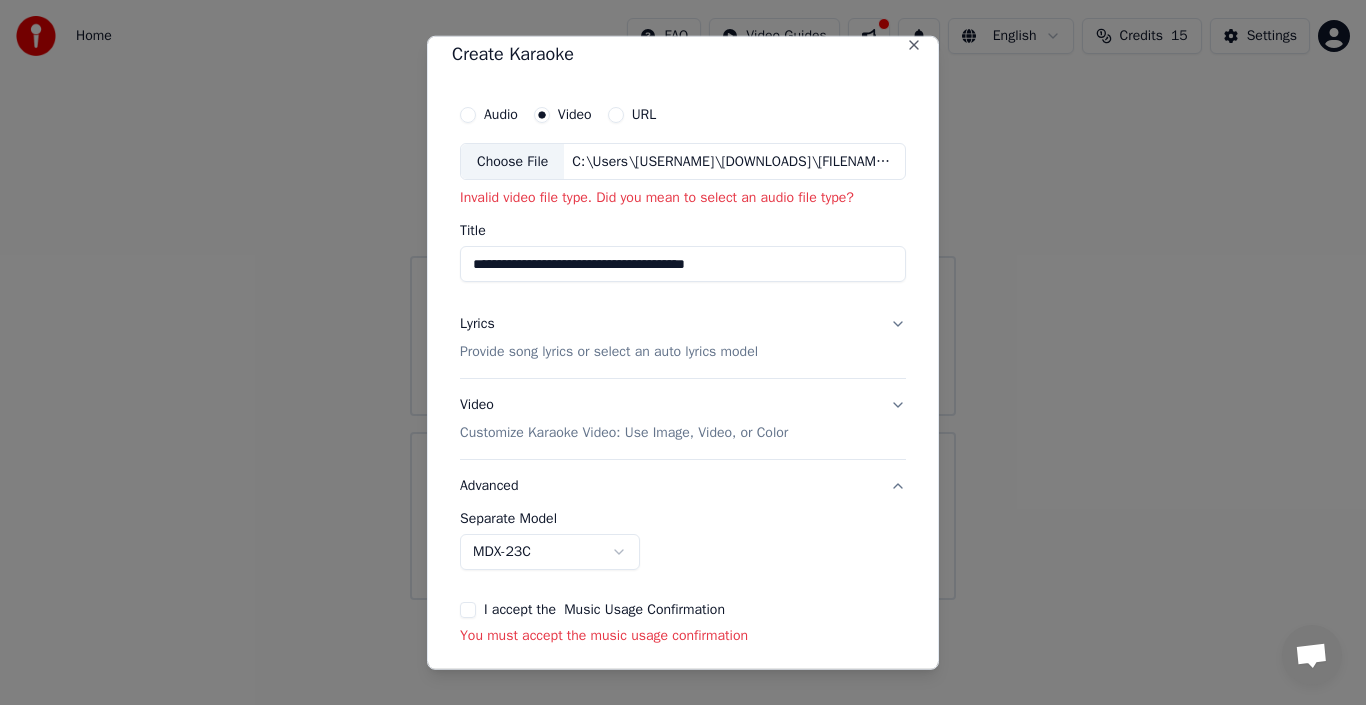 click on "Invalid video file type. Did you mean to select an audio file type?" at bounding box center [683, 198] 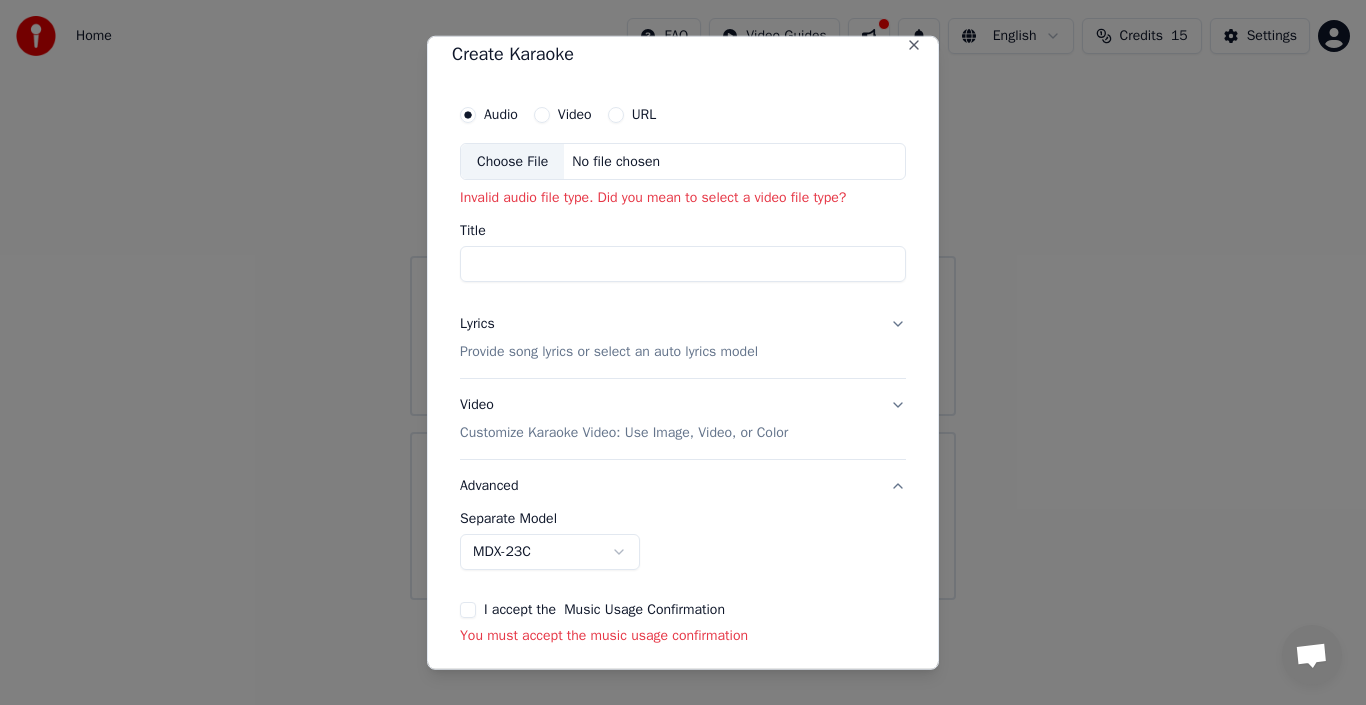 click on "Choose File" at bounding box center (512, 161) 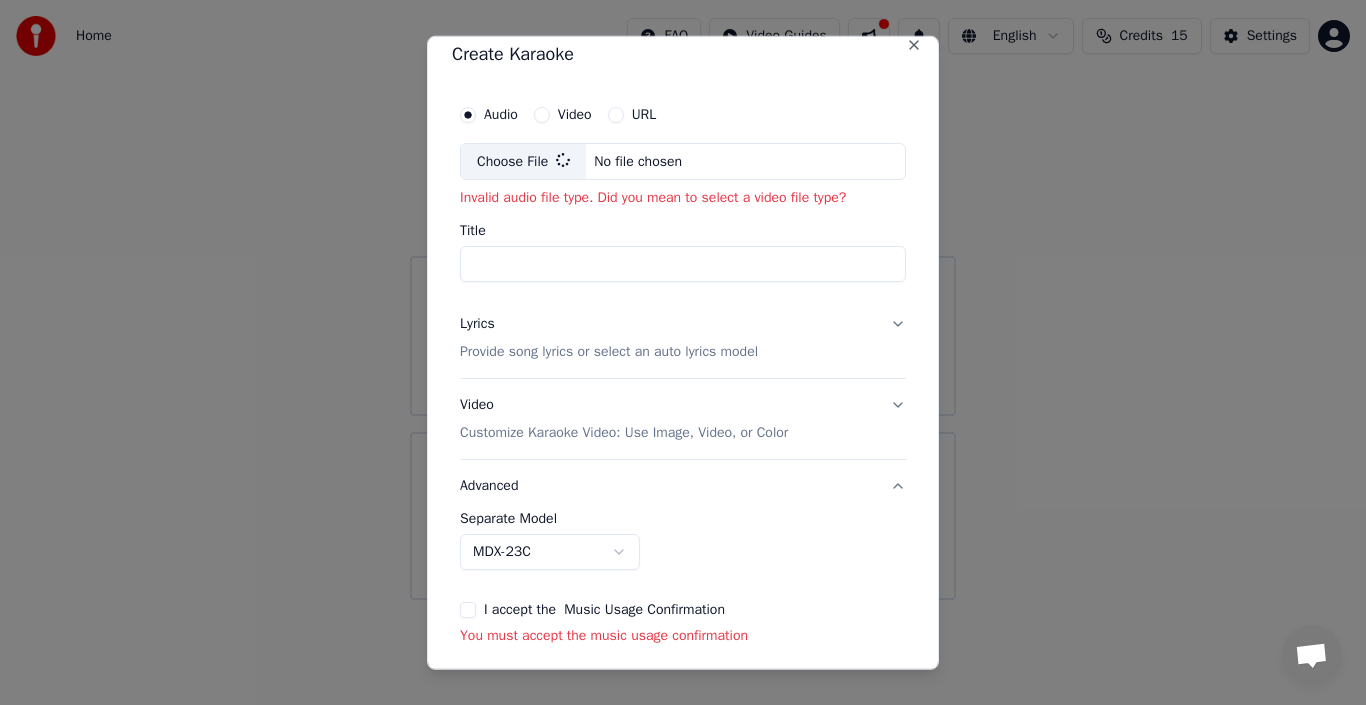 type on "**********" 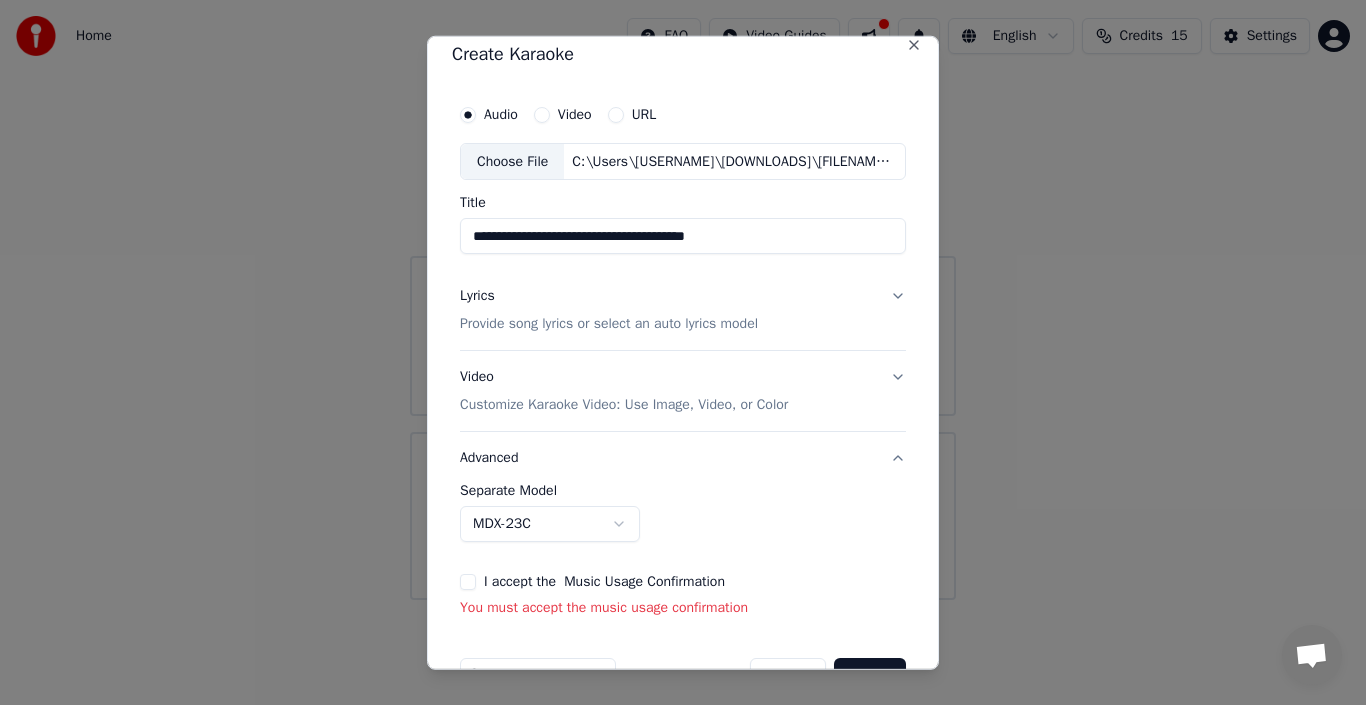 click on "Provide song lyrics or select an auto lyrics model" at bounding box center [609, 324] 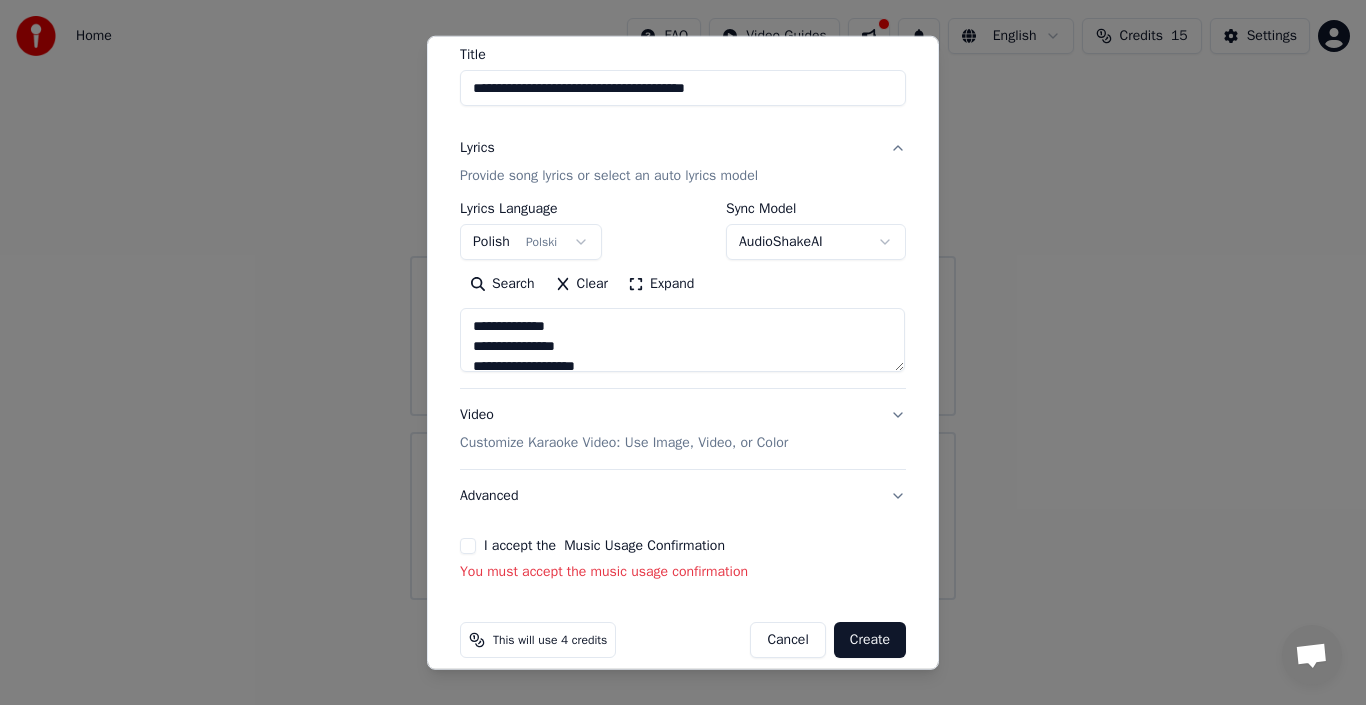 scroll, scrollTop: 167, scrollLeft: 0, axis: vertical 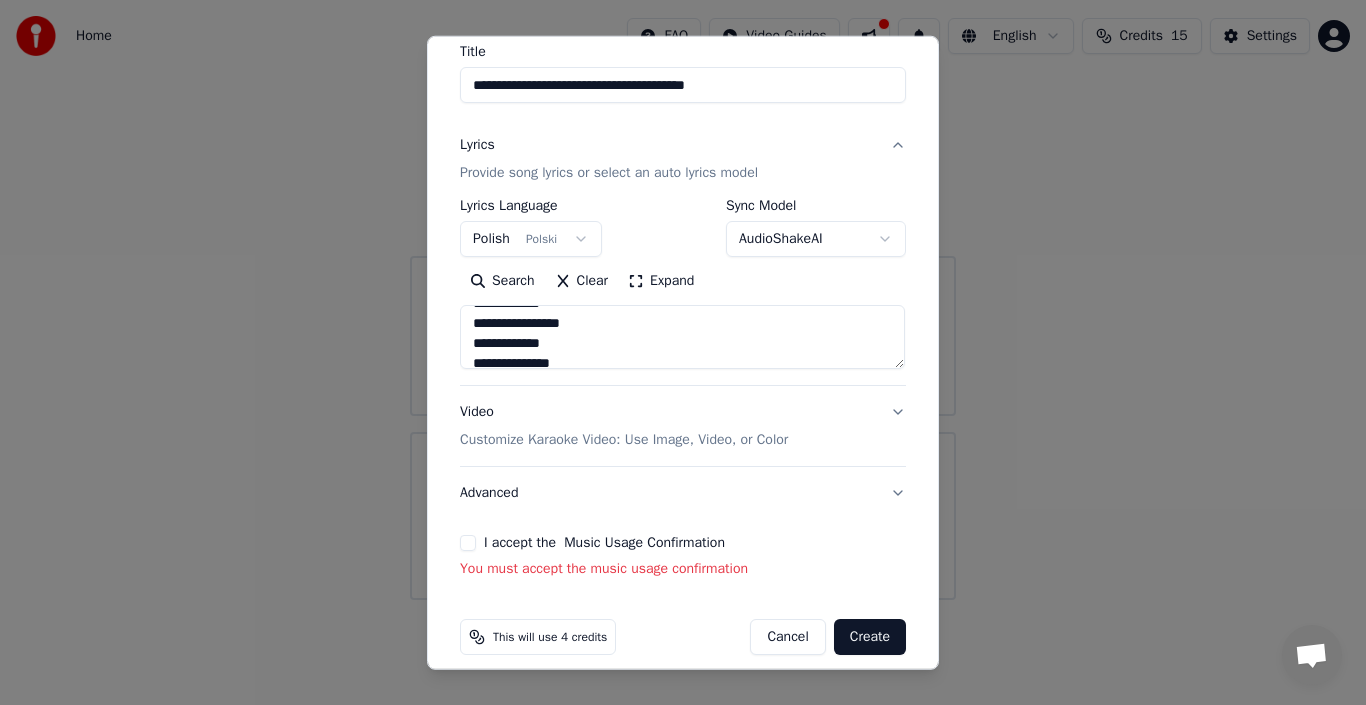 click on "Advanced" at bounding box center (683, 493) 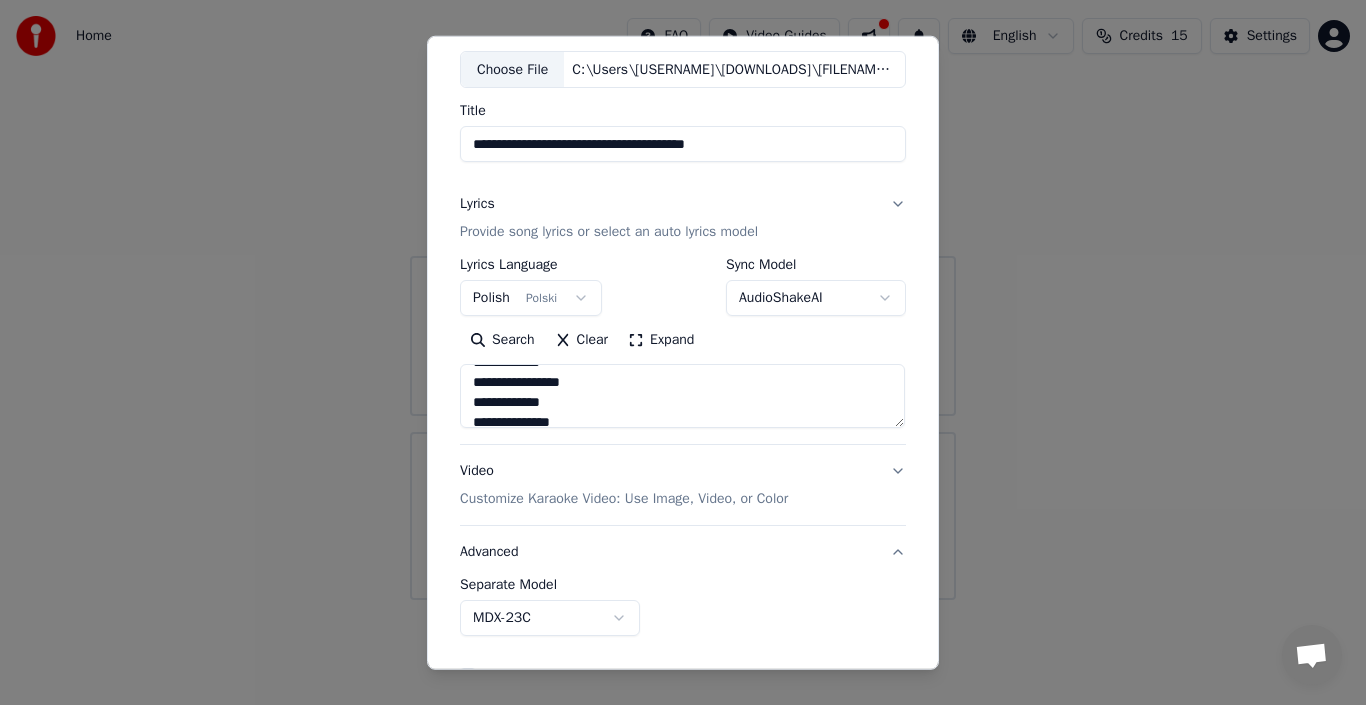 scroll, scrollTop: 73, scrollLeft: 0, axis: vertical 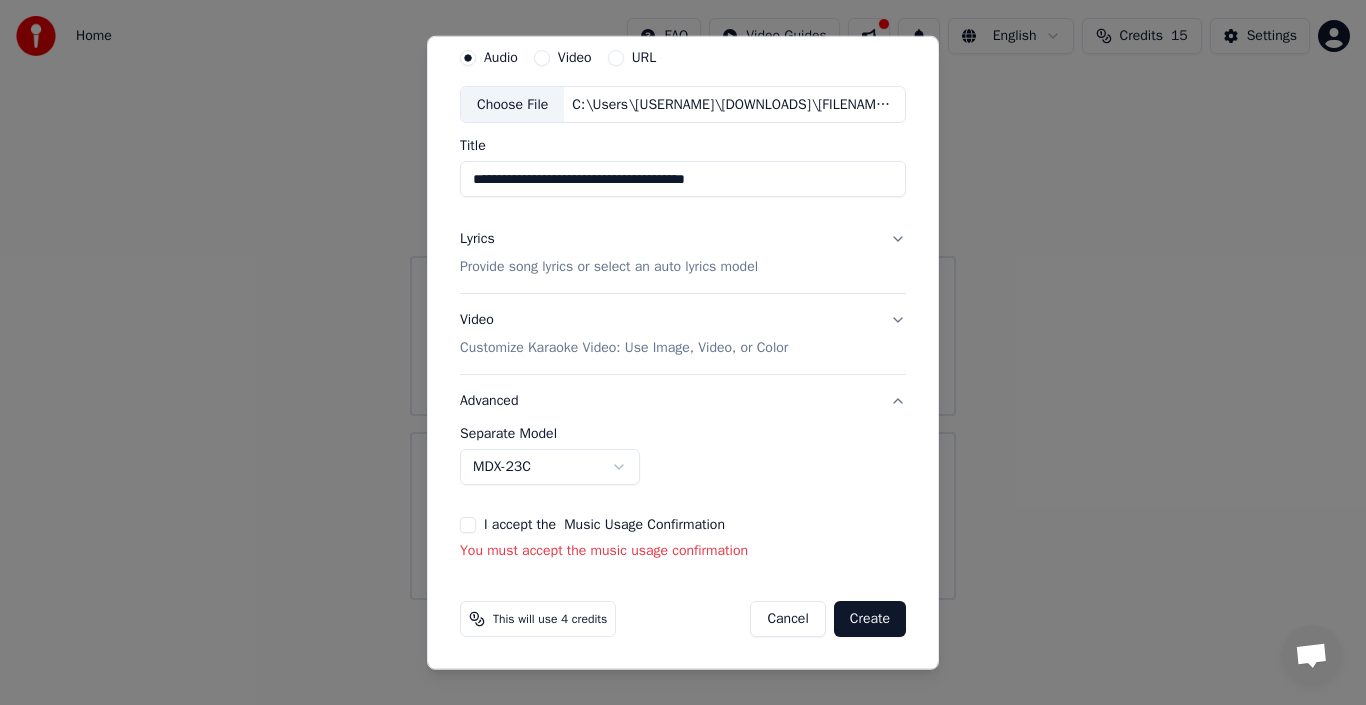click on "Music Usage Confirmation" at bounding box center (644, 525) 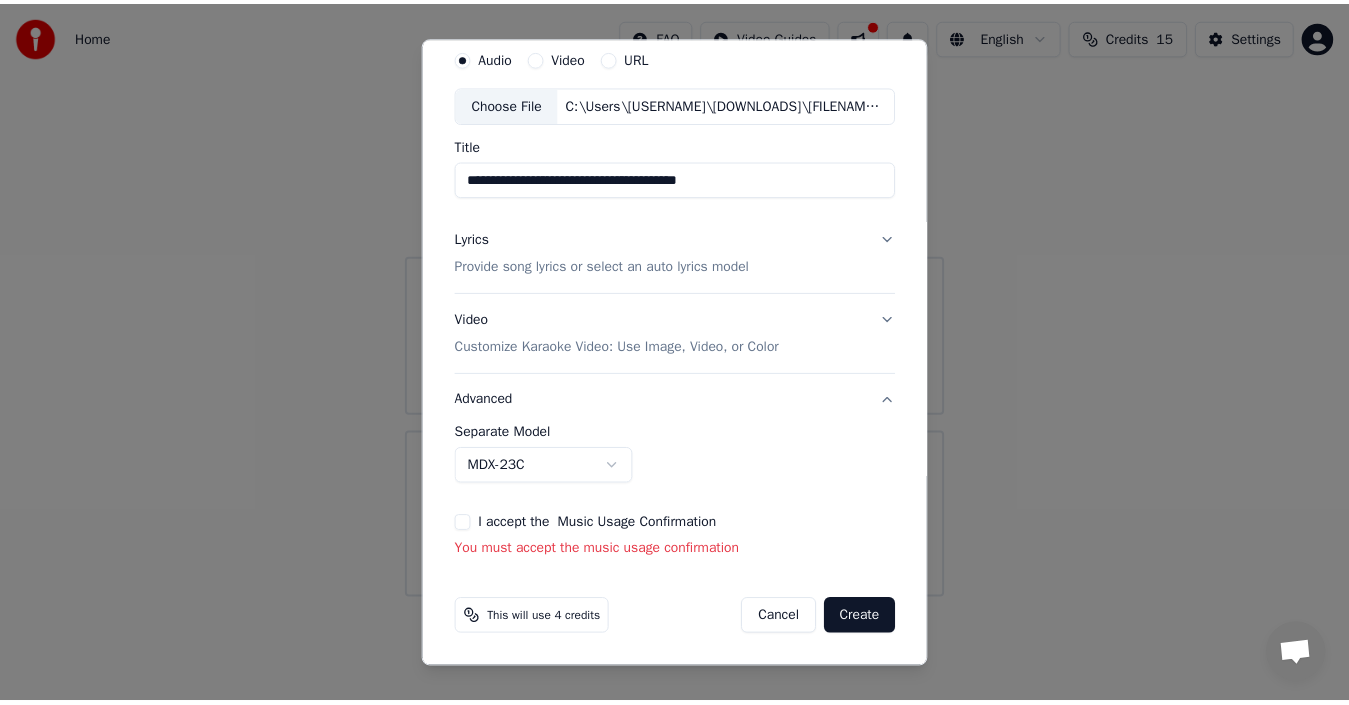 scroll, scrollTop: 45, scrollLeft: 0, axis: vertical 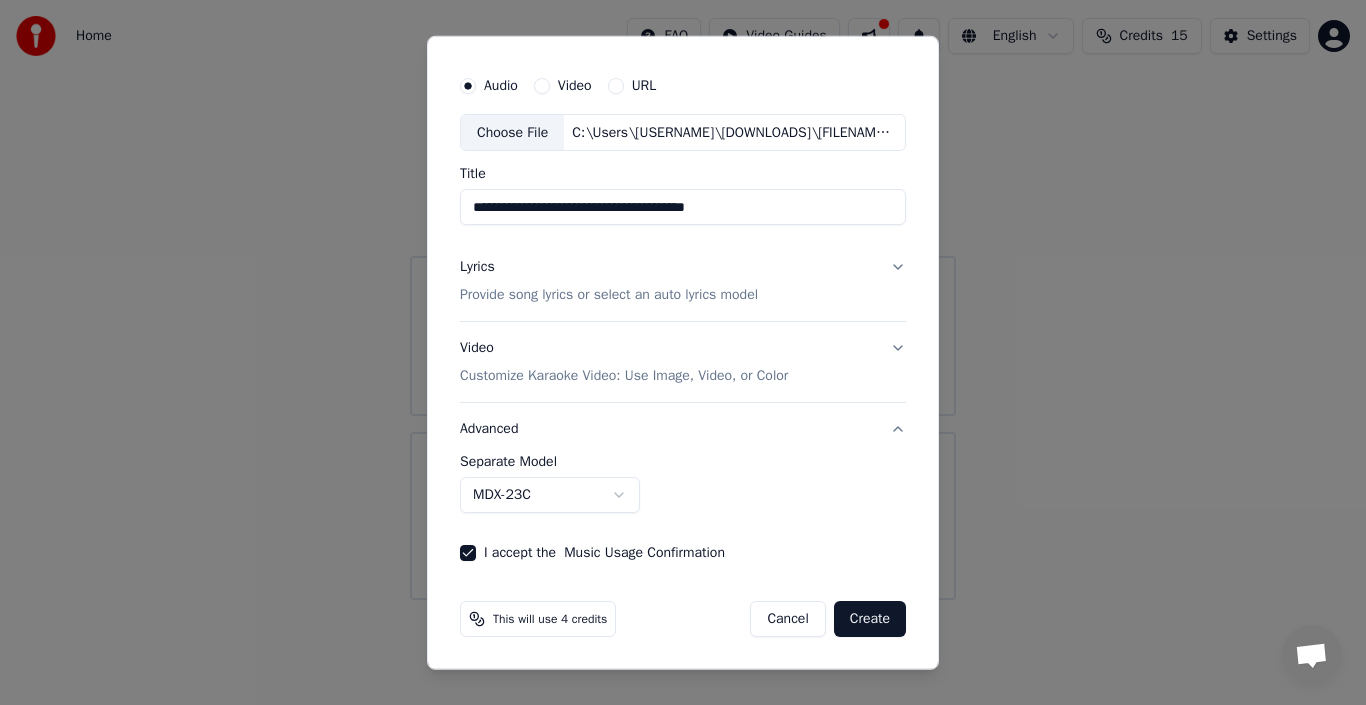 click on "Create" at bounding box center [870, 619] 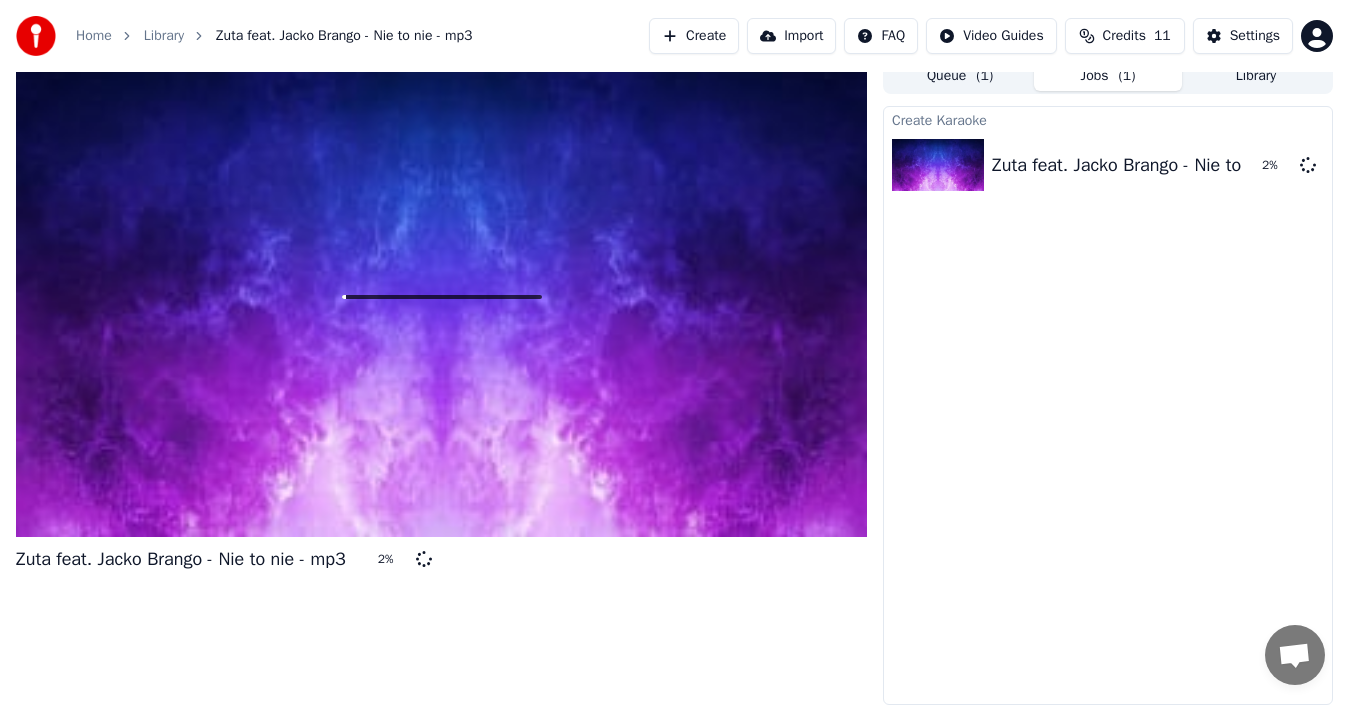 scroll, scrollTop: 0, scrollLeft: 0, axis: both 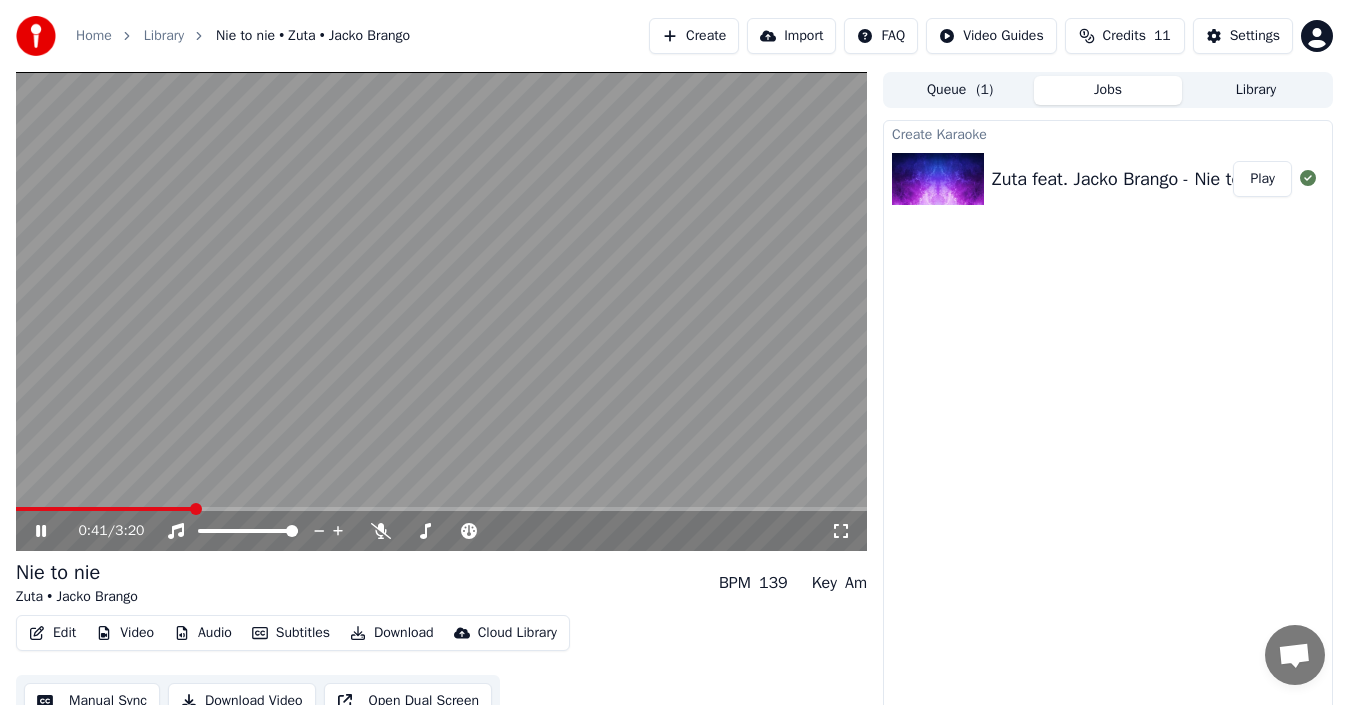 click 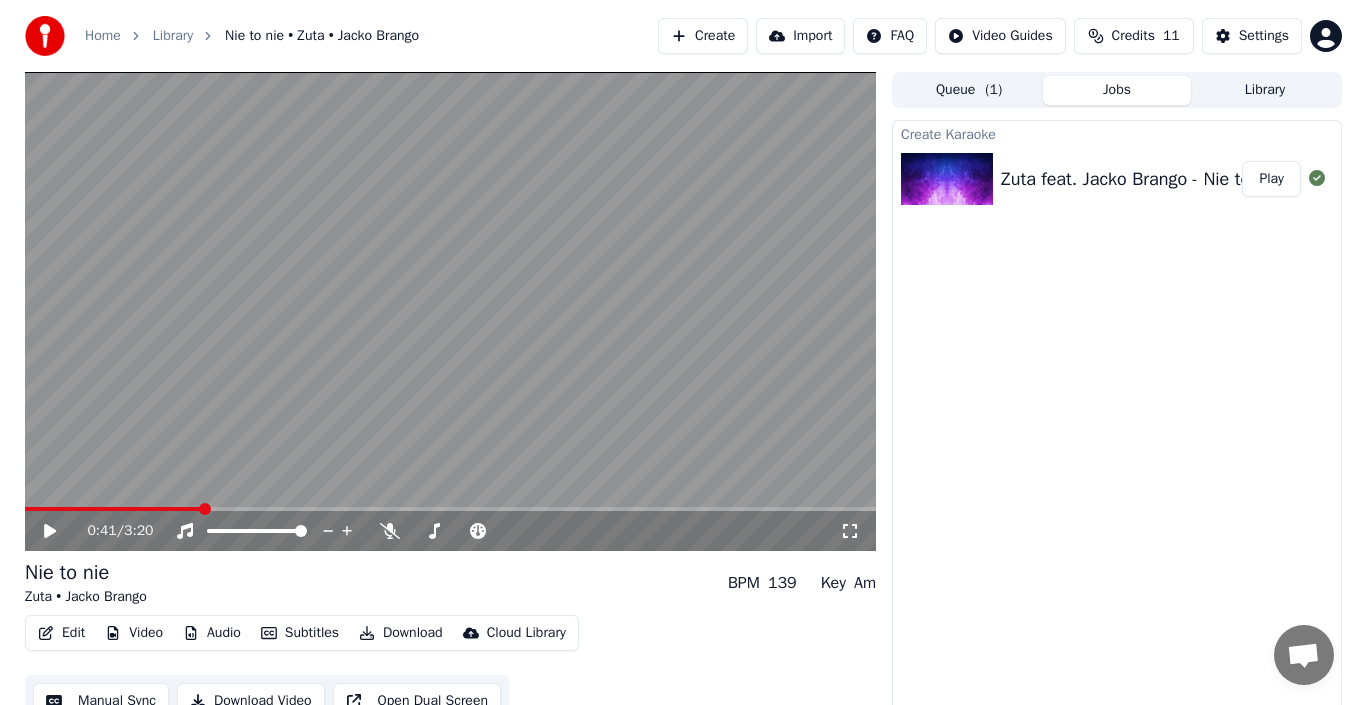 scroll, scrollTop: 22, scrollLeft: 0, axis: vertical 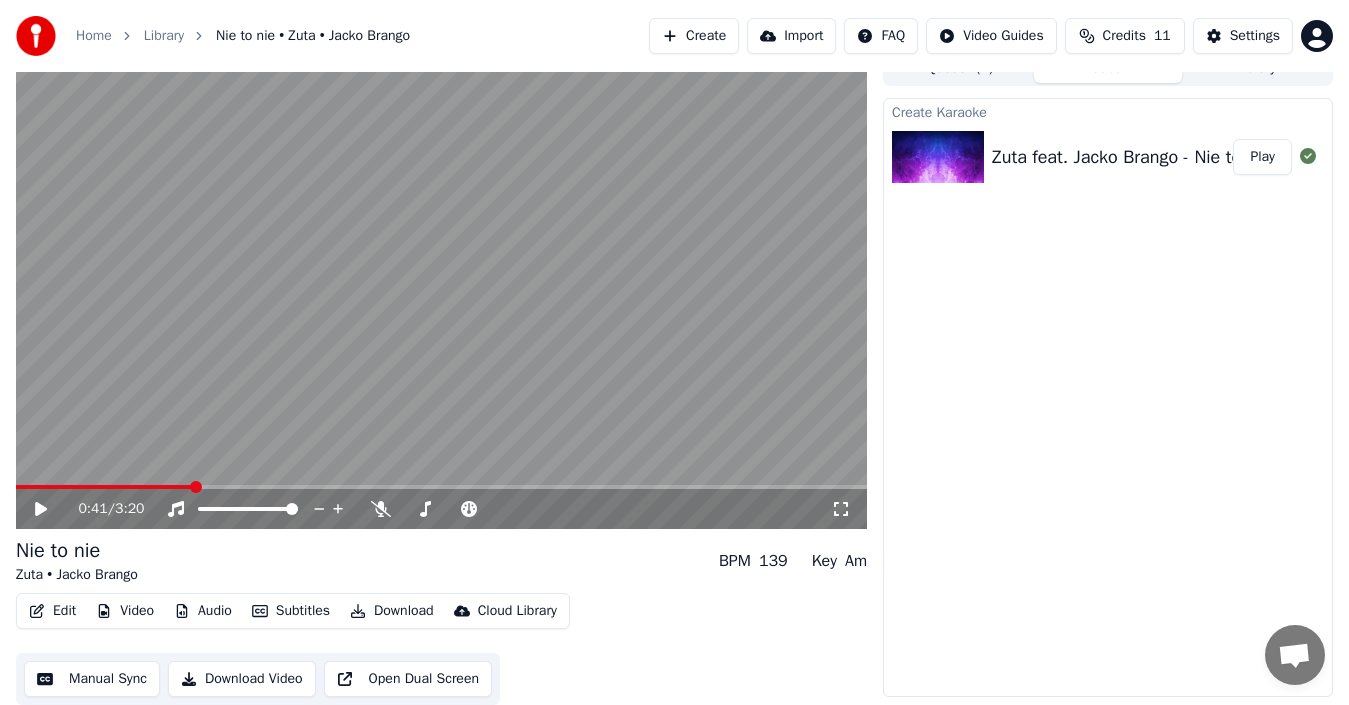 click at bounding box center (441, 289) 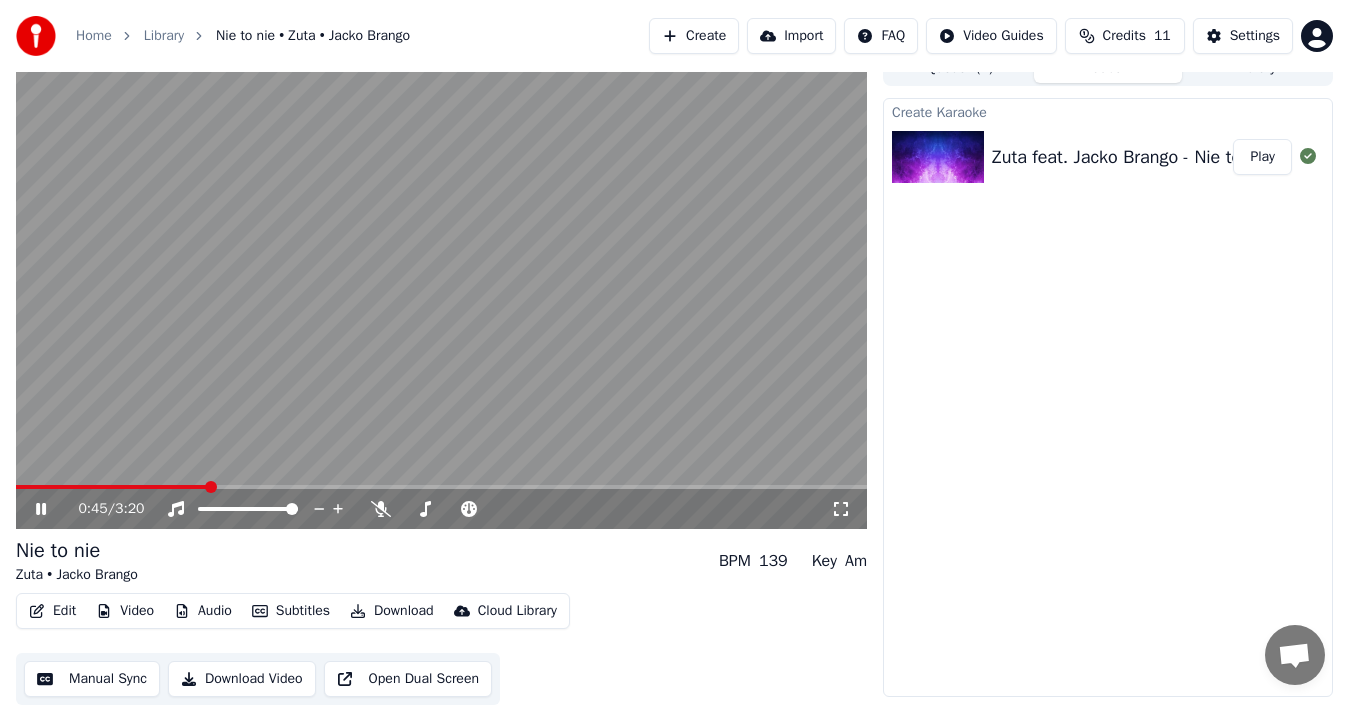 click at bounding box center (441, 289) 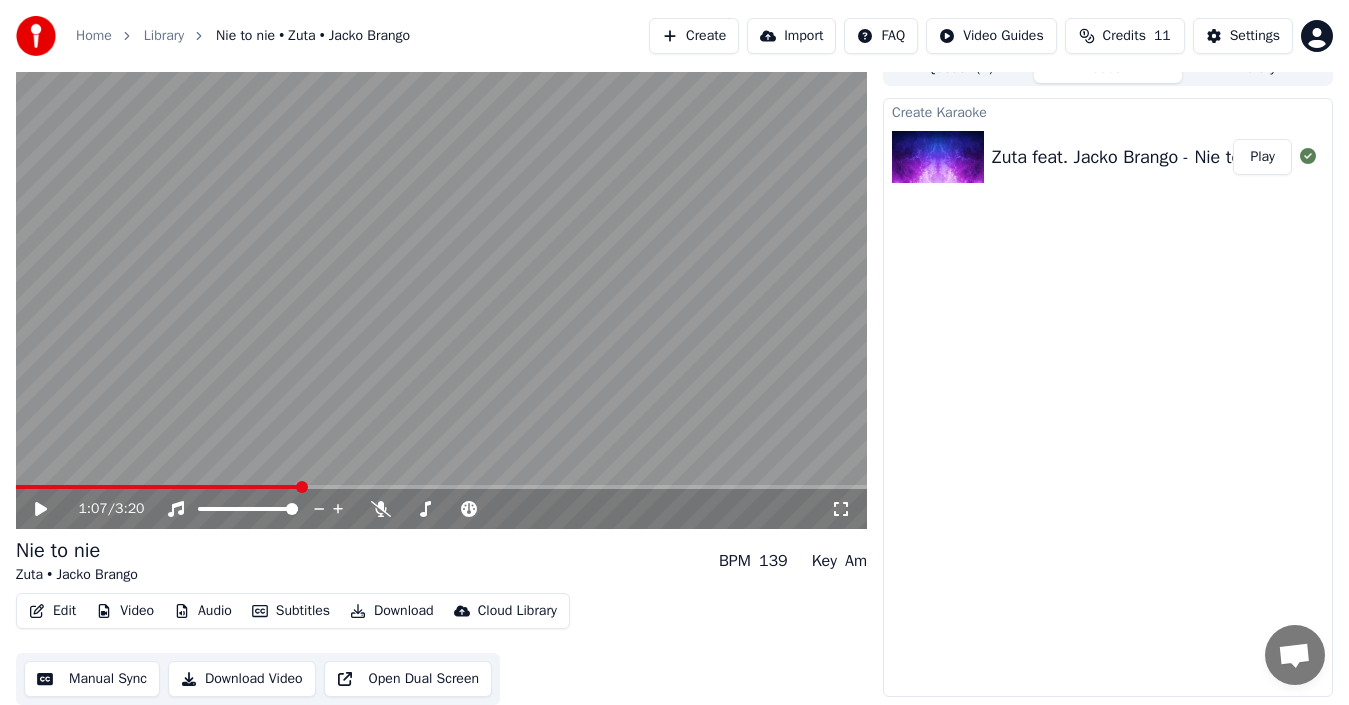 click at bounding box center (441, 487) 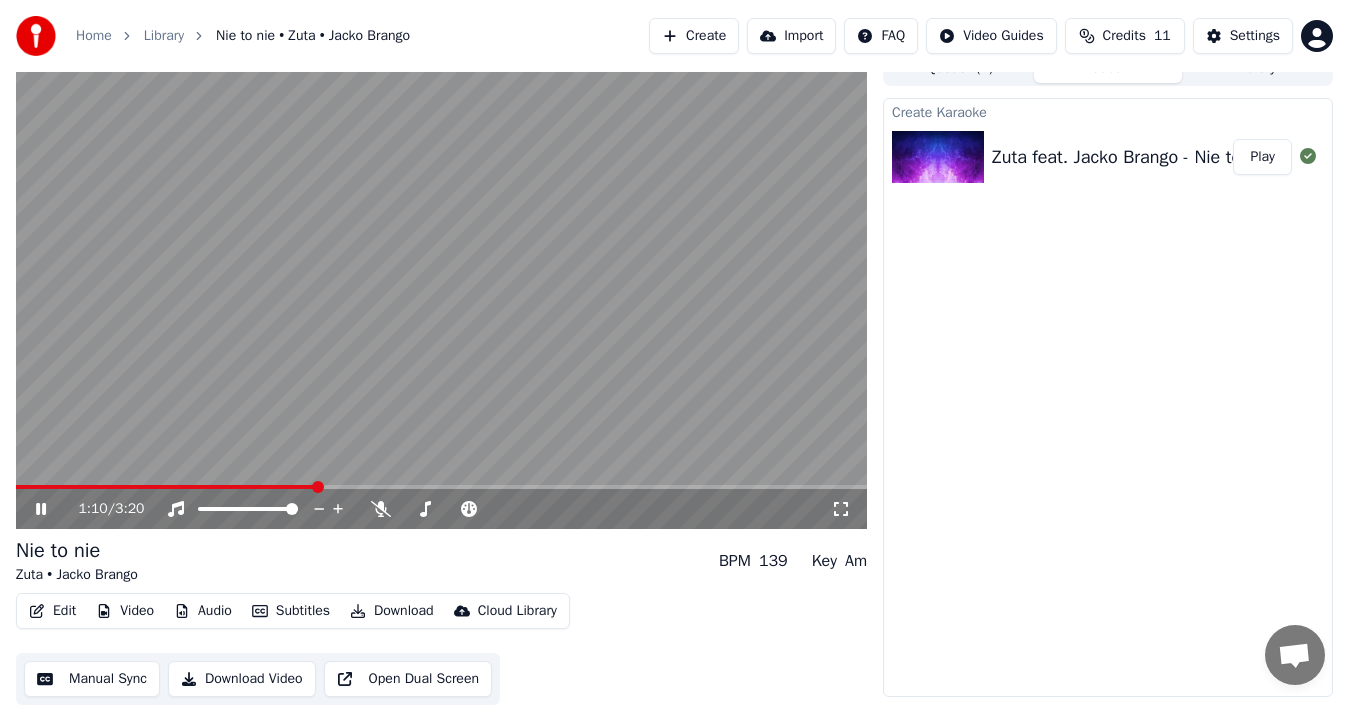 click at bounding box center [441, 289] 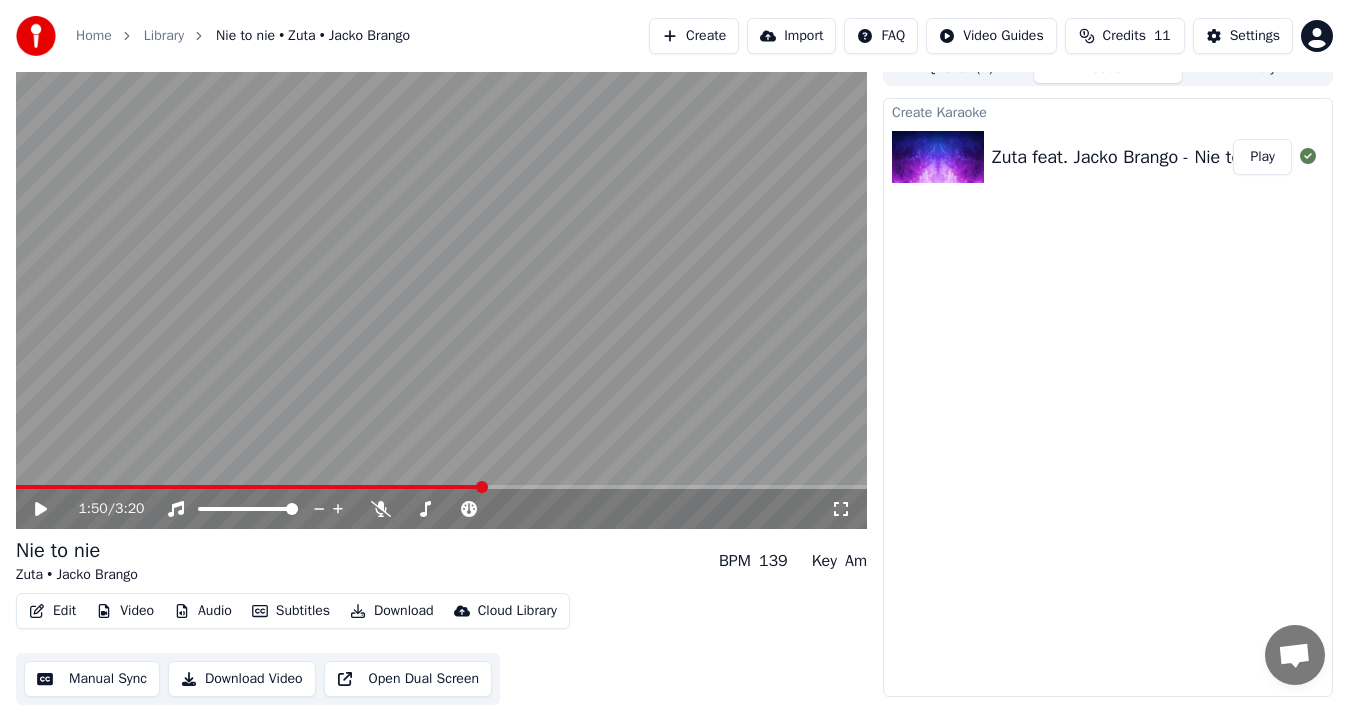 click at bounding box center (441, 487) 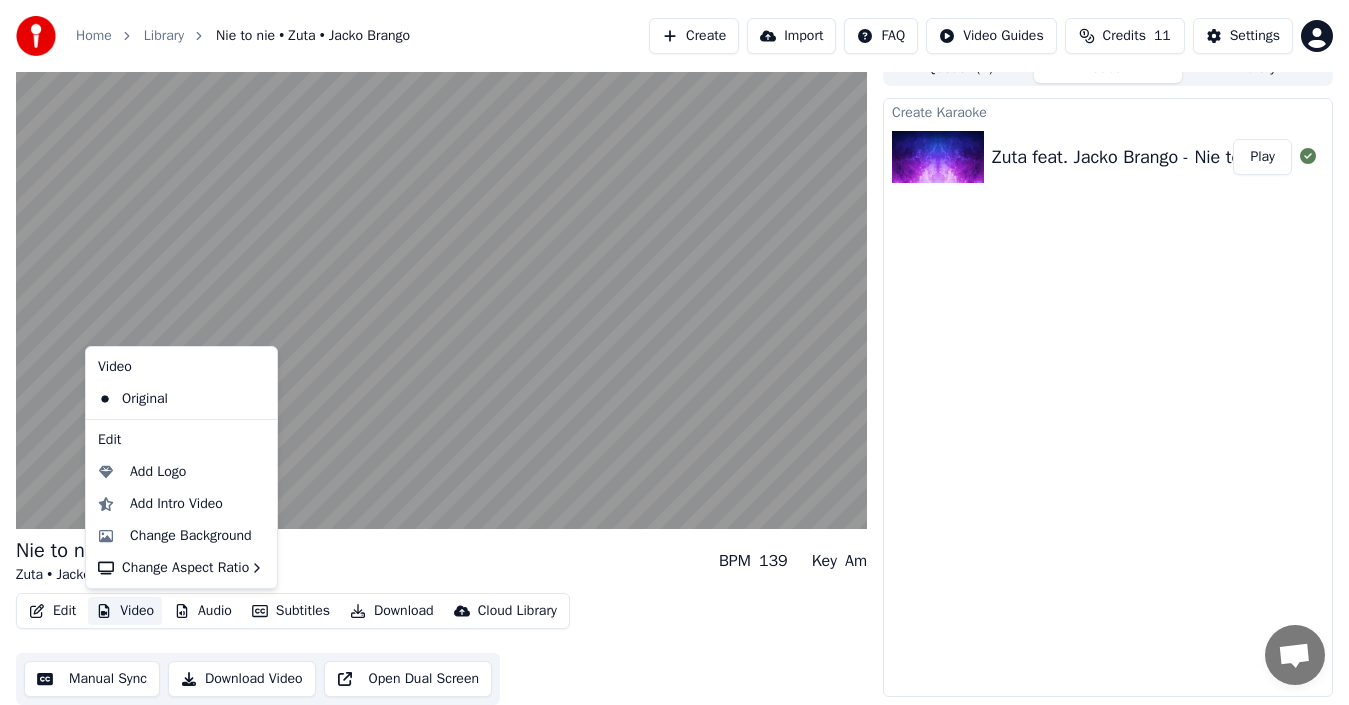 click on "Video" at bounding box center [125, 611] 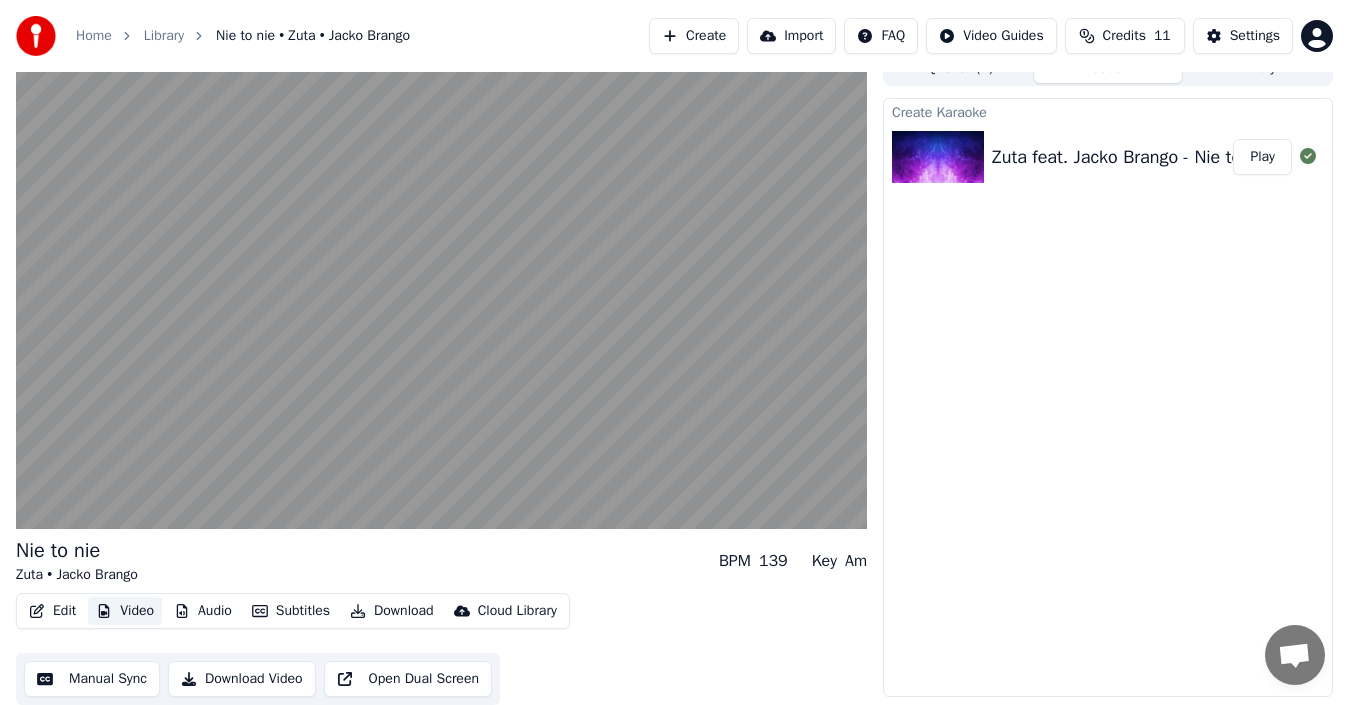 click on "Video" at bounding box center [125, 611] 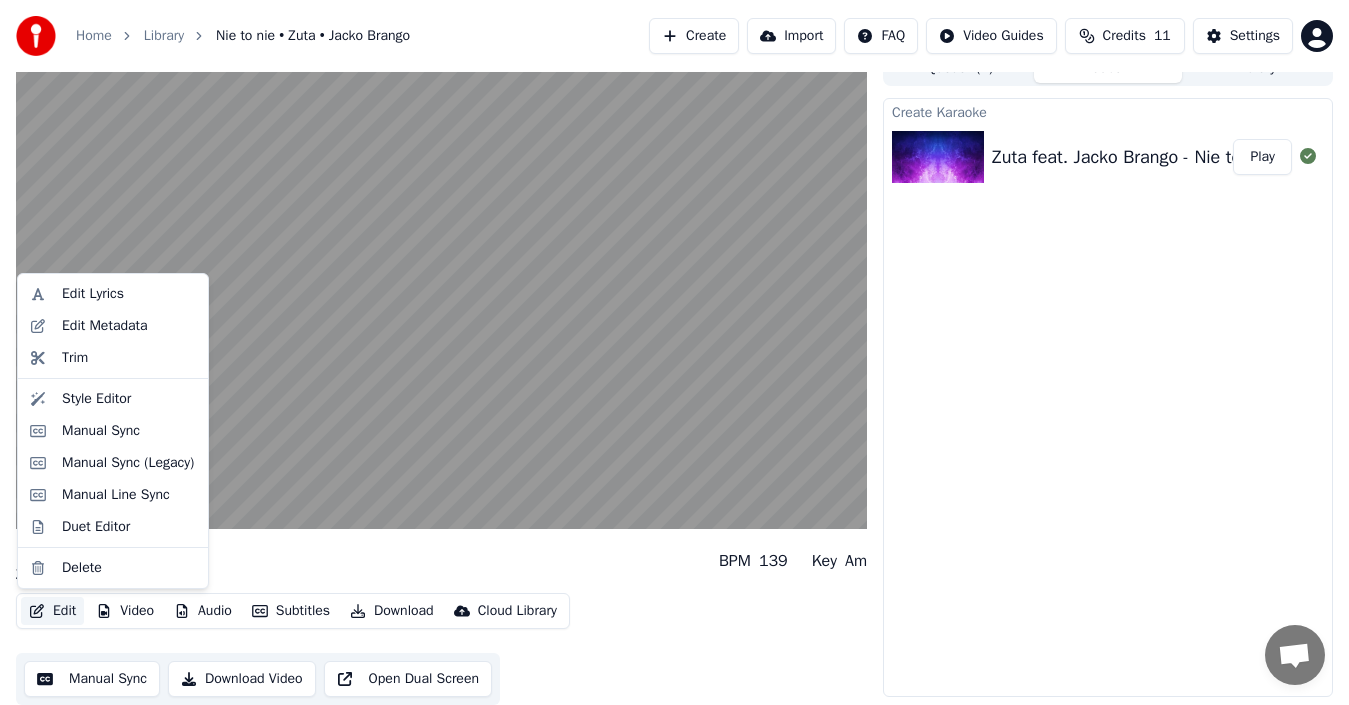 click on "Edit" at bounding box center [52, 611] 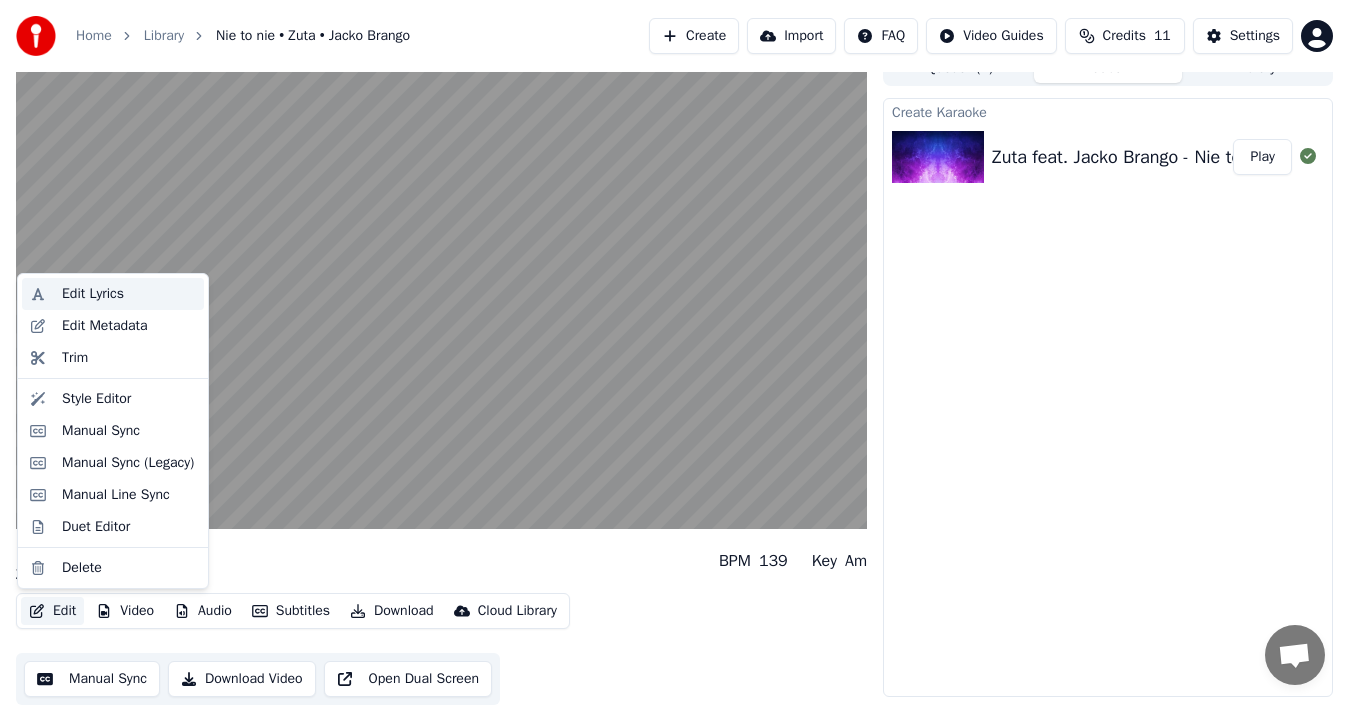 click on "Edit Lyrics" at bounding box center (93, 294) 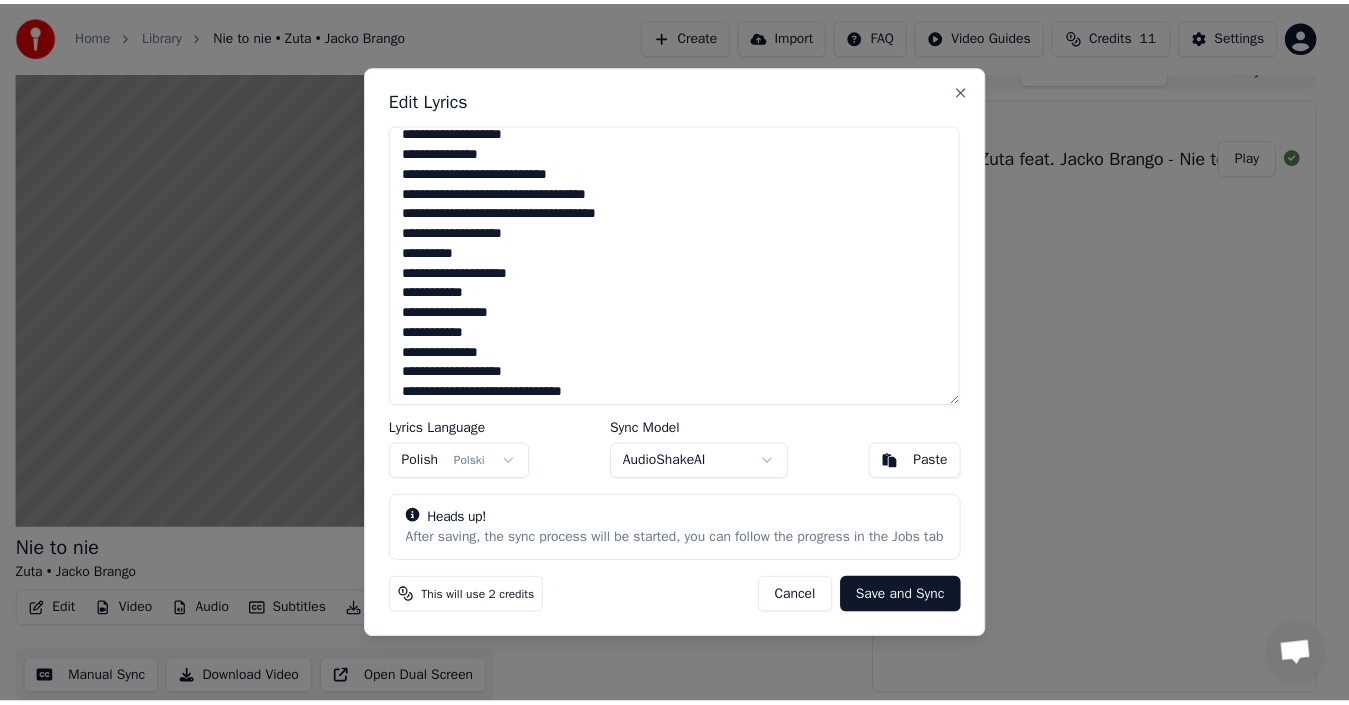 scroll, scrollTop: 0, scrollLeft: 0, axis: both 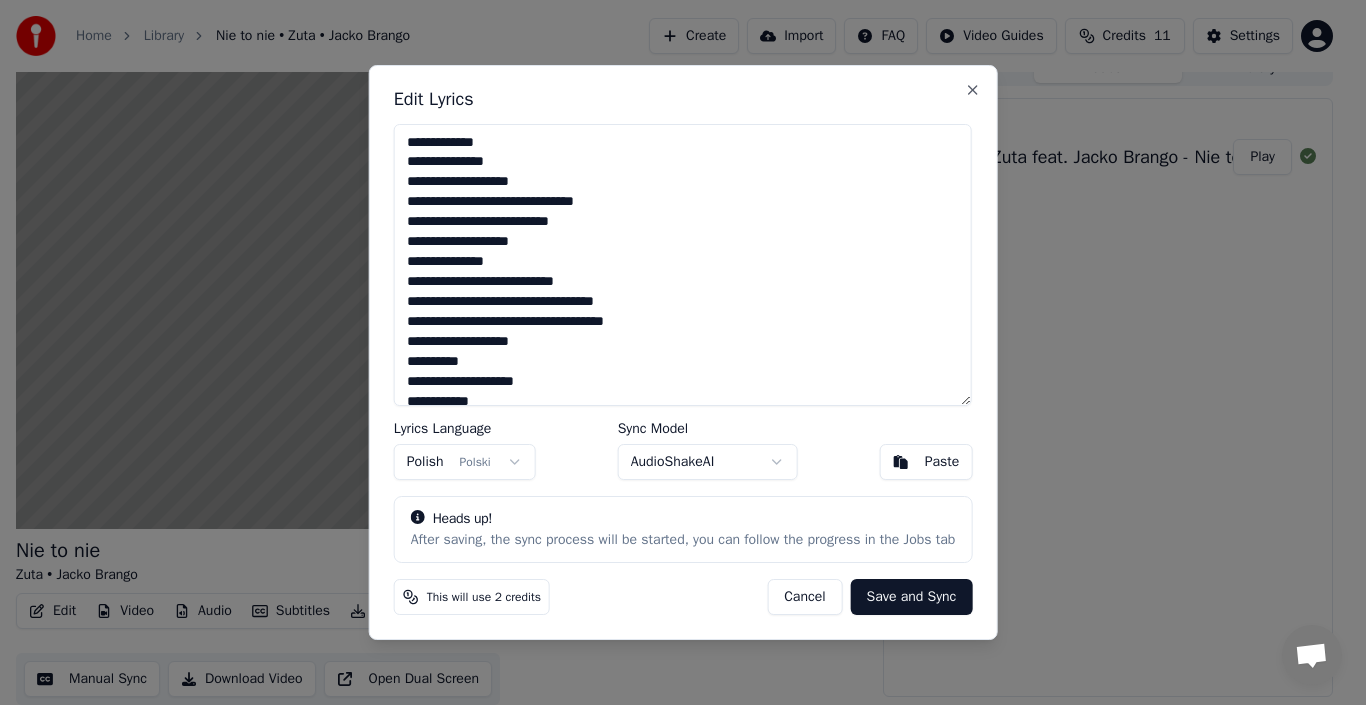 click on "Cancel" at bounding box center [804, 597] 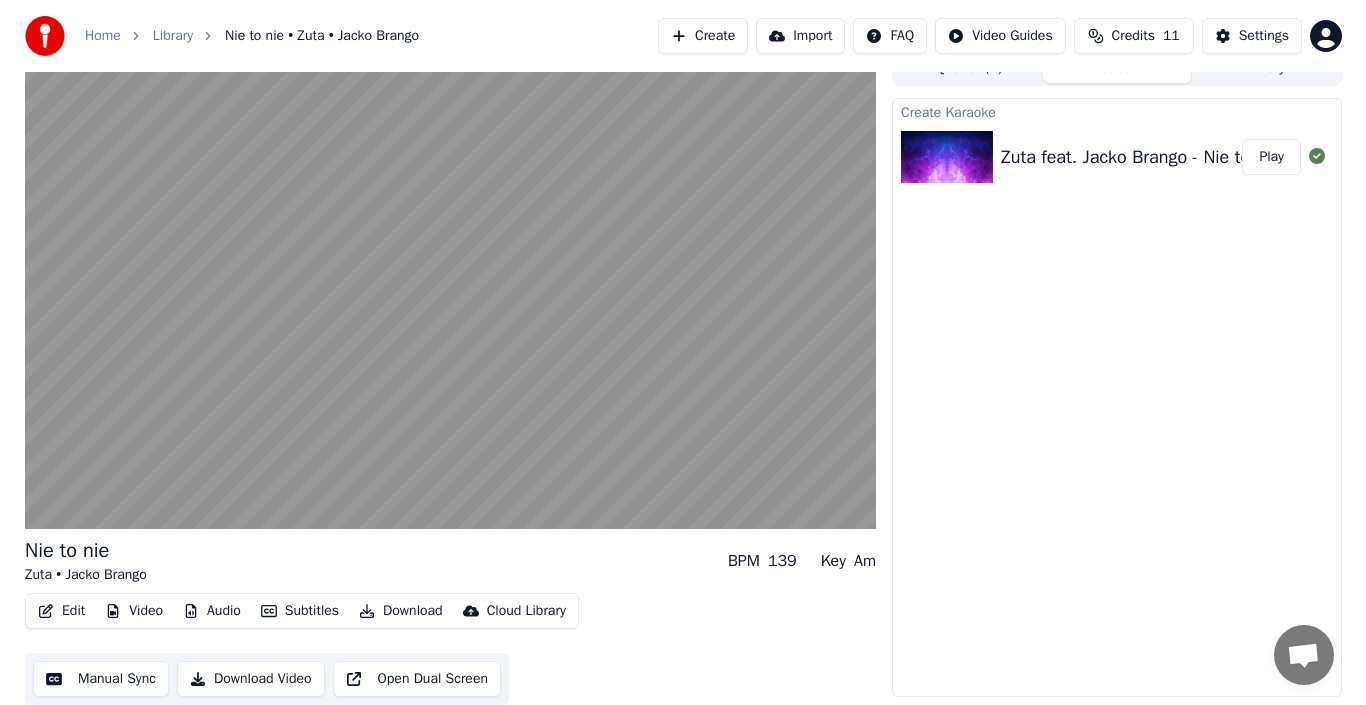scroll, scrollTop: 0, scrollLeft: 0, axis: both 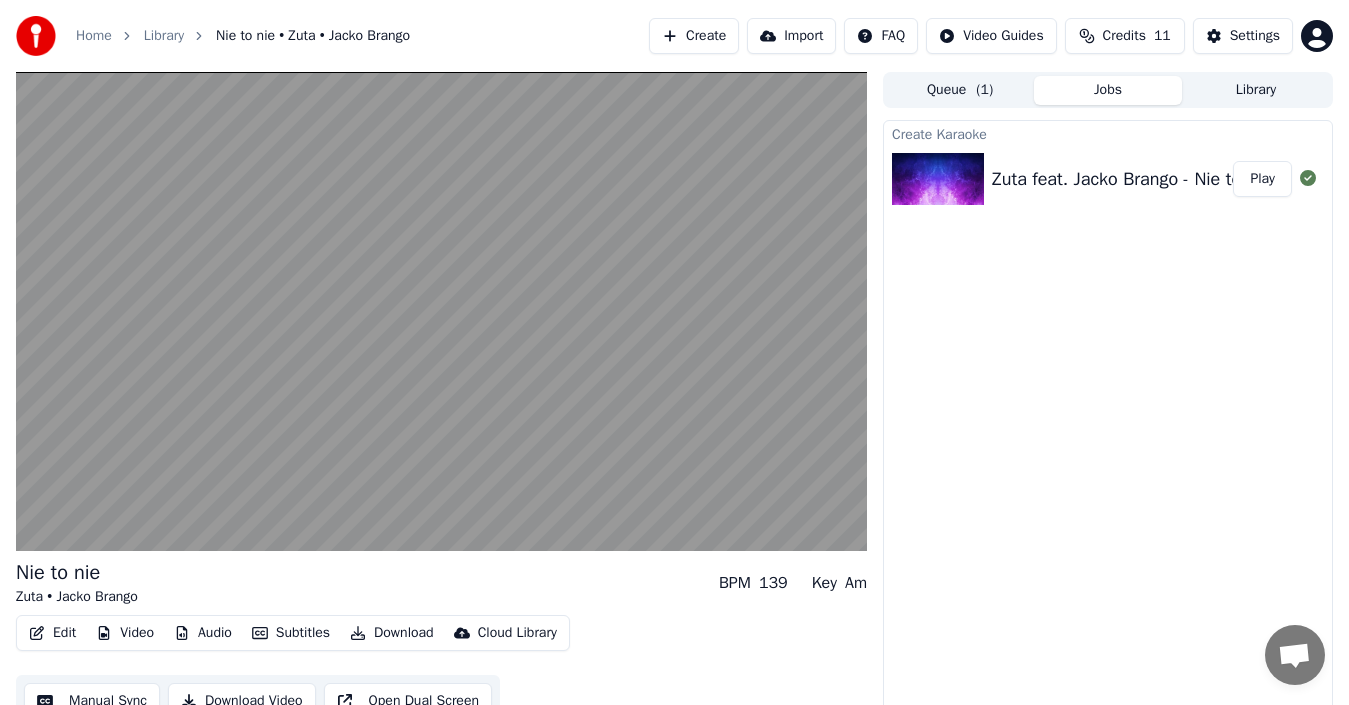 click on "Create" at bounding box center [694, 36] 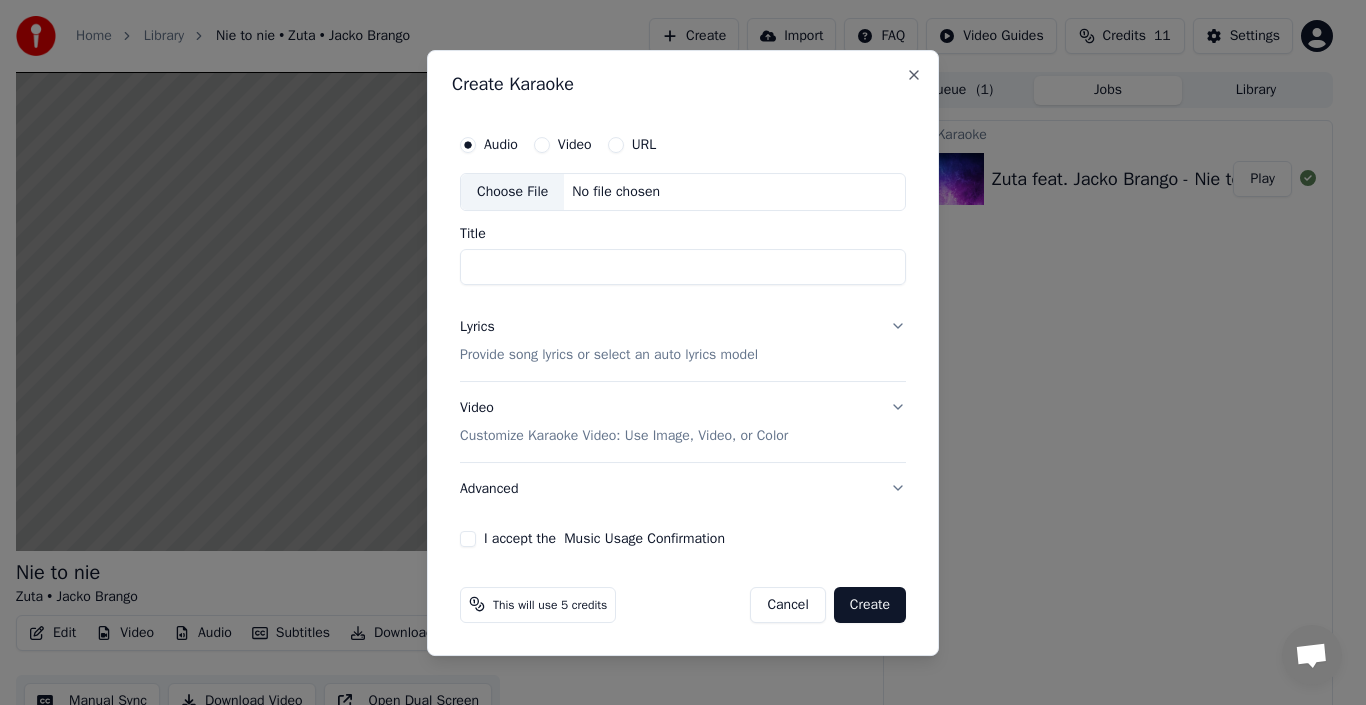 click on "Video" at bounding box center (575, 145) 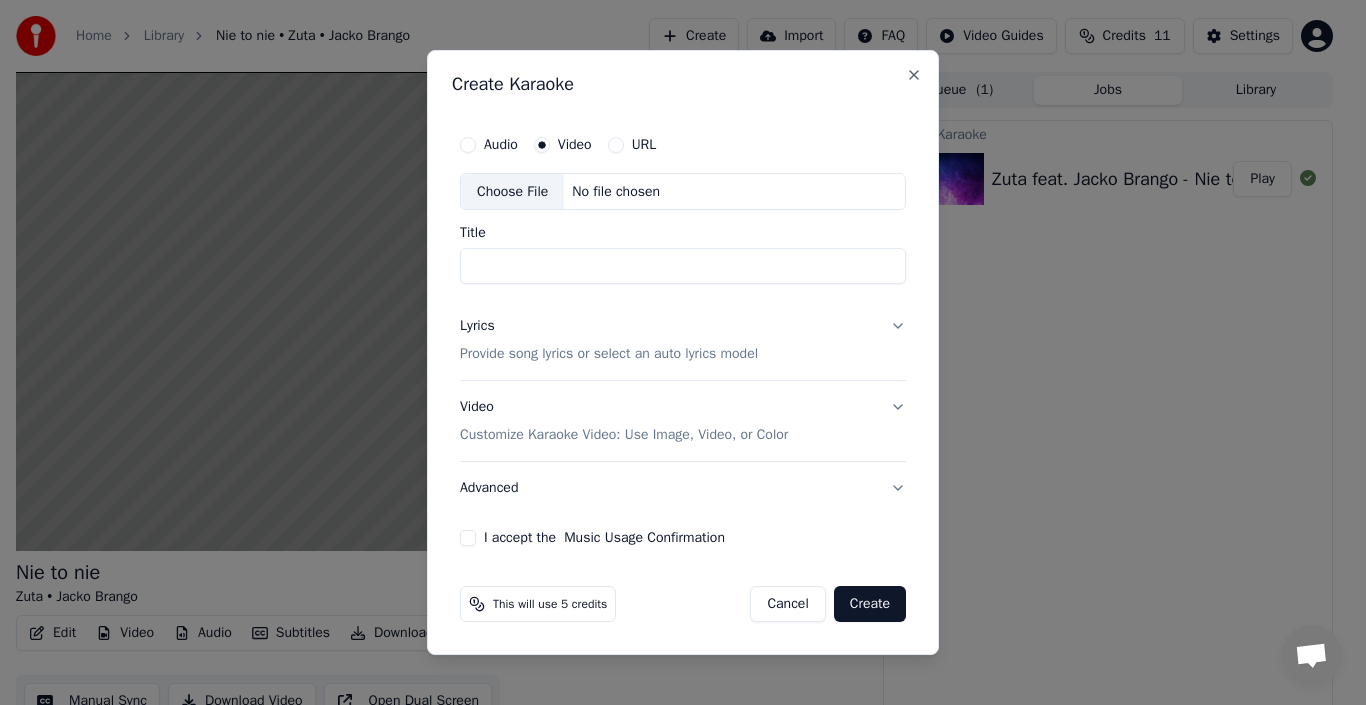 click on "No file chosen" at bounding box center [616, 192] 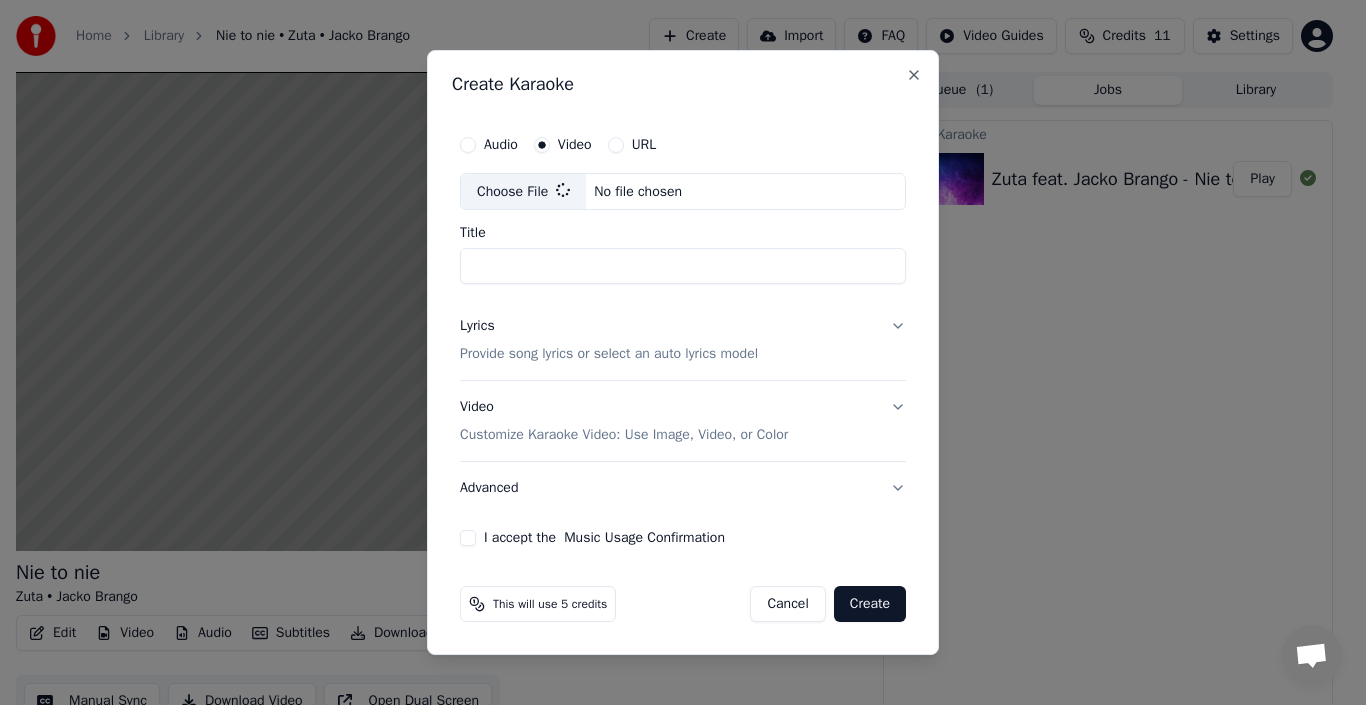 type on "**********" 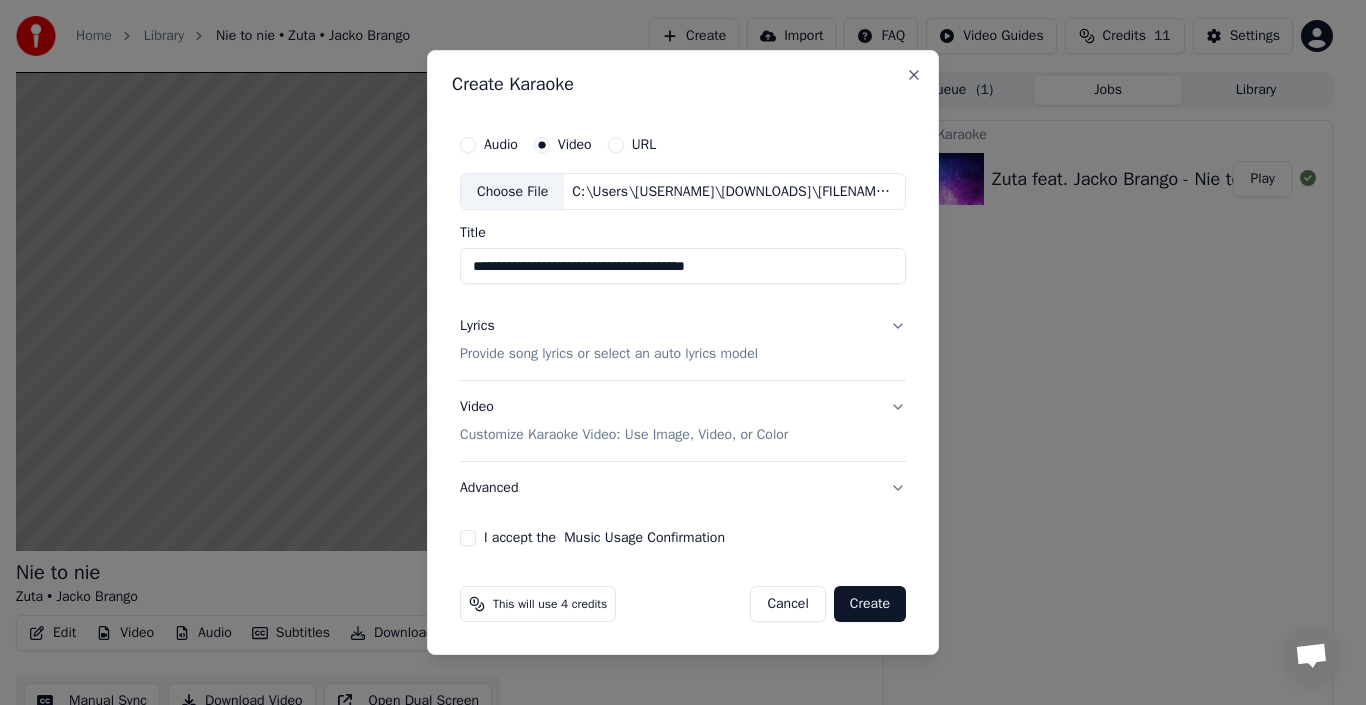 click on "Lyrics Provide song lyrics or select an auto lyrics model" at bounding box center (683, 341) 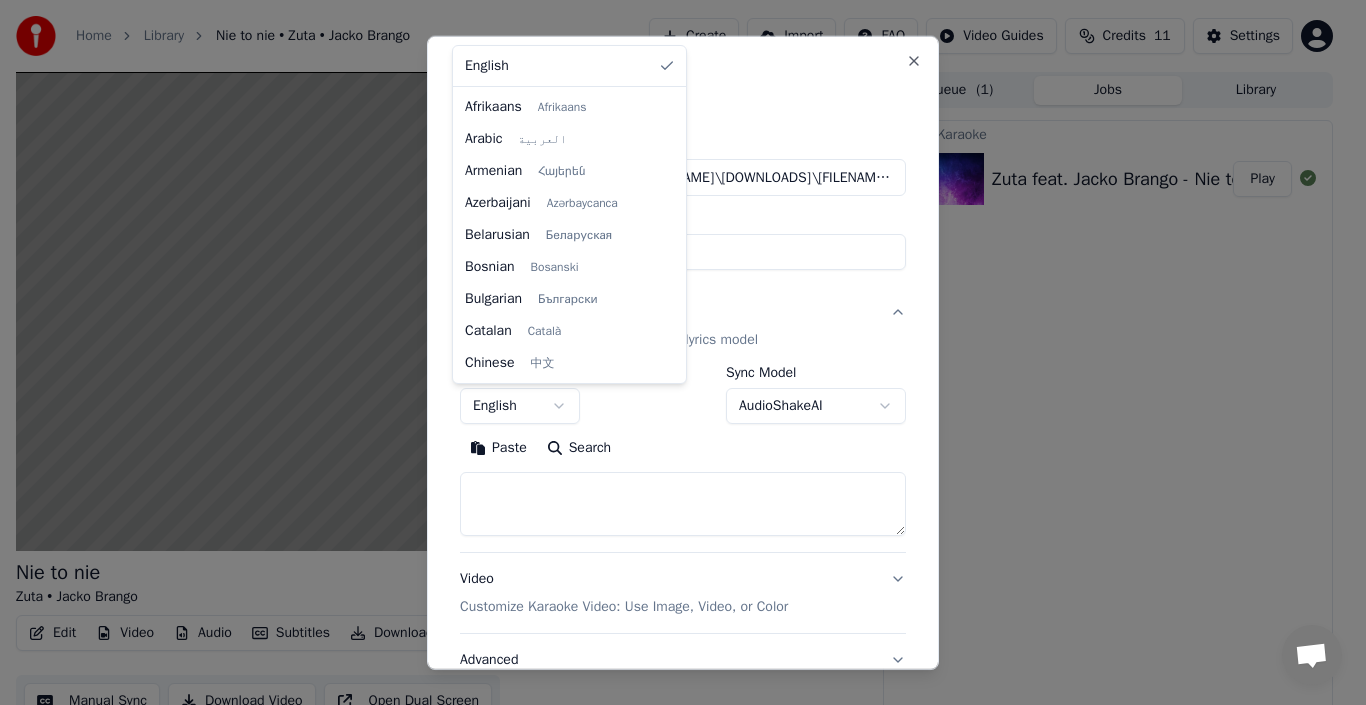 click on "**********" at bounding box center [674, 352] 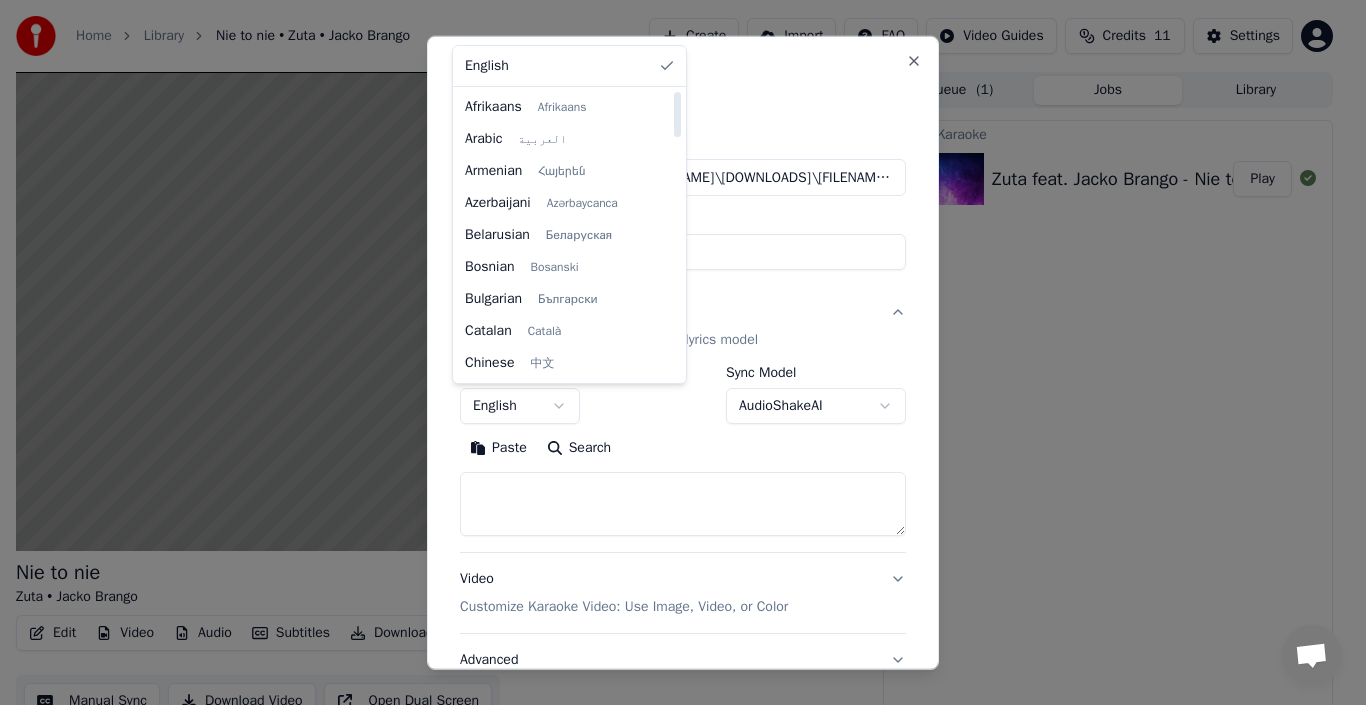 scroll, scrollTop: 1119, scrollLeft: 0, axis: vertical 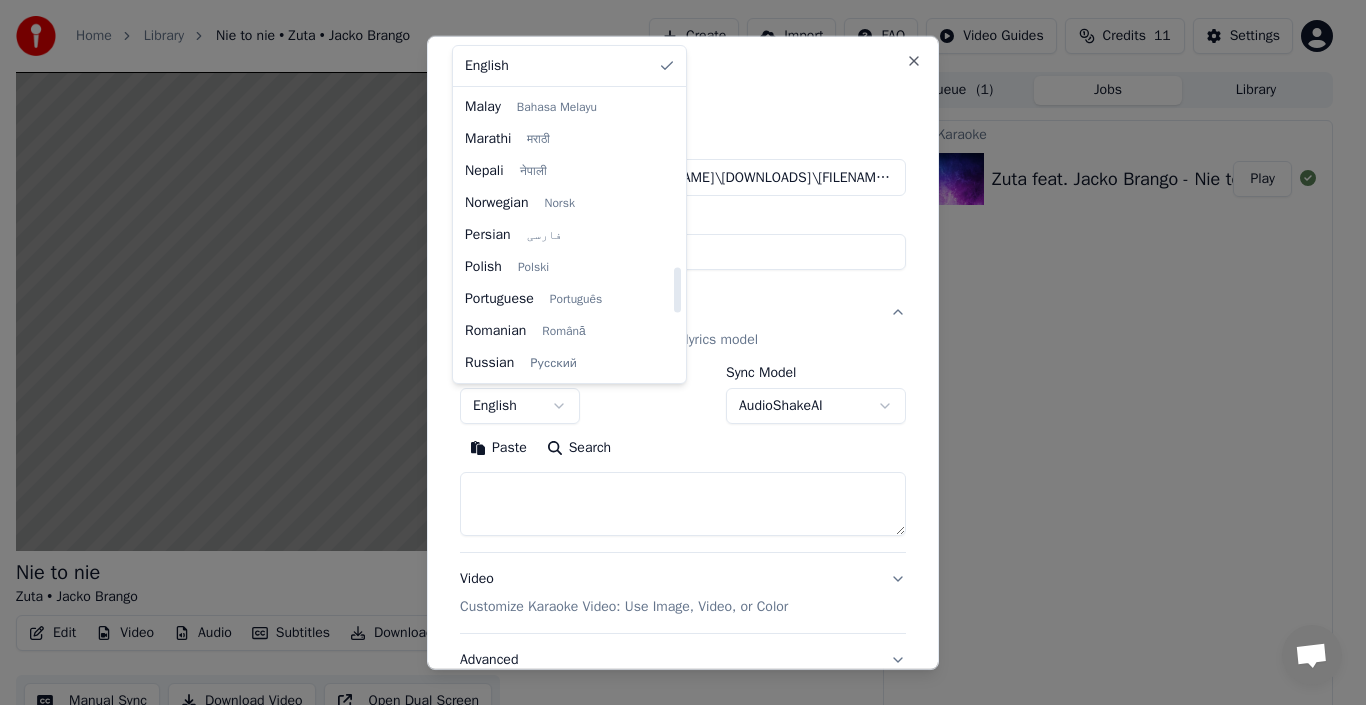 select on "**" 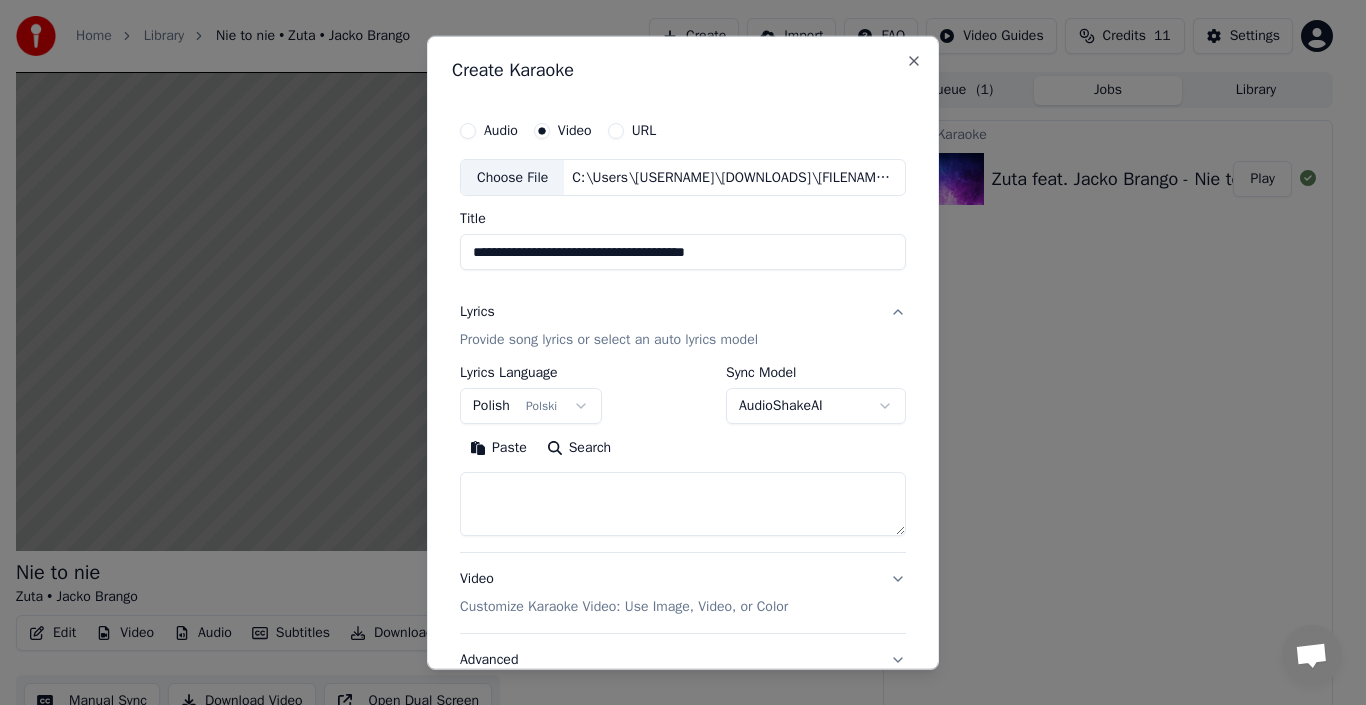 click at bounding box center (683, 504) 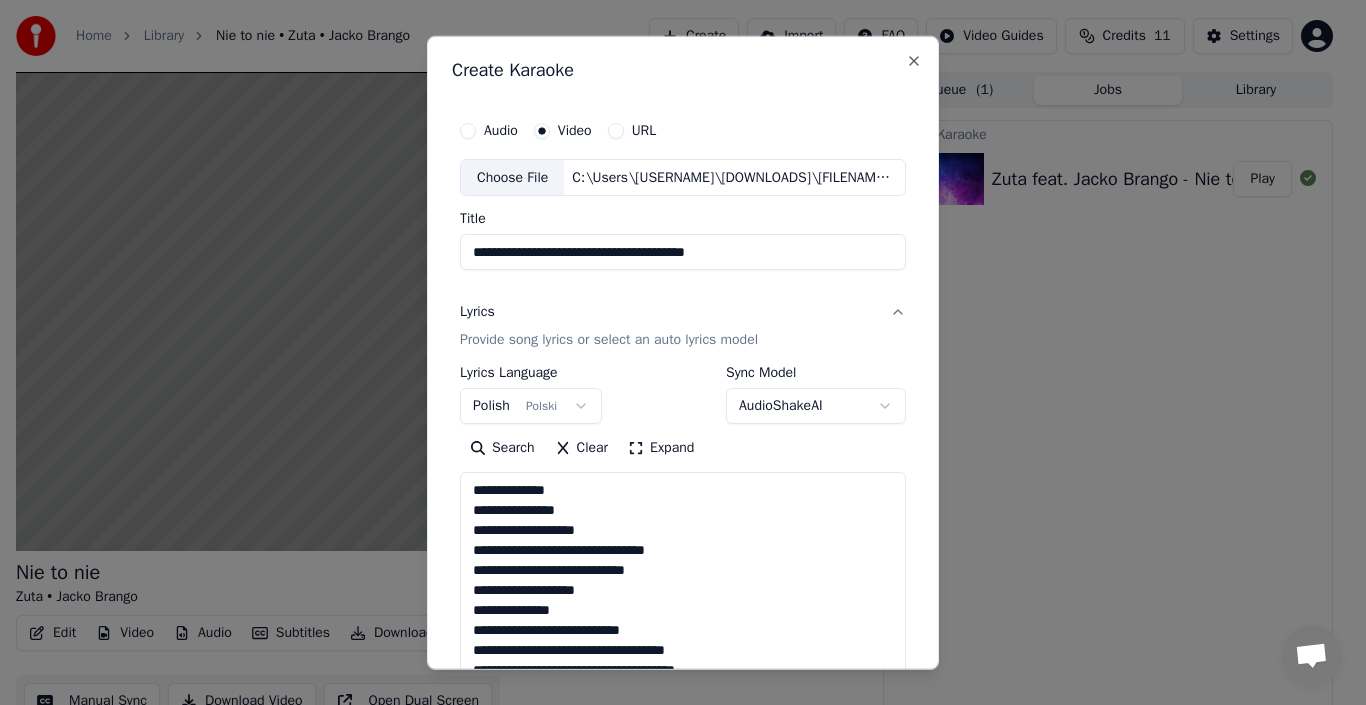 scroll, scrollTop: 805, scrollLeft: 0, axis: vertical 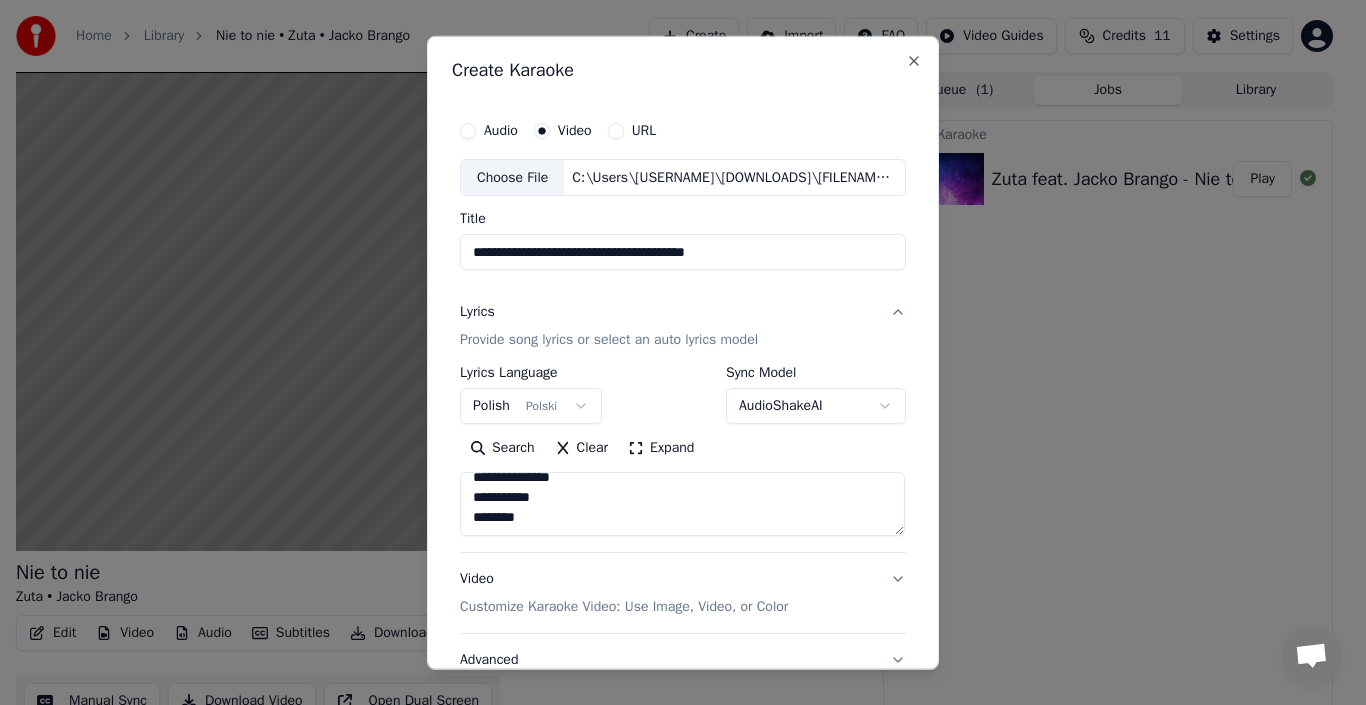 drag, startPoint x: 572, startPoint y: 489, endPoint x: 591, endPoint y: 431, distance: 61.03278 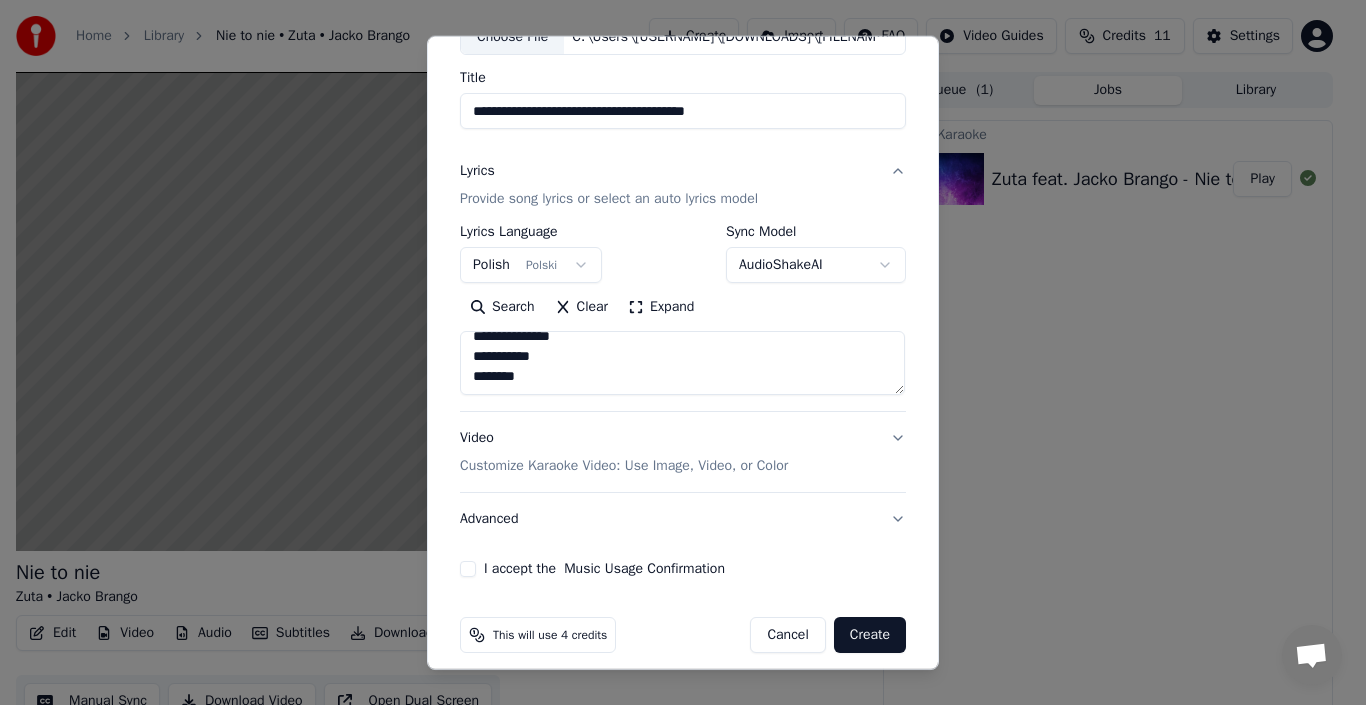 scroll, scrollTop: 157, scrollLeft: 0, axis: vertical 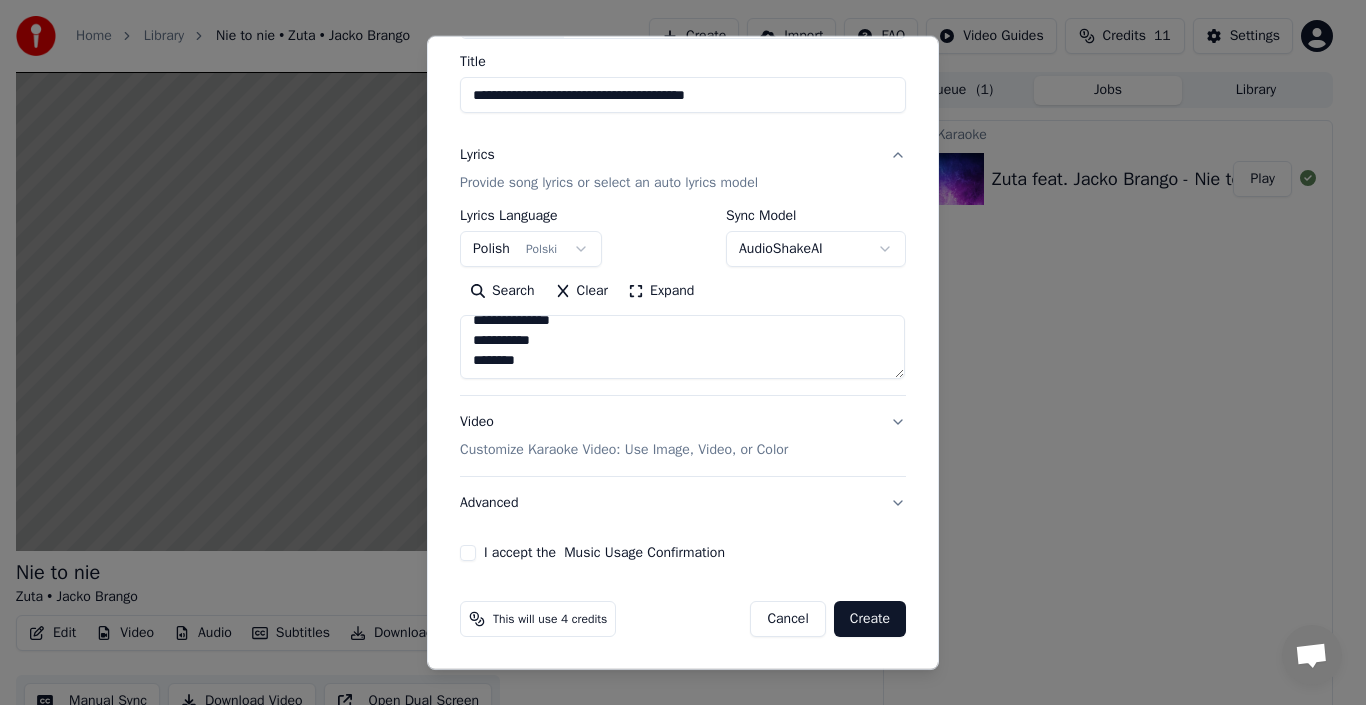 click on "Video Customize Karaoke Video: Use Image, Video, or Color" at bounding box center [683, 436] 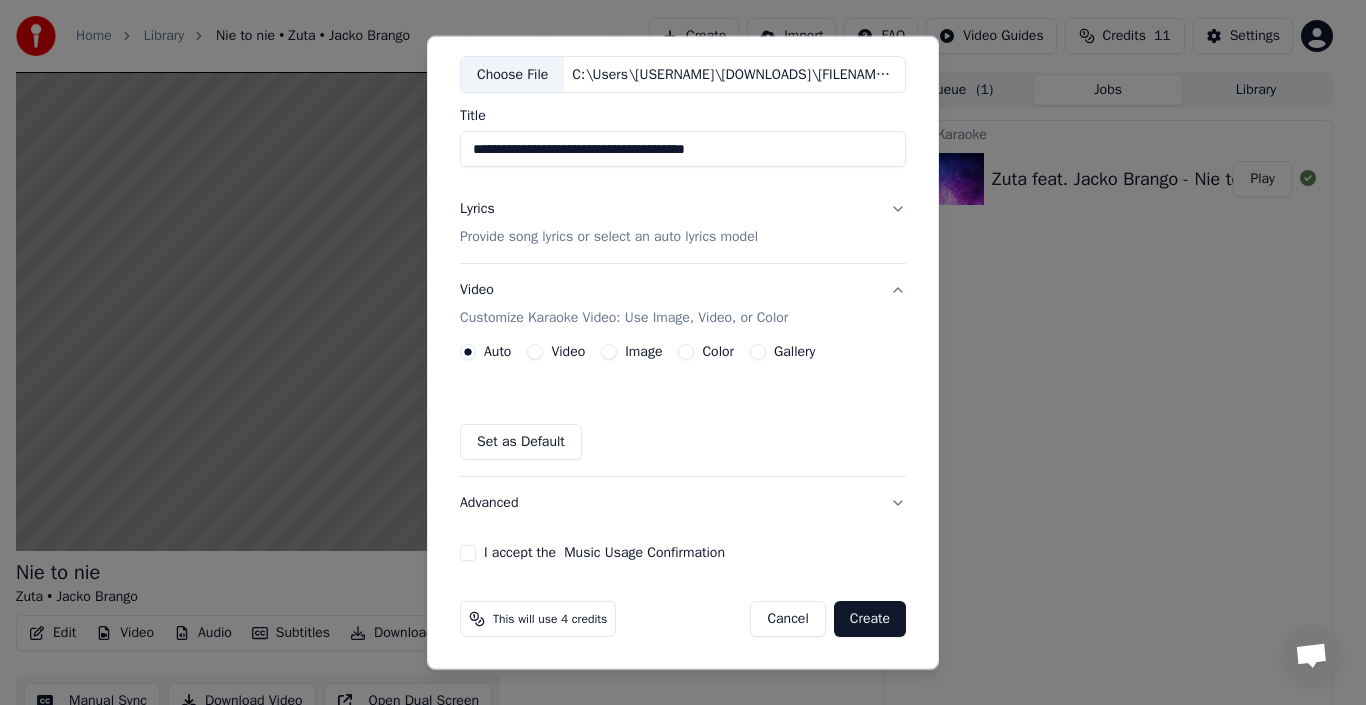 scroll, scrollTop: 103, scrollLeft: 0, axis: vertical 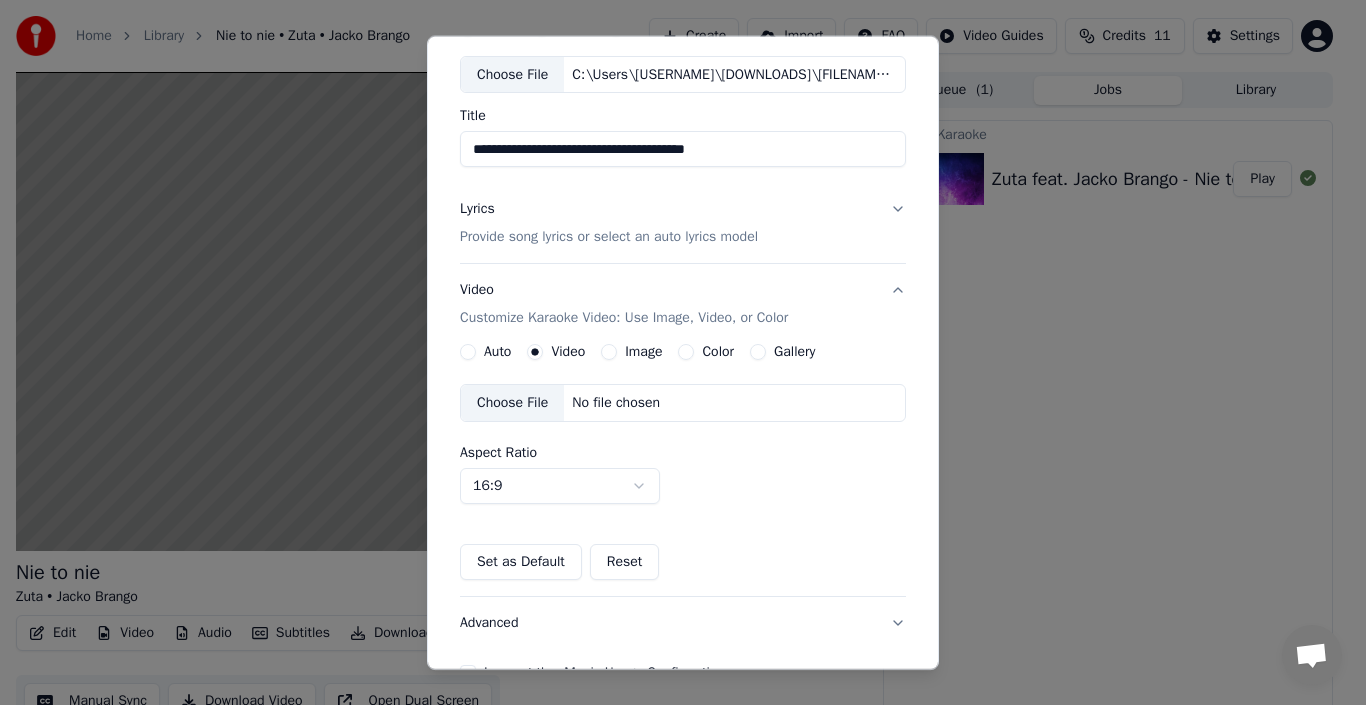 click on "Image" at bounding box center [631, 352] 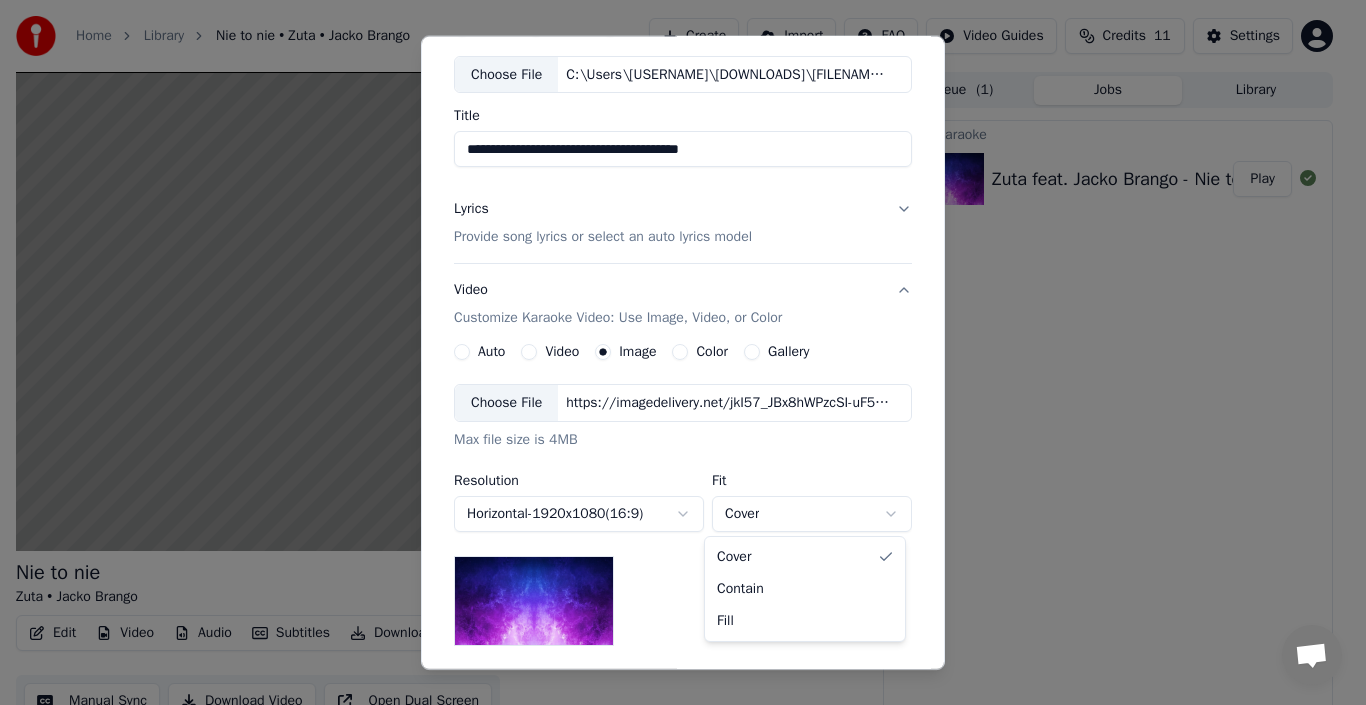 click on "**********" at bounding box center [674, 352] 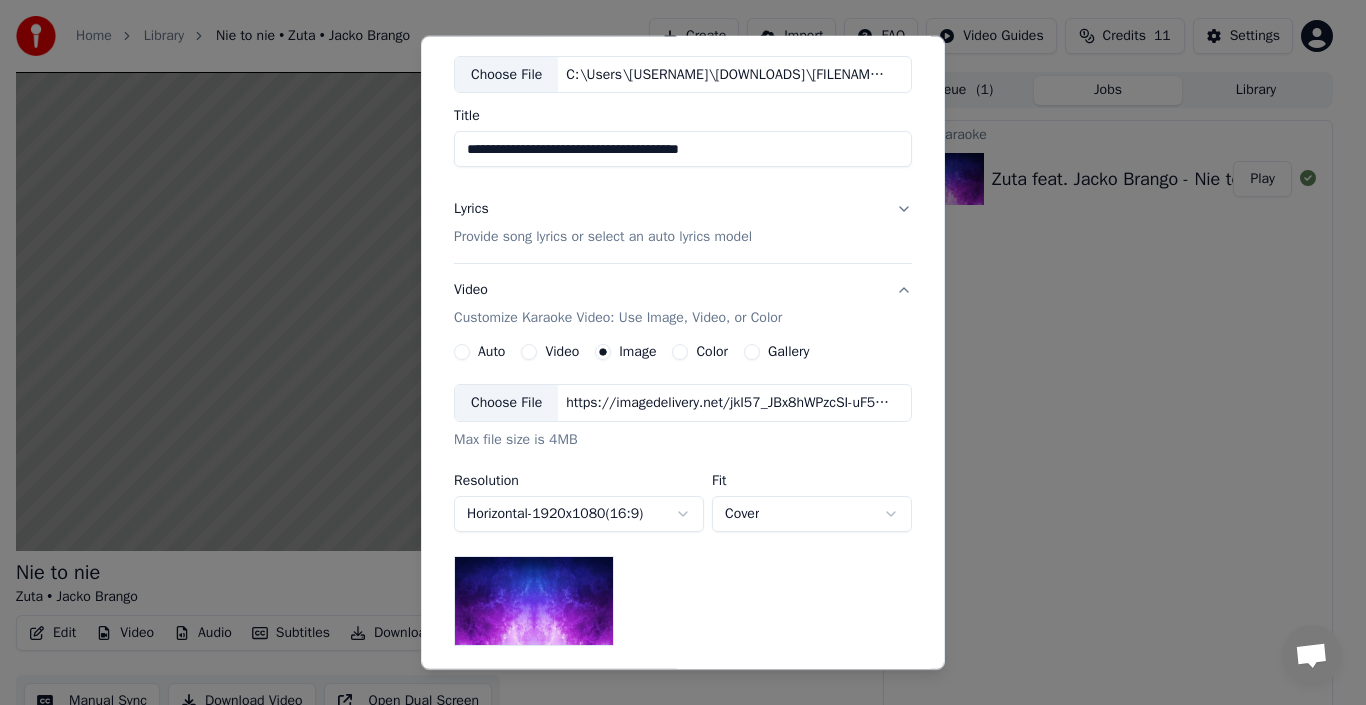 click on "**********" at bounding box center (674, 352) 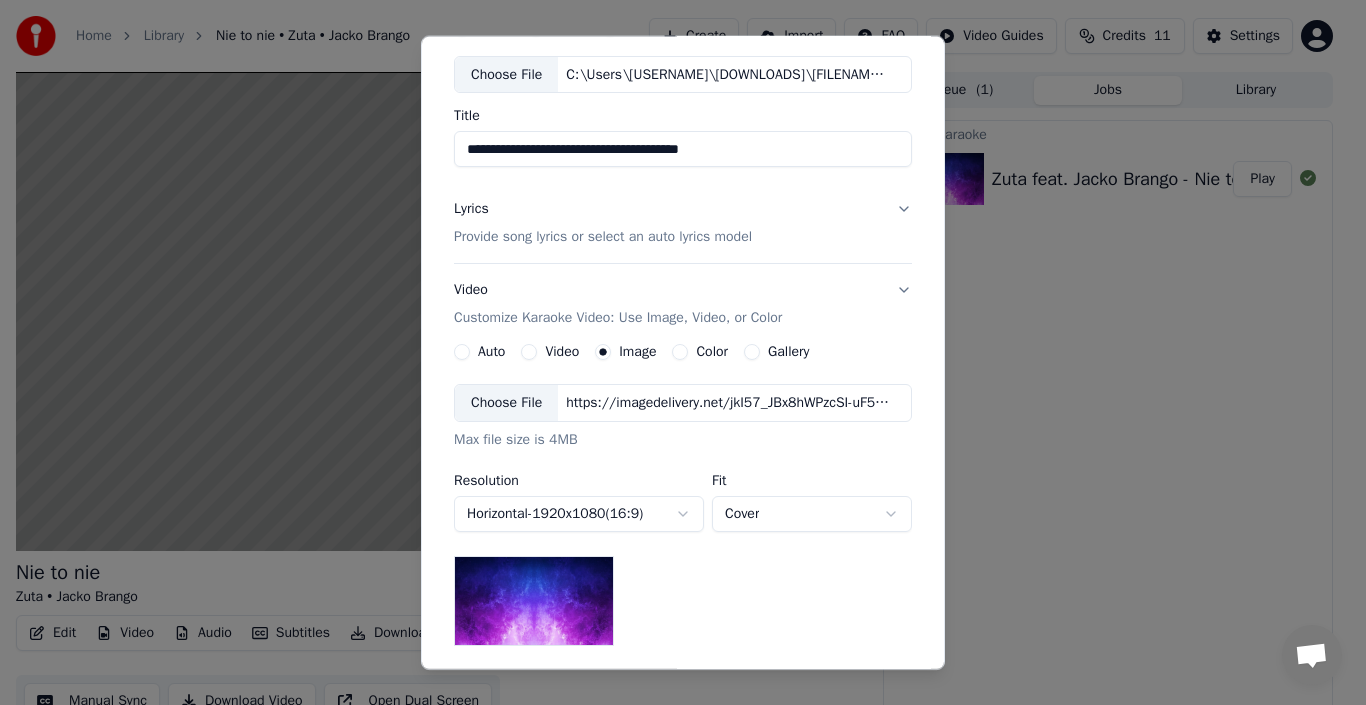 scroll, scrollTop: 0, scrollLeft: 0, axis: both 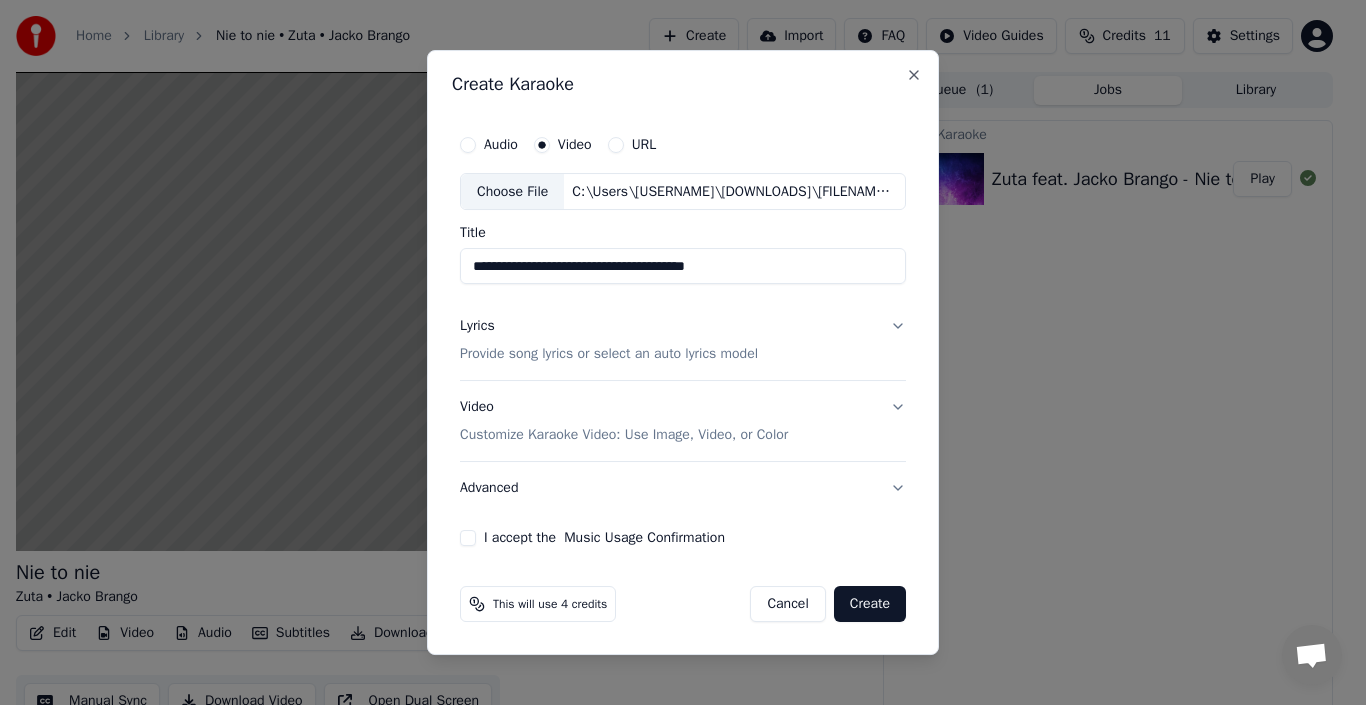click on "Customize Karaoke Video: Use Image, Video, or Color" at bounding box center [624, 435] 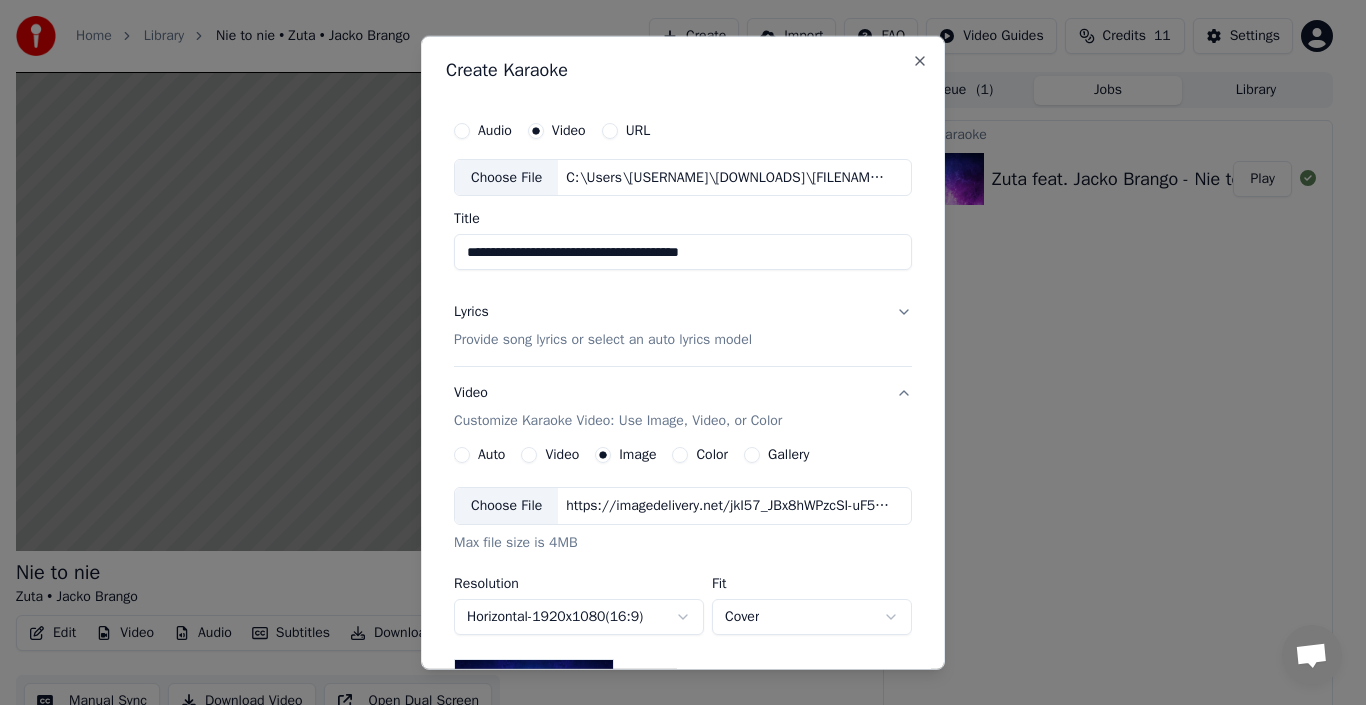 click on "Color" at bounding box center [680, 455] 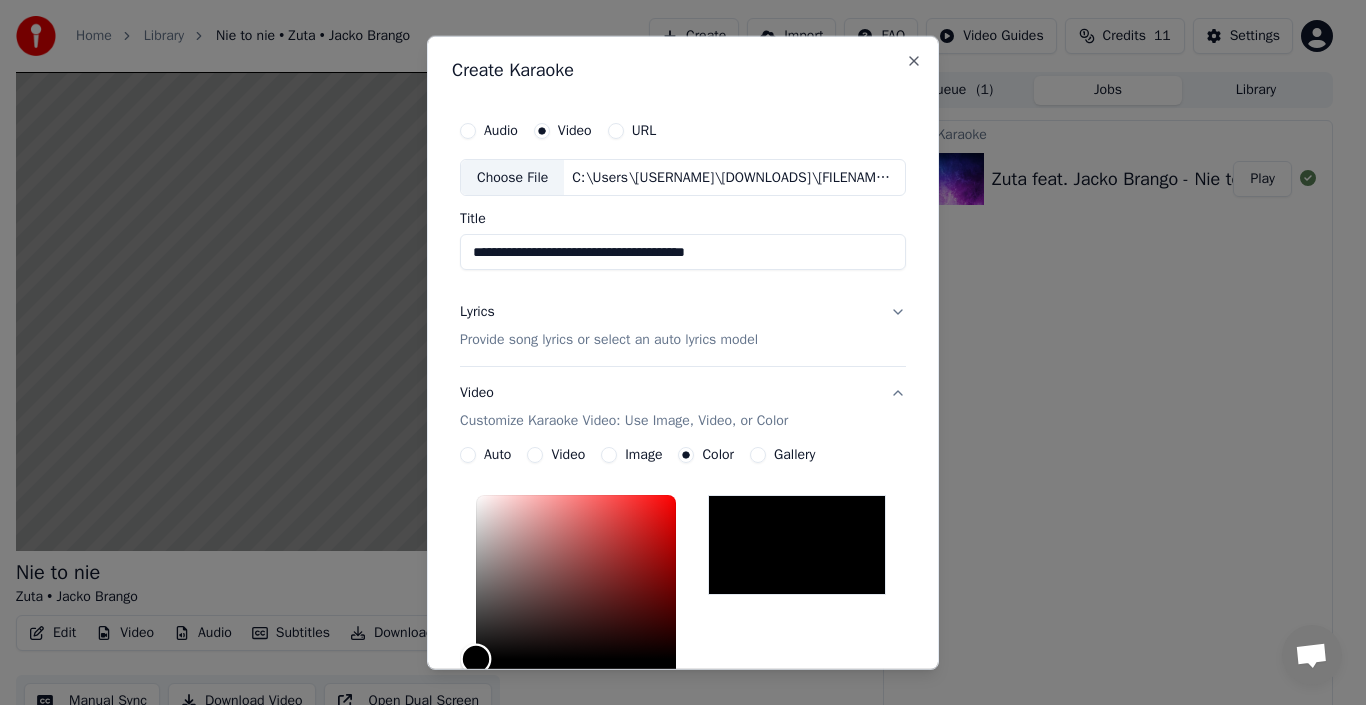 type on "*******" 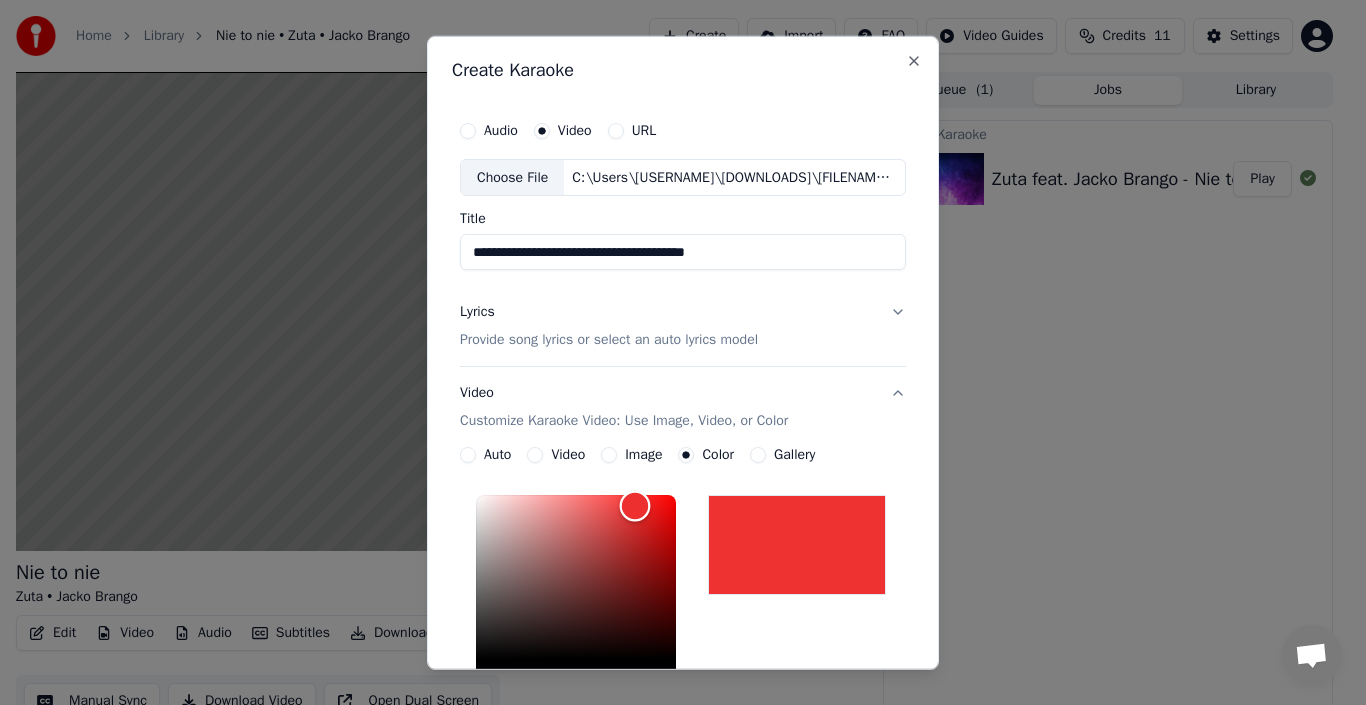 click at bounding box center (576, 577) 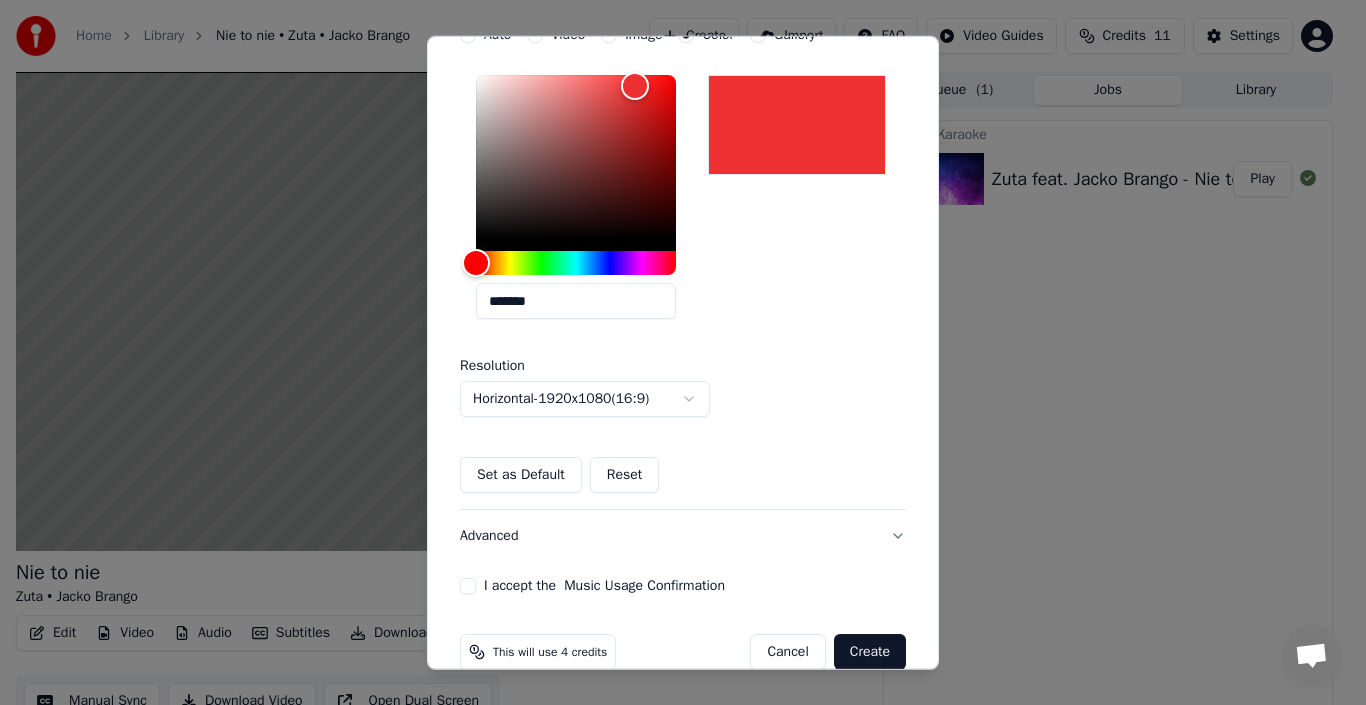 scroll, scrollTop: 418, scrollLeft: 0, axis: vertical 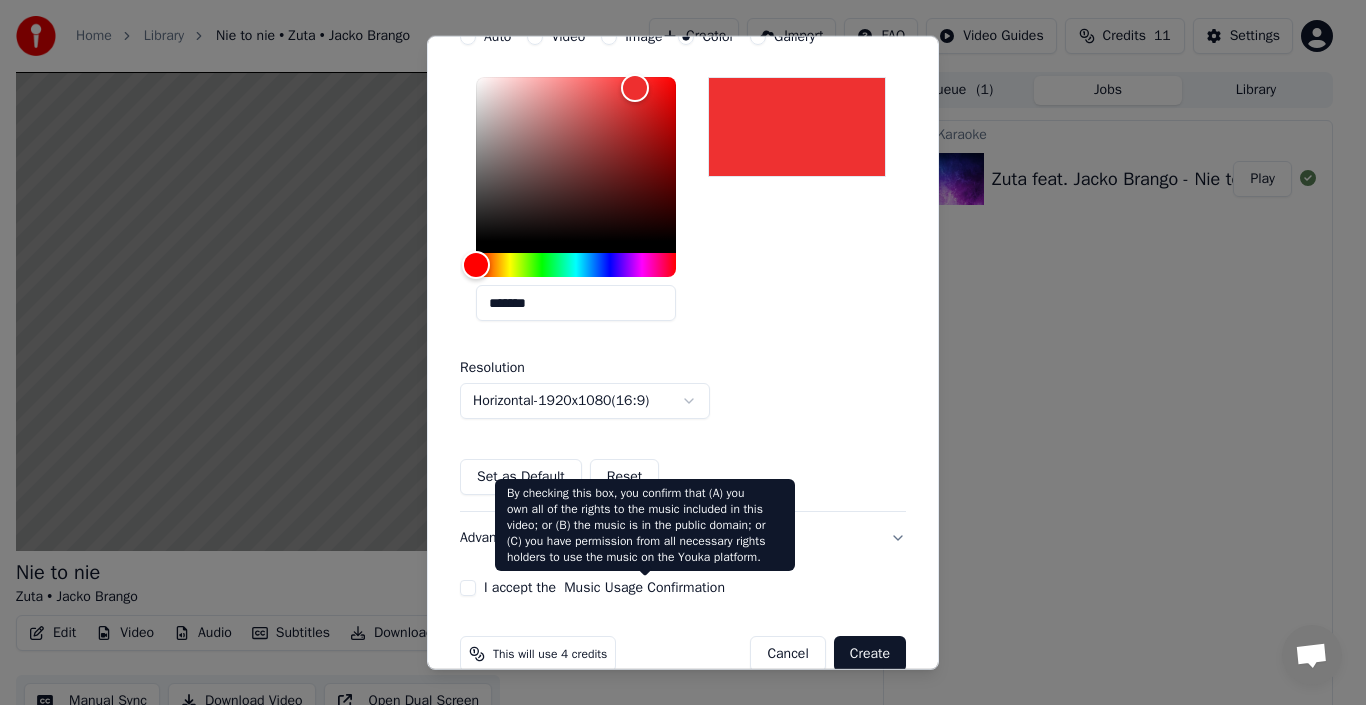 click on "Music Usage Confirmation" at bounding box center (644, 588) 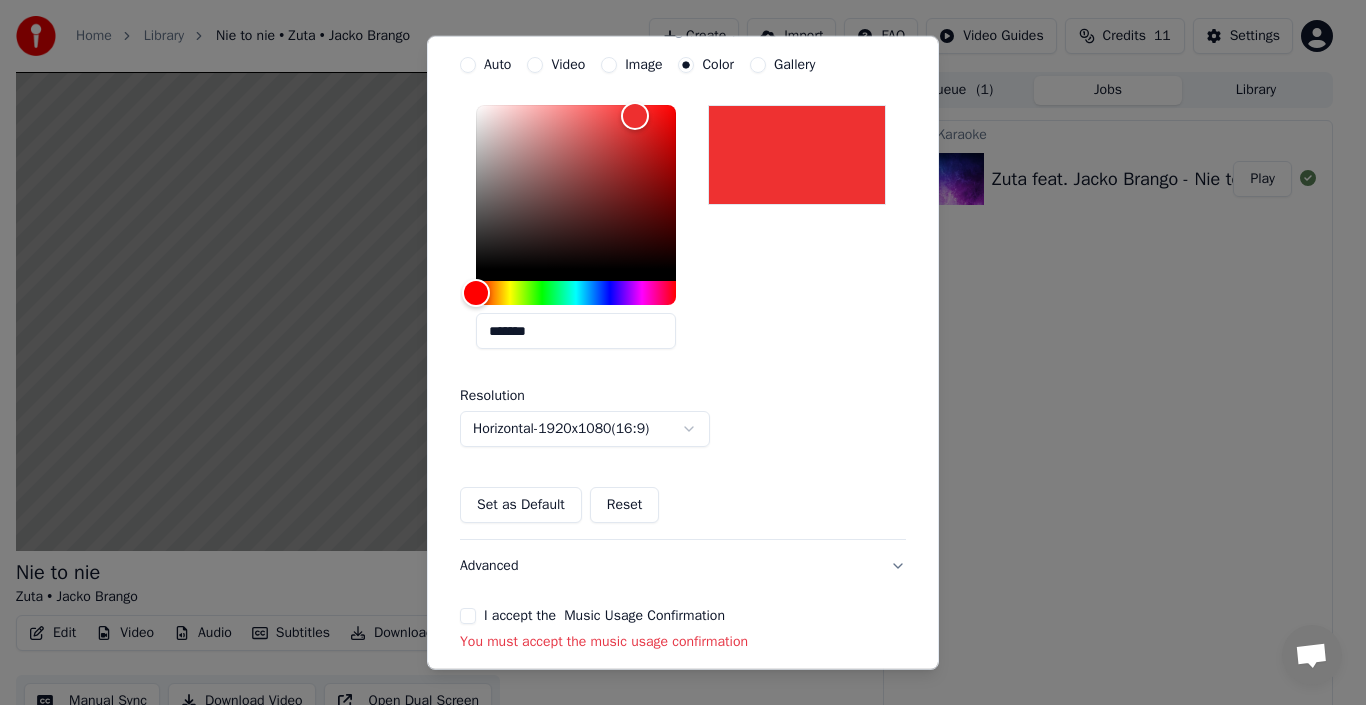 scroll, scrollTop: 446, scrollLeft: 0, axis: vertical 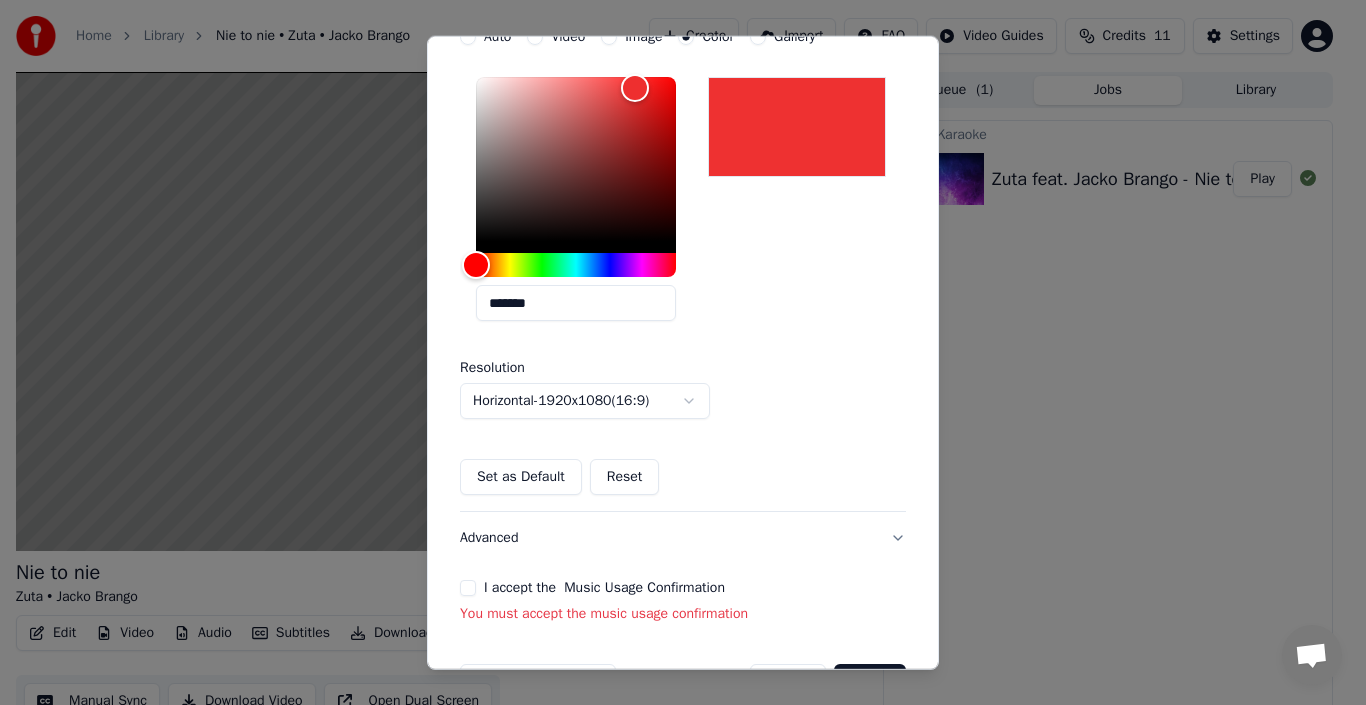click on "I accept the   Music Usage Confirmation" at bounding box center [468, 588] 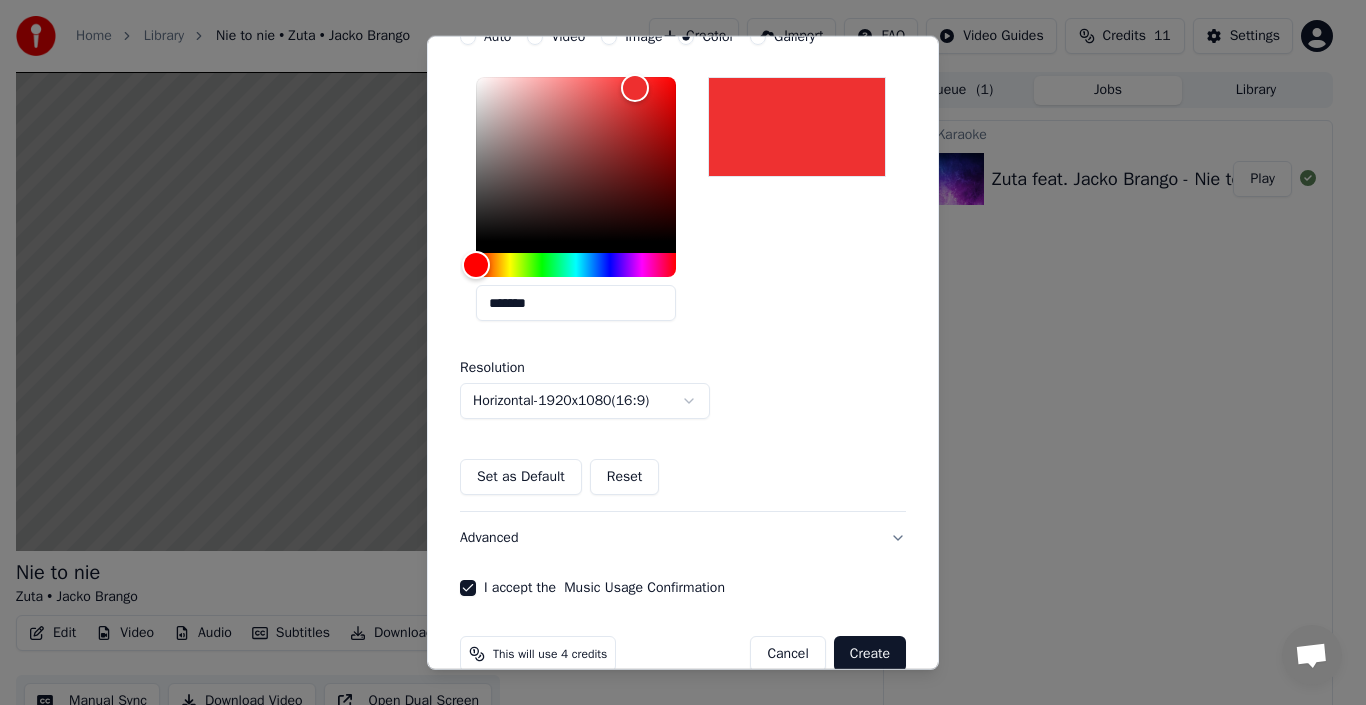 click on "Create" at bounding box center (870, 654) 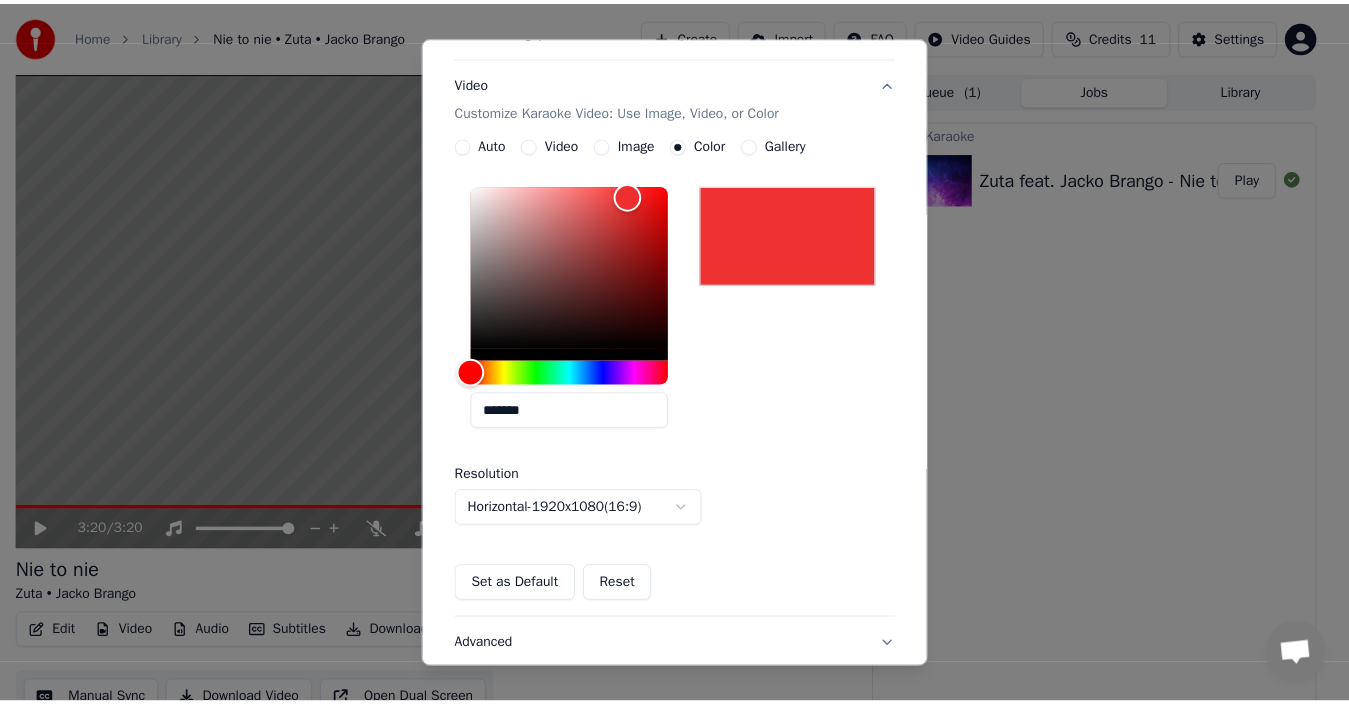 scroll, scrollTop: 481, scrollLeft: 0, axis: vertical 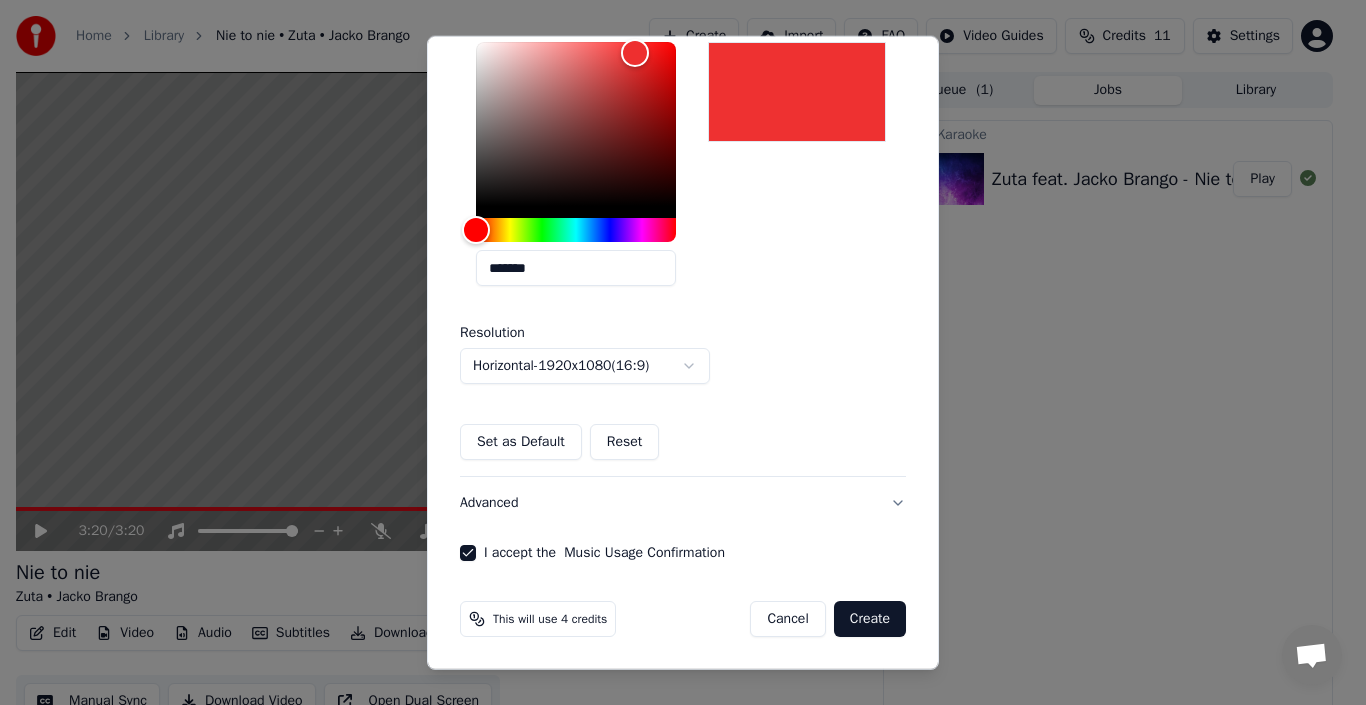 click on "Create" at bounding box center (870, 619) 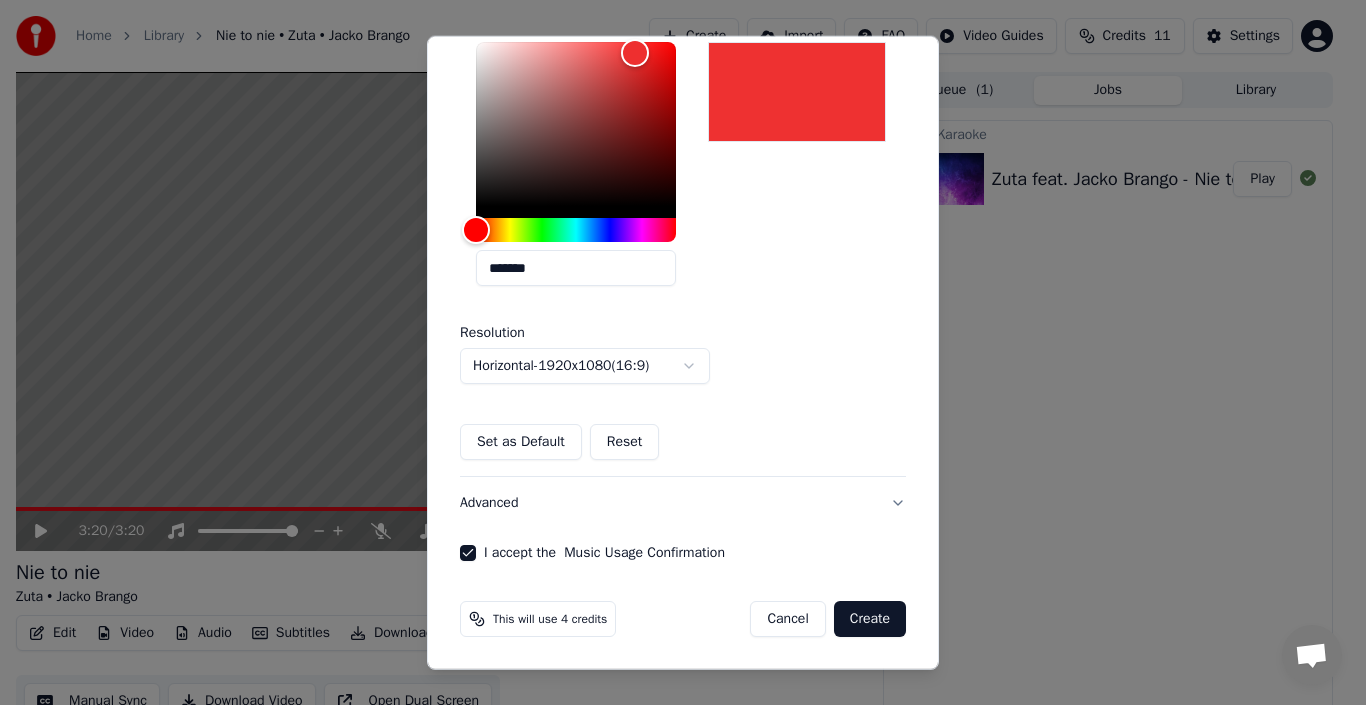type 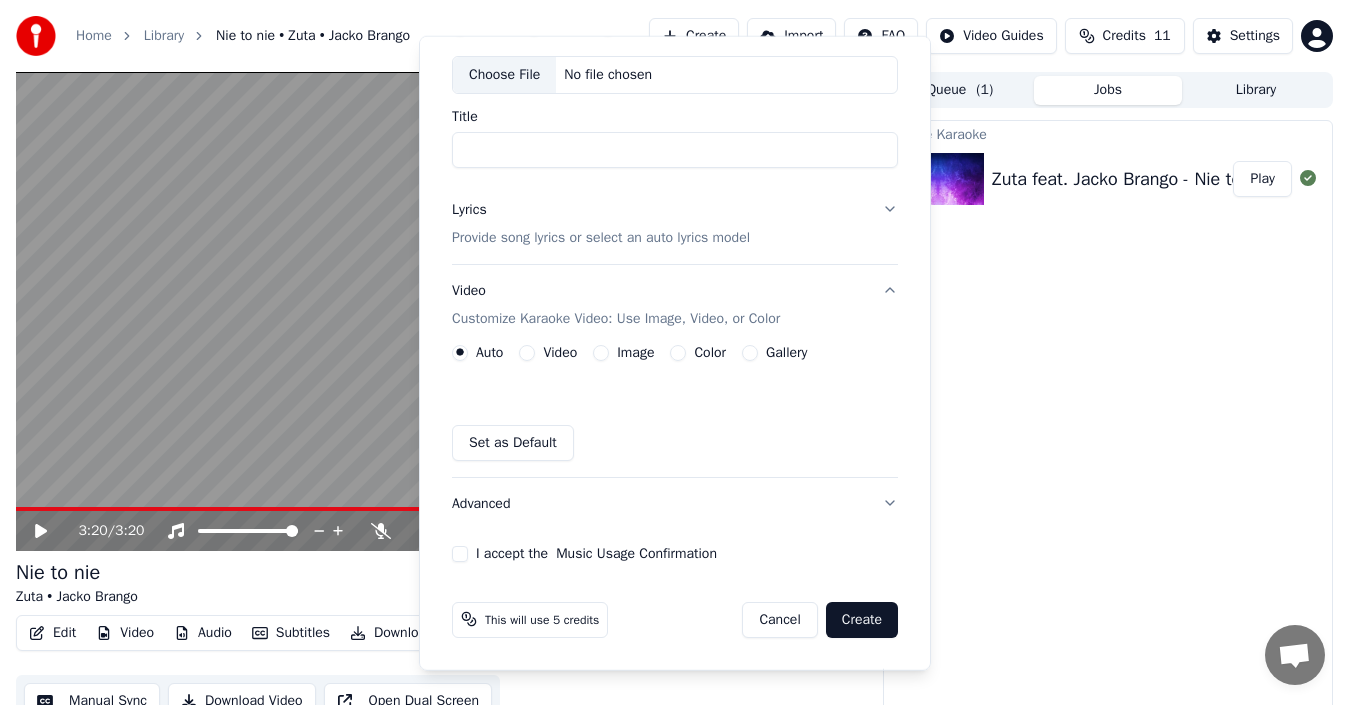 scroll, scrollTop: 103, scrollLeft: 0, axis: vertical 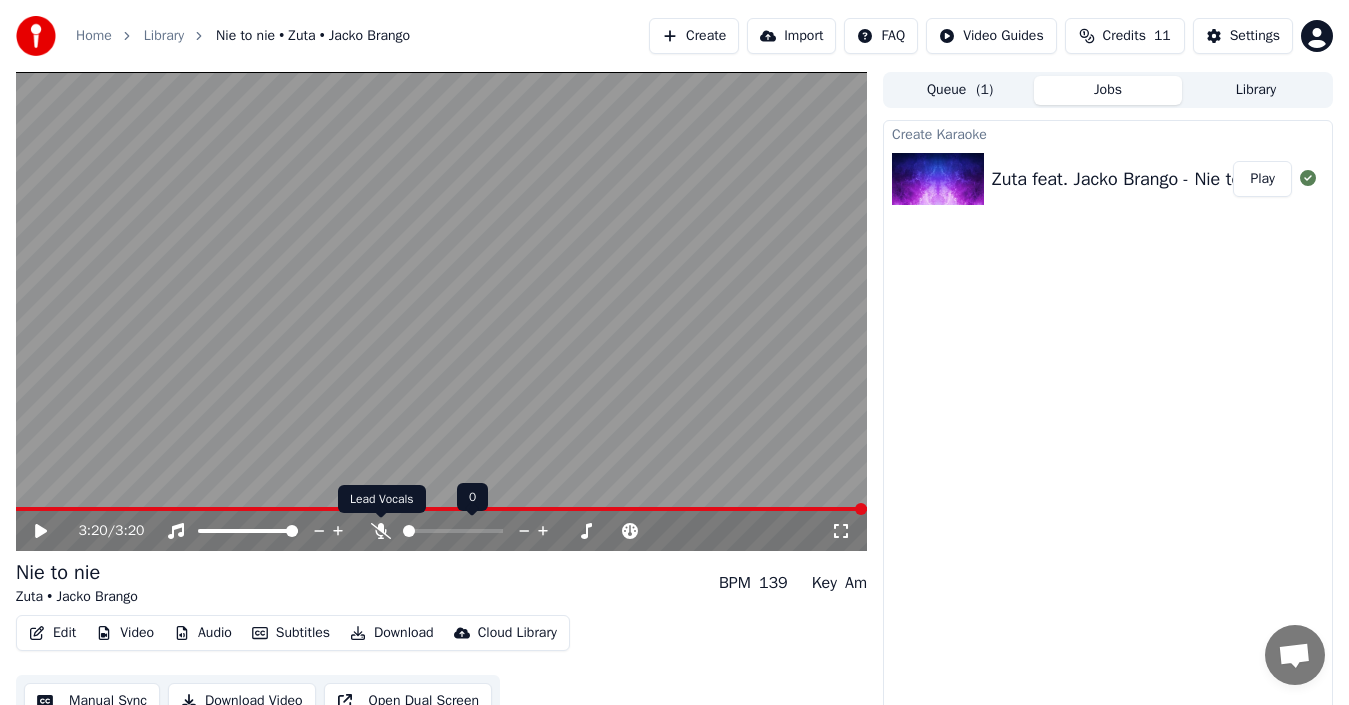 click 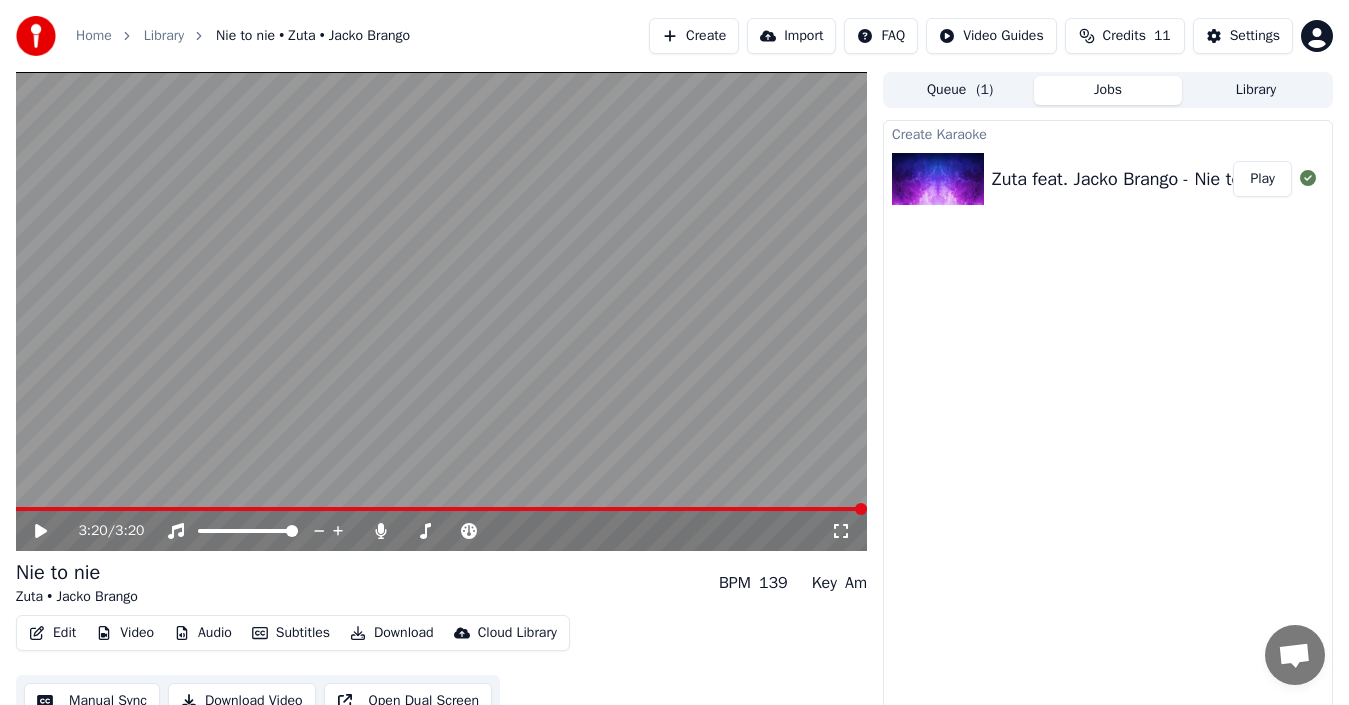 click 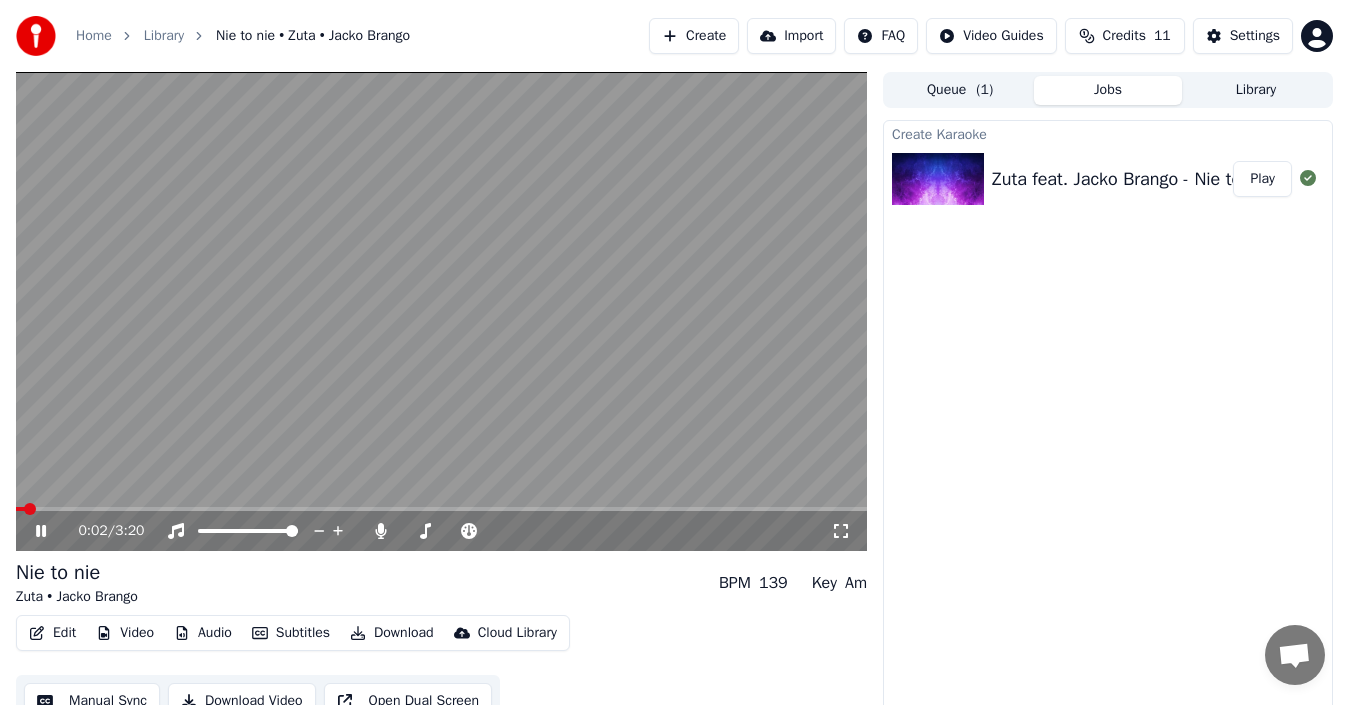 click at bounding box center (441, 311) 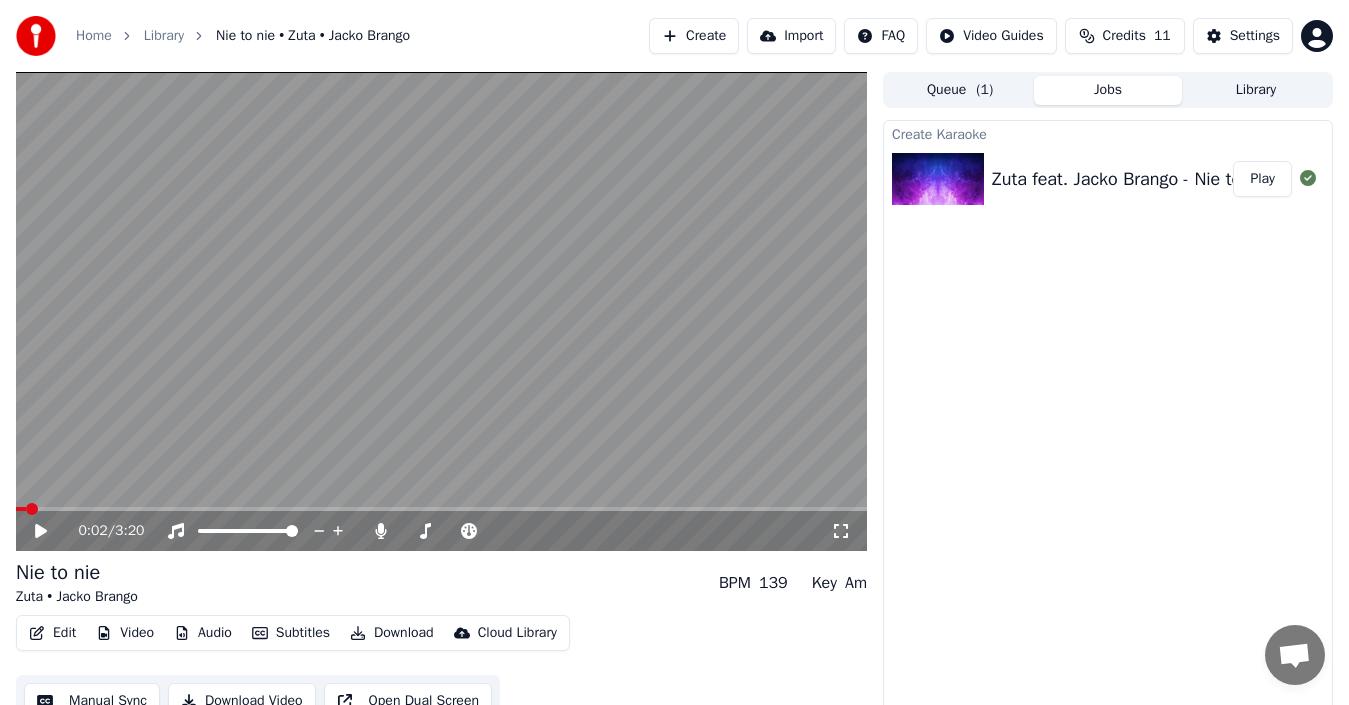 click on "0:02  /  3:20" at bounding box center (441, 531) 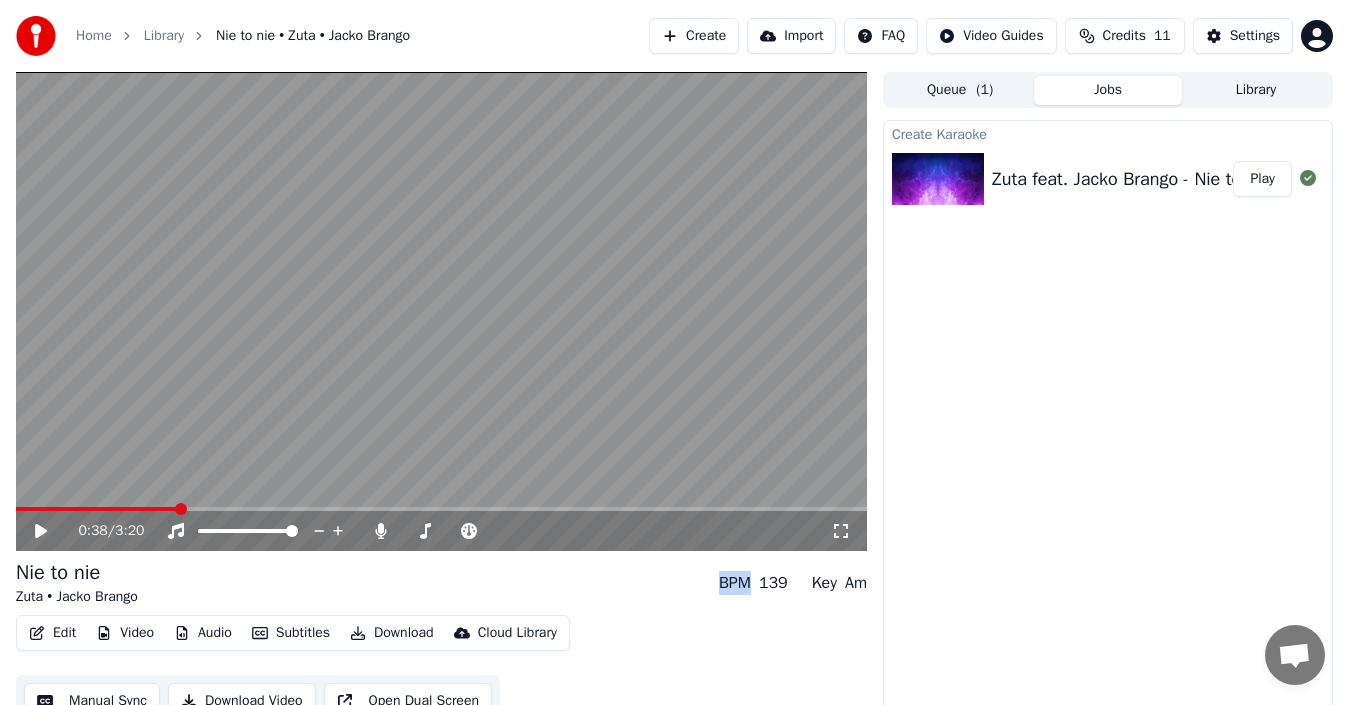 click at bounding box center (441, 509) 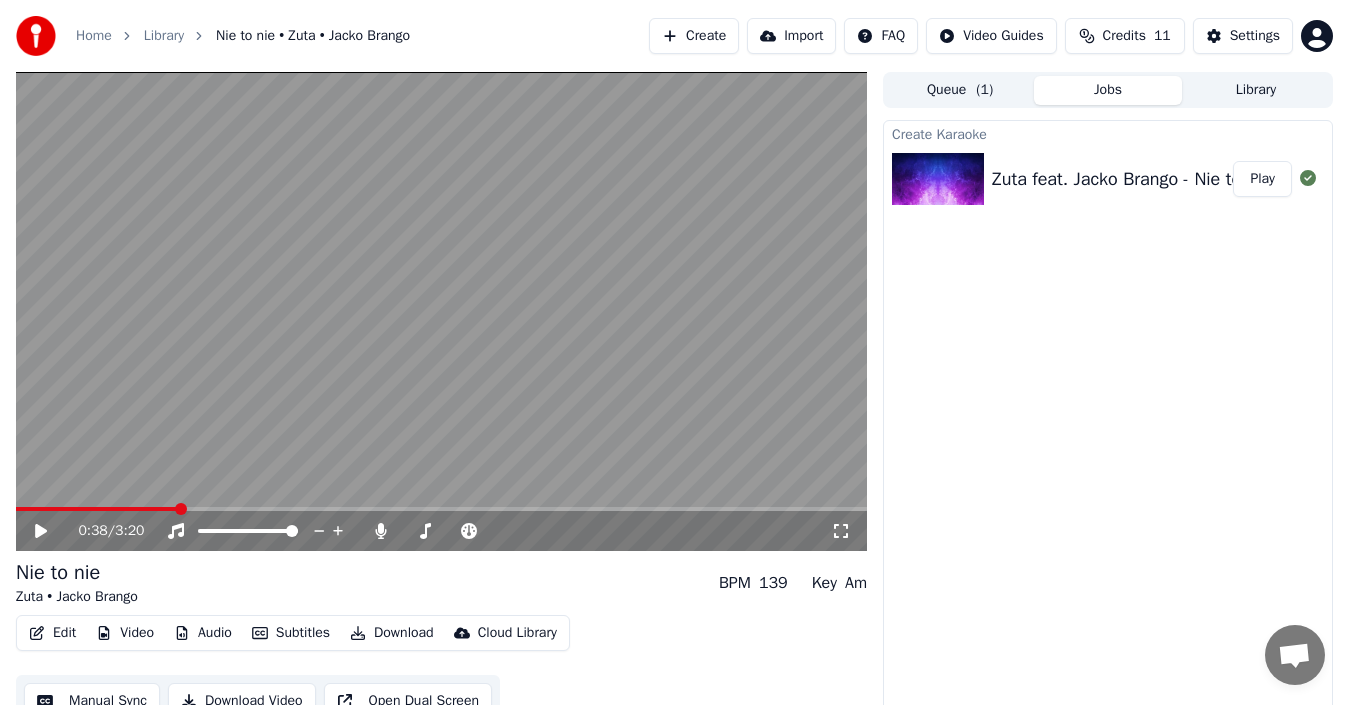 click 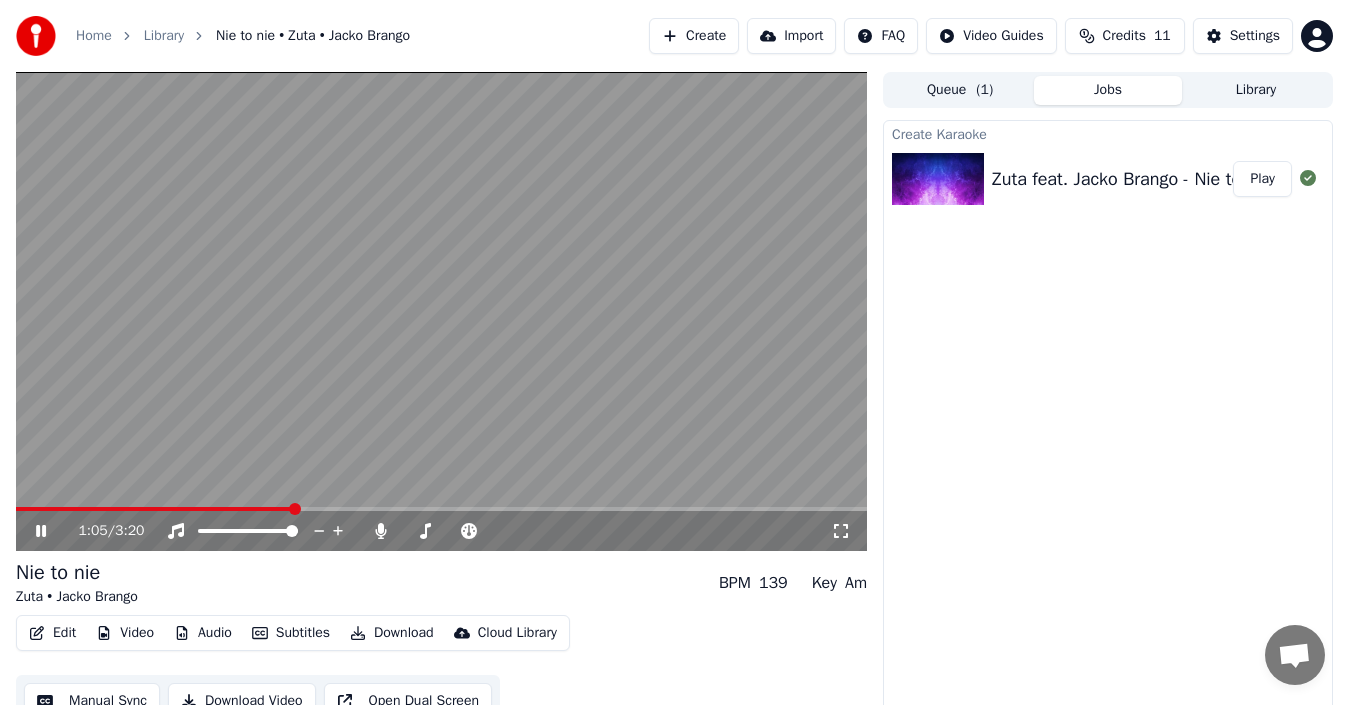 click 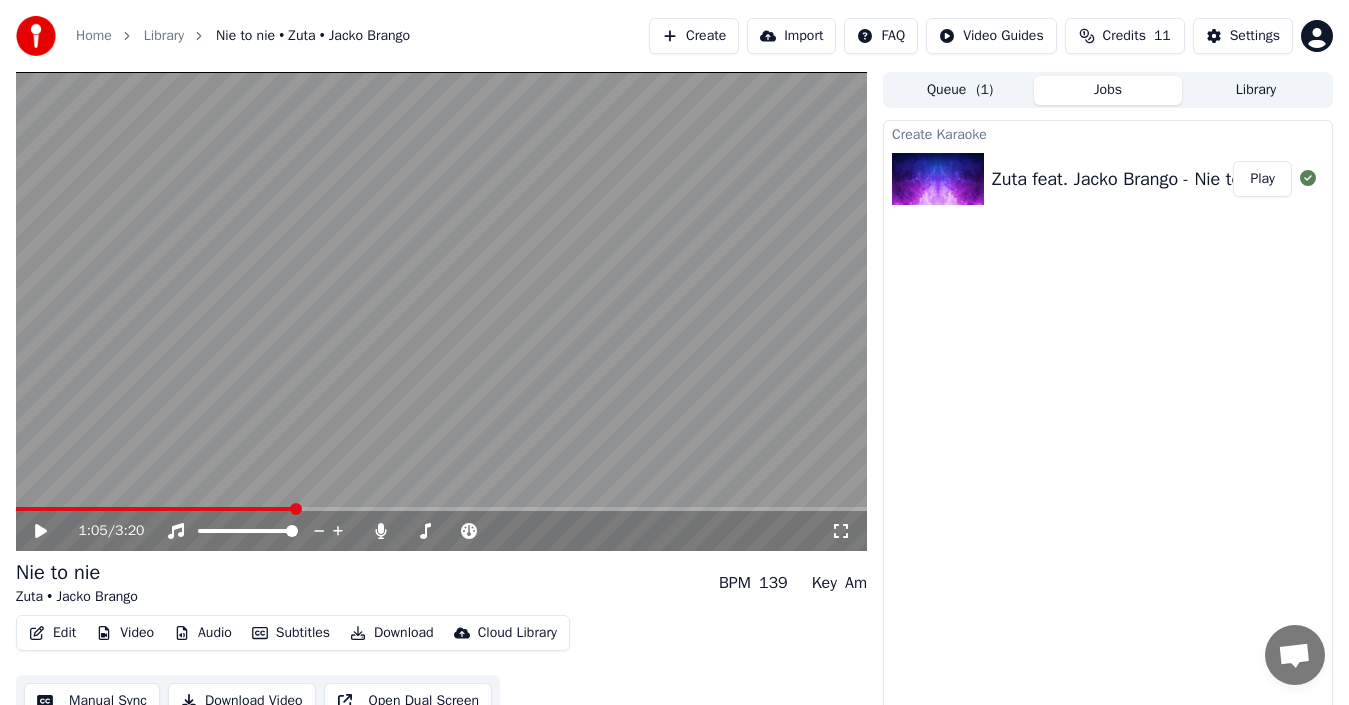 scroll, scrollTop: 22, scrollLeft: 0, axis: vertical 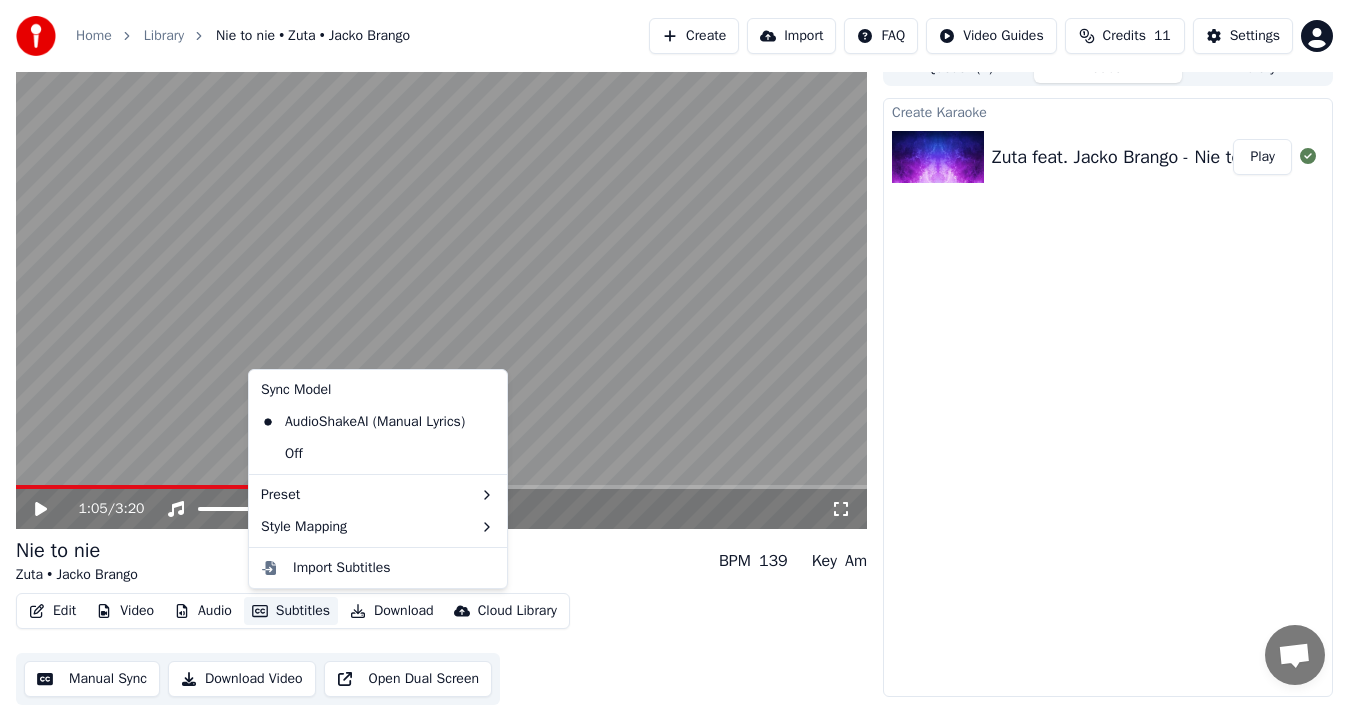 click on "Subtitles" at bounding box center (291, 611) 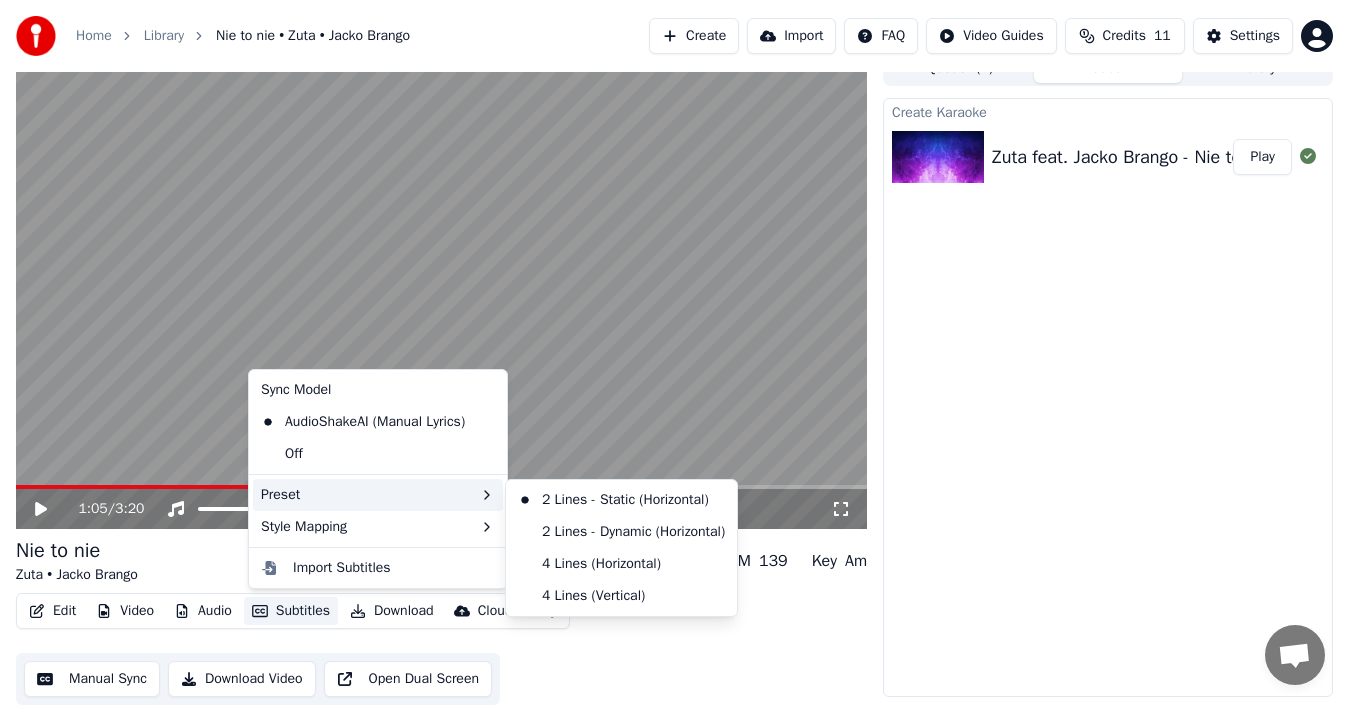 click on "Preset" at bounding box center (378, 495) 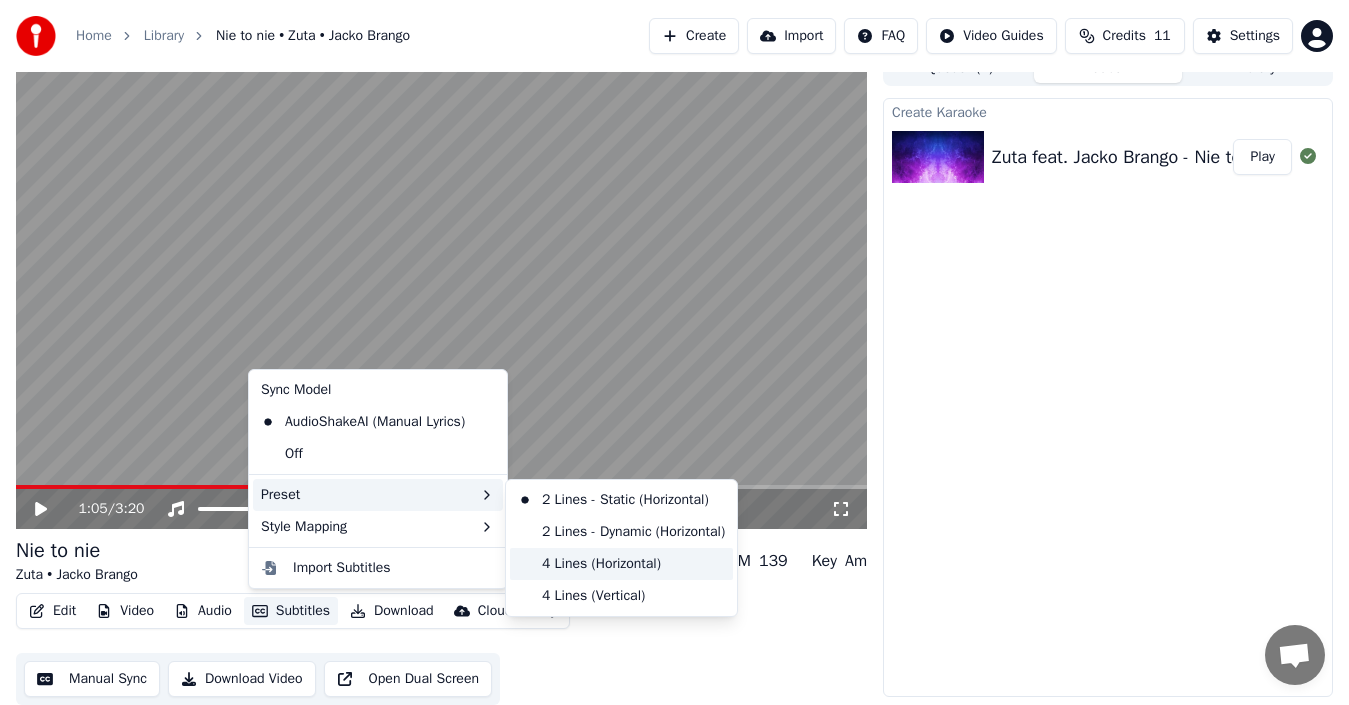 click on "4 Lines (Horizontal)" at bounding box center [621, 564] 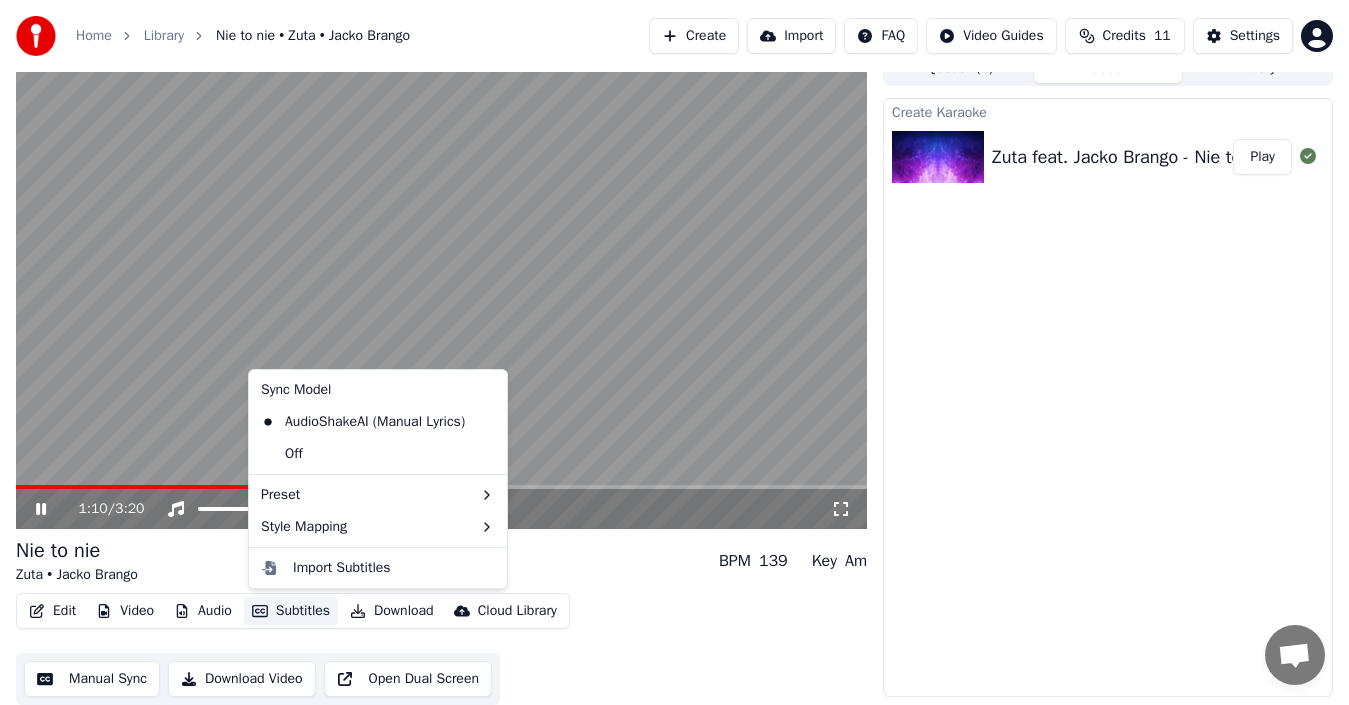 click on "Subtitles" at bounding box center (291, 611) 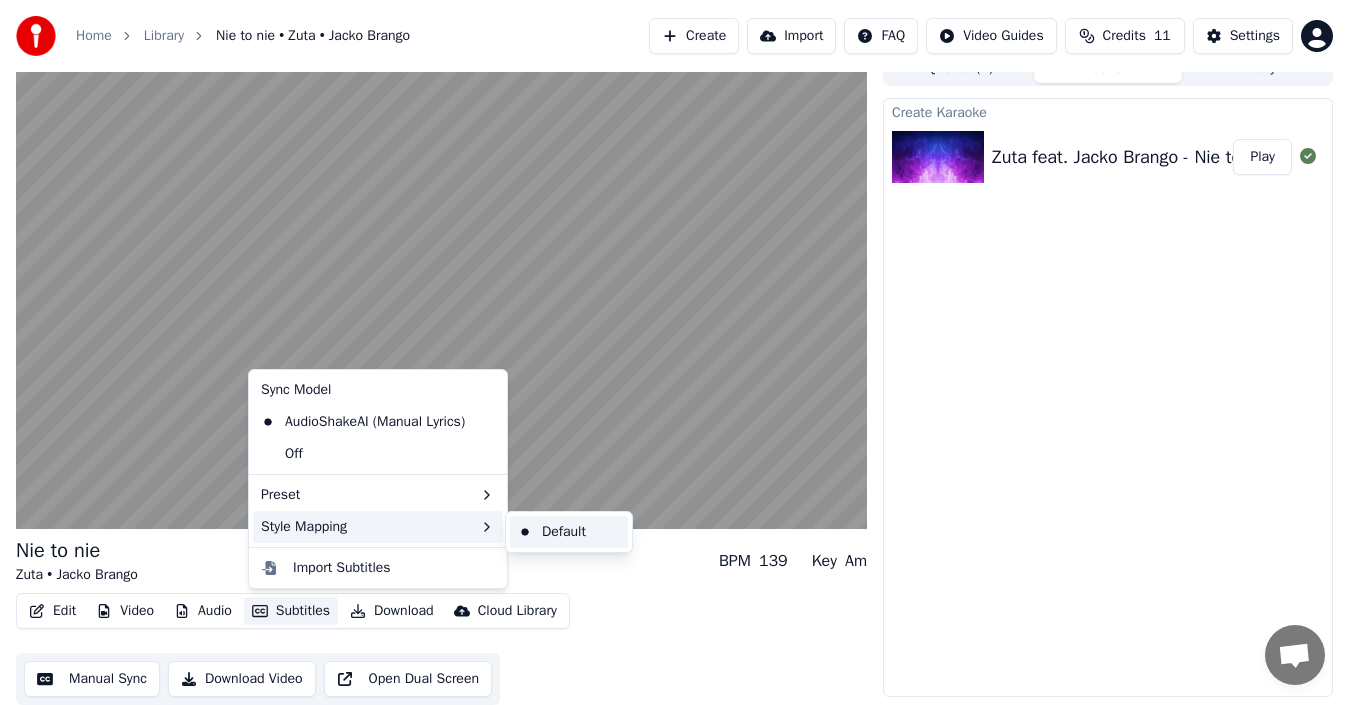 click on "Default" at bounding box center [569, 532] 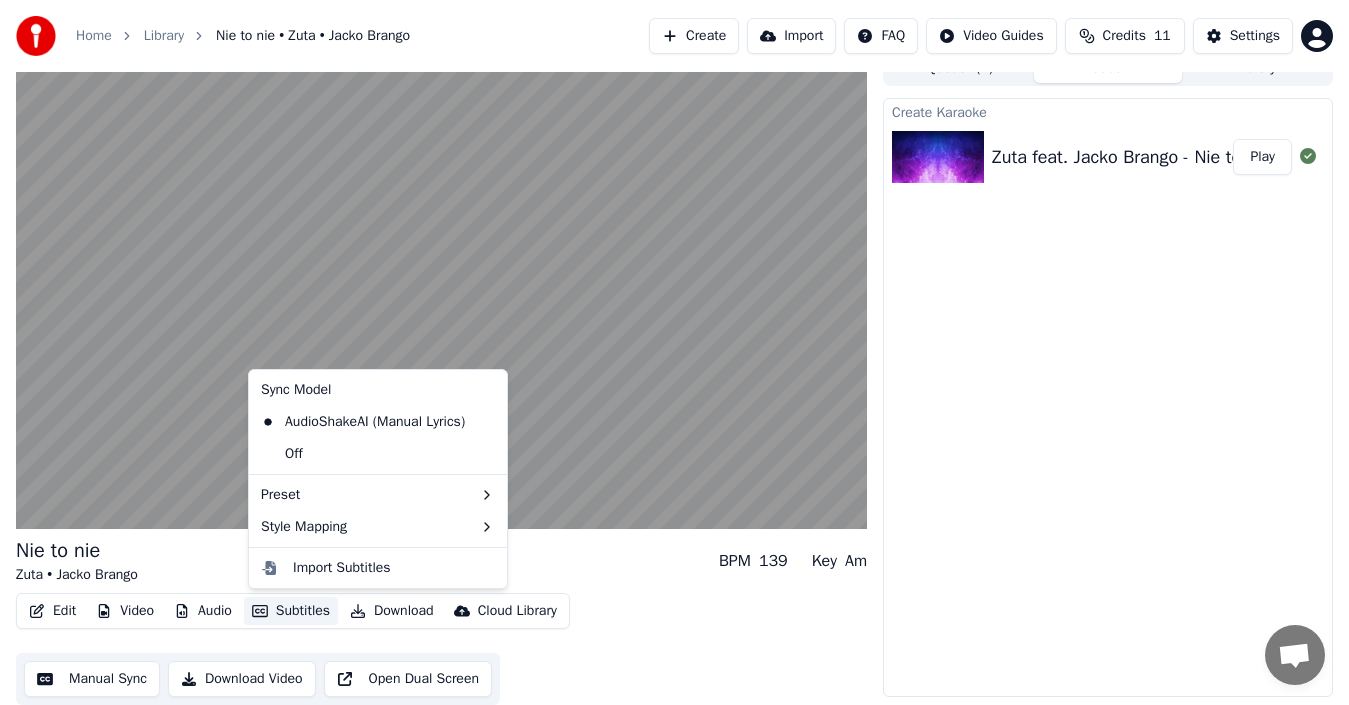 click on "Subtitles" at bounding box center [291, 611] 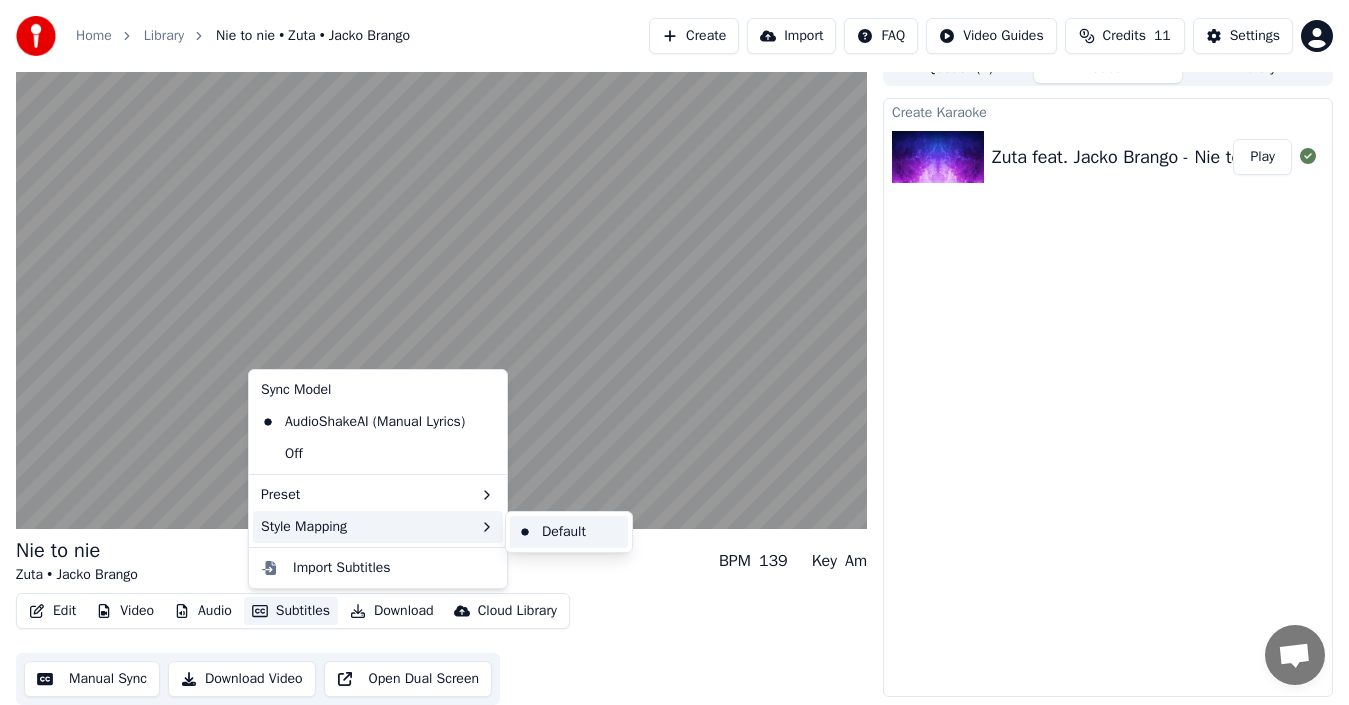 click on "Default" at bounding box center [569, 532] 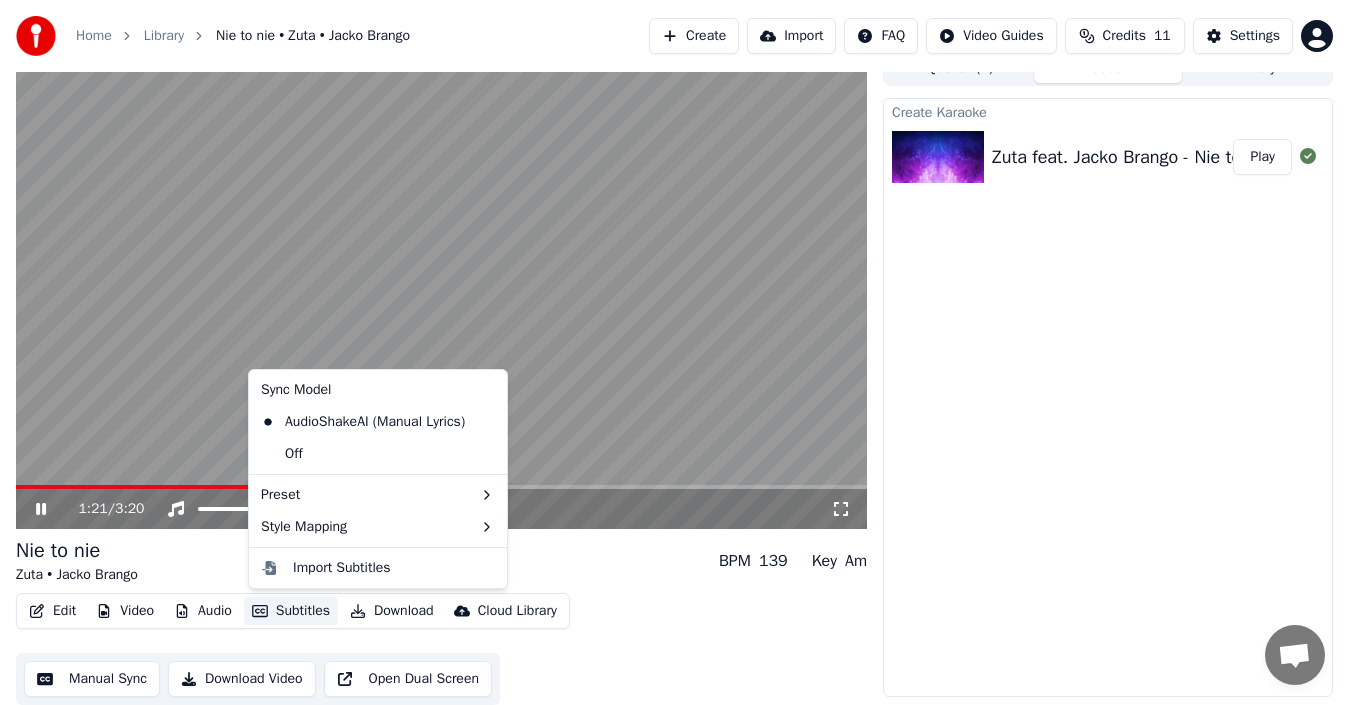 click on "Subtitles" at bounding box center [291, 611] 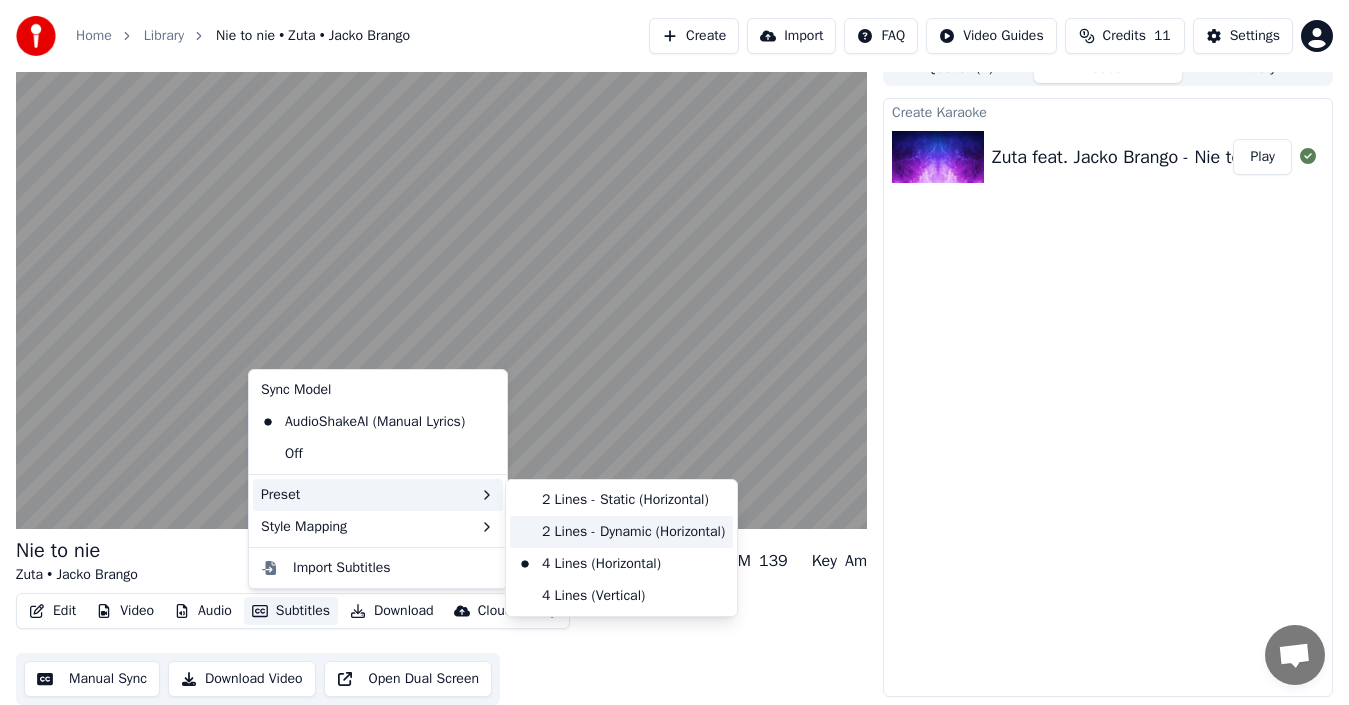 click on "2 Lines - Dynamic (Horizontal)" at bounding box center (621, 532) 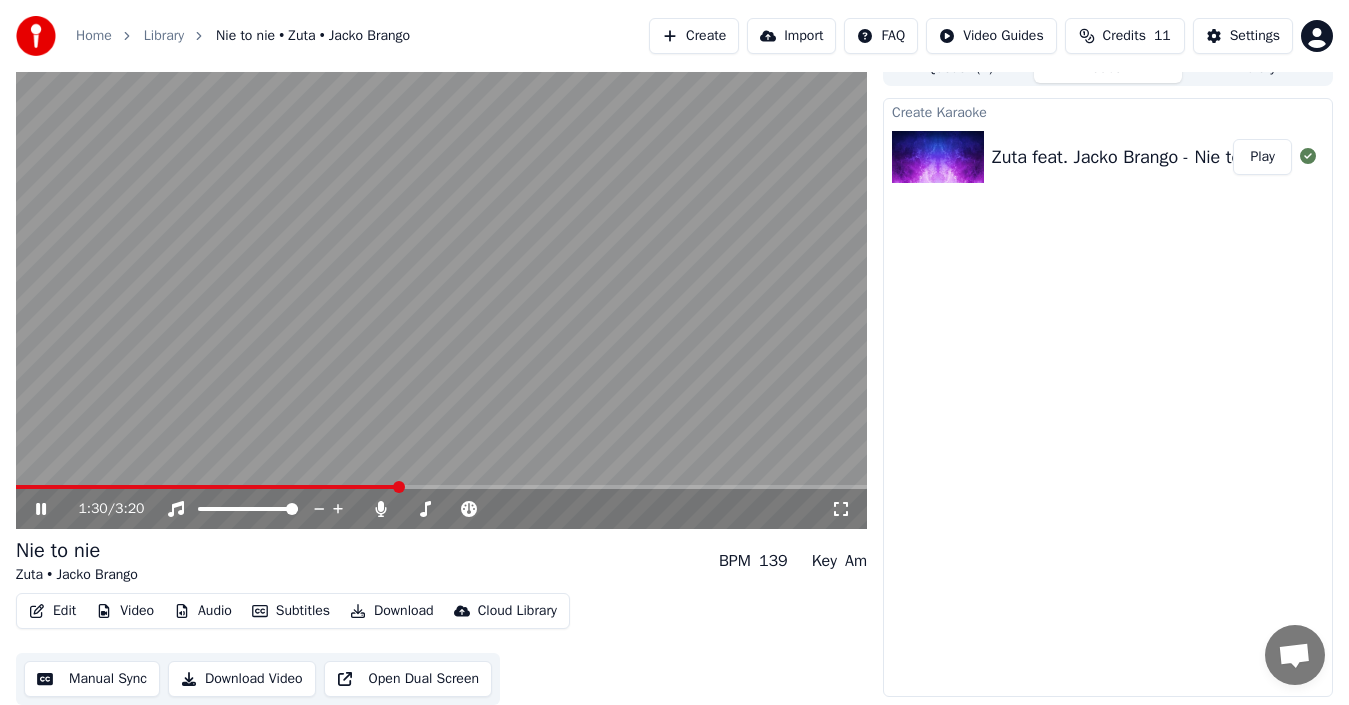 click at bounding box center (441, 487) 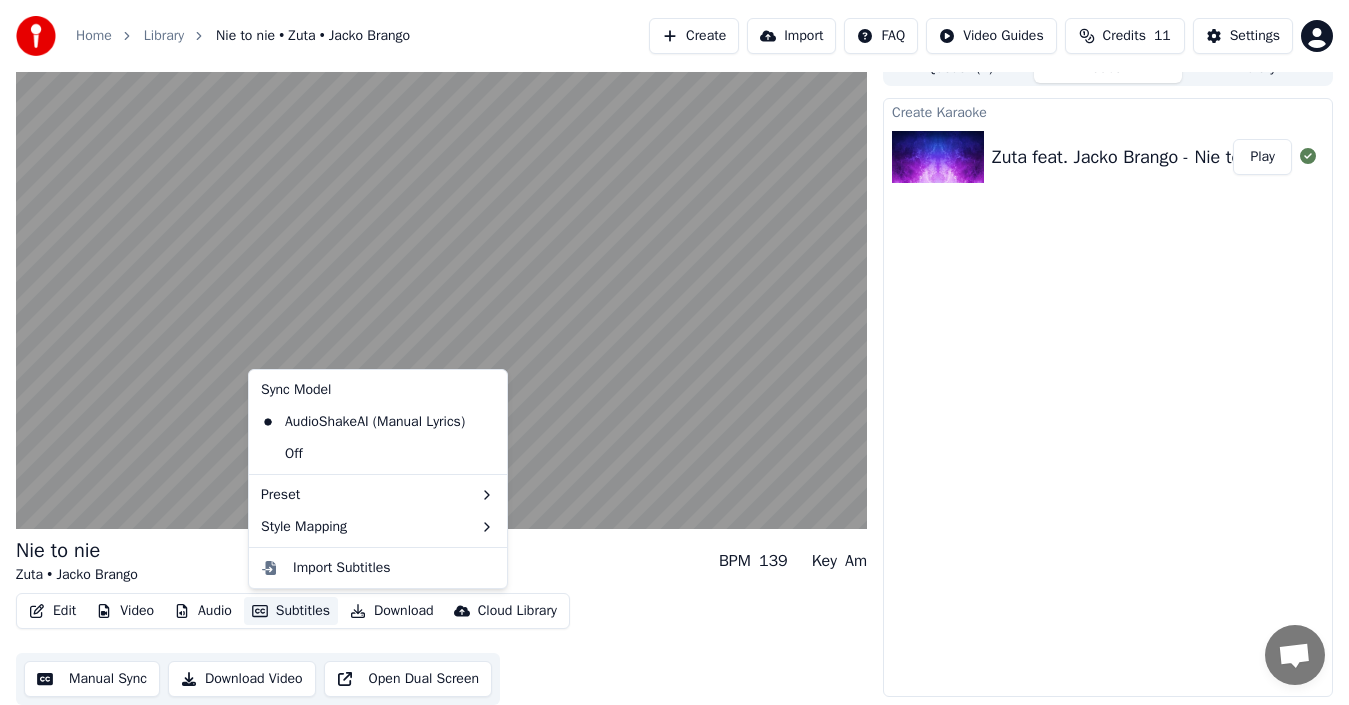 click on "Subtitles" at bounding box center (291, 611) 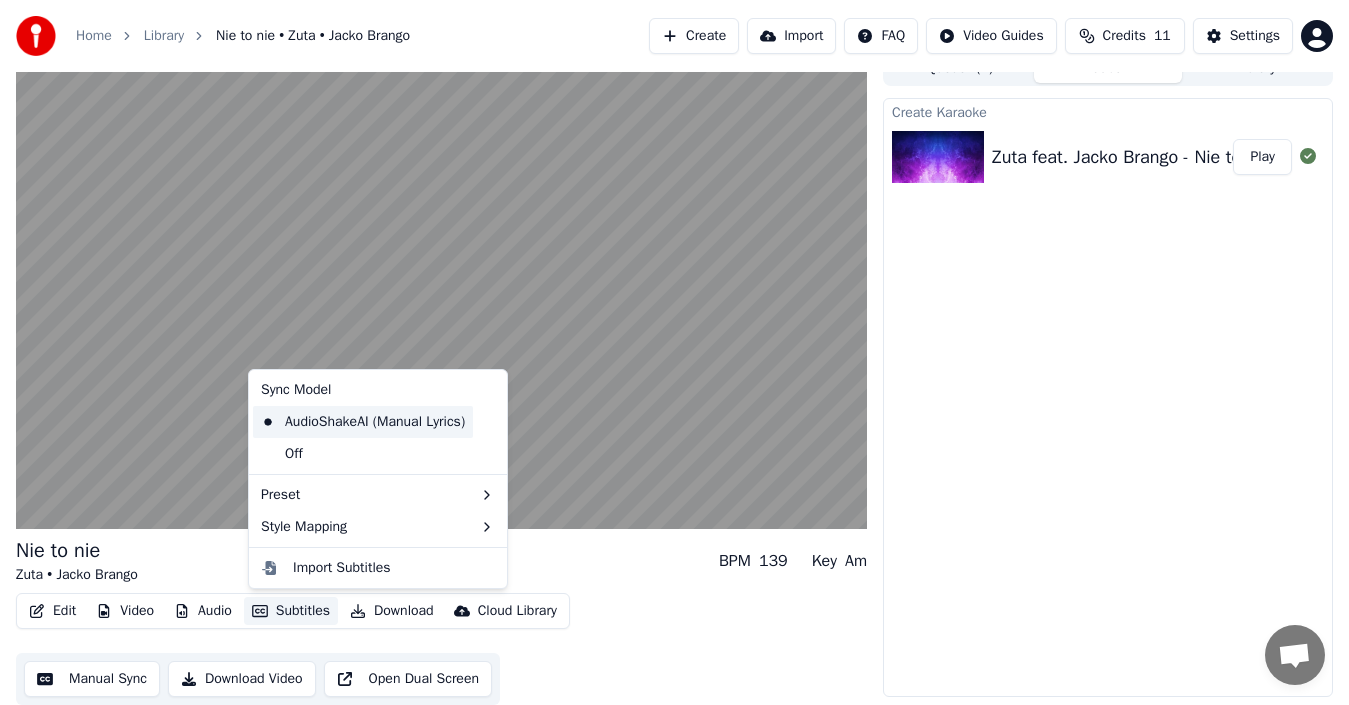 click on "AudioShakeAI (Manual Lyrics)" at bounding box center [363, 422] 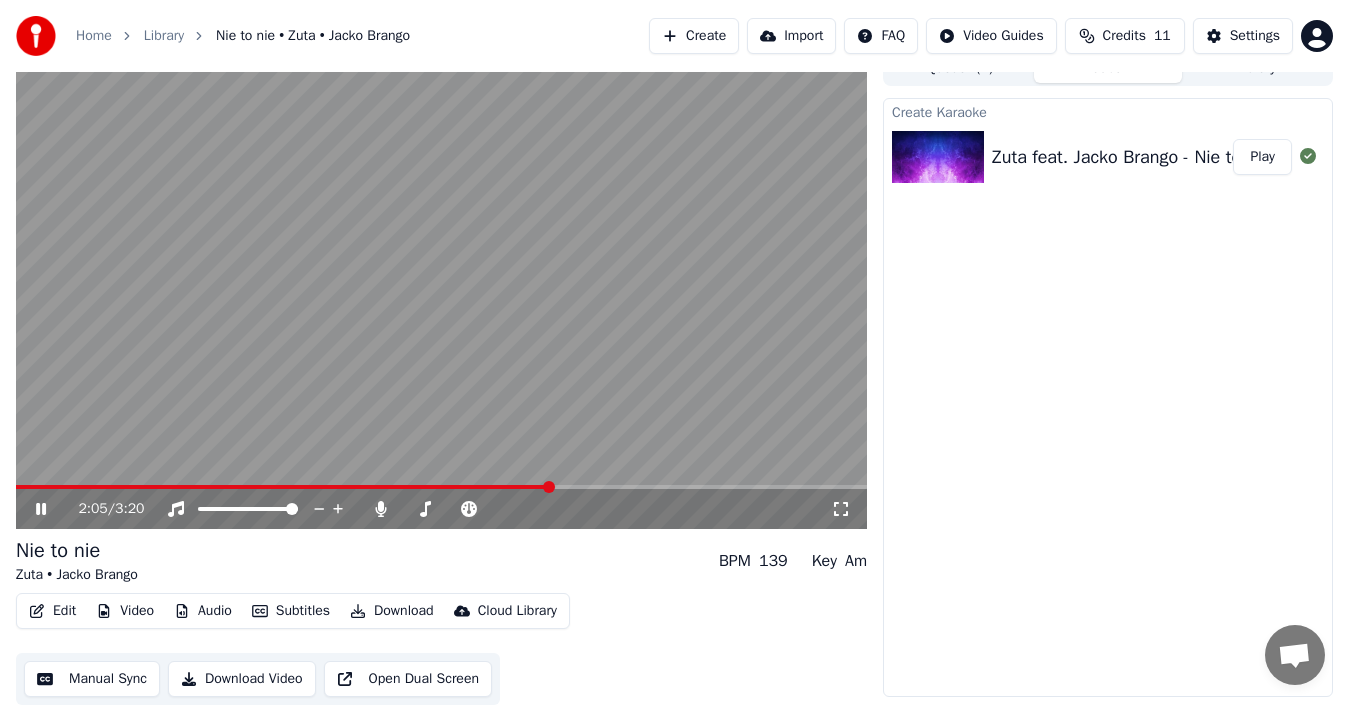 click on "Audio" at bounding box center [203, 611] 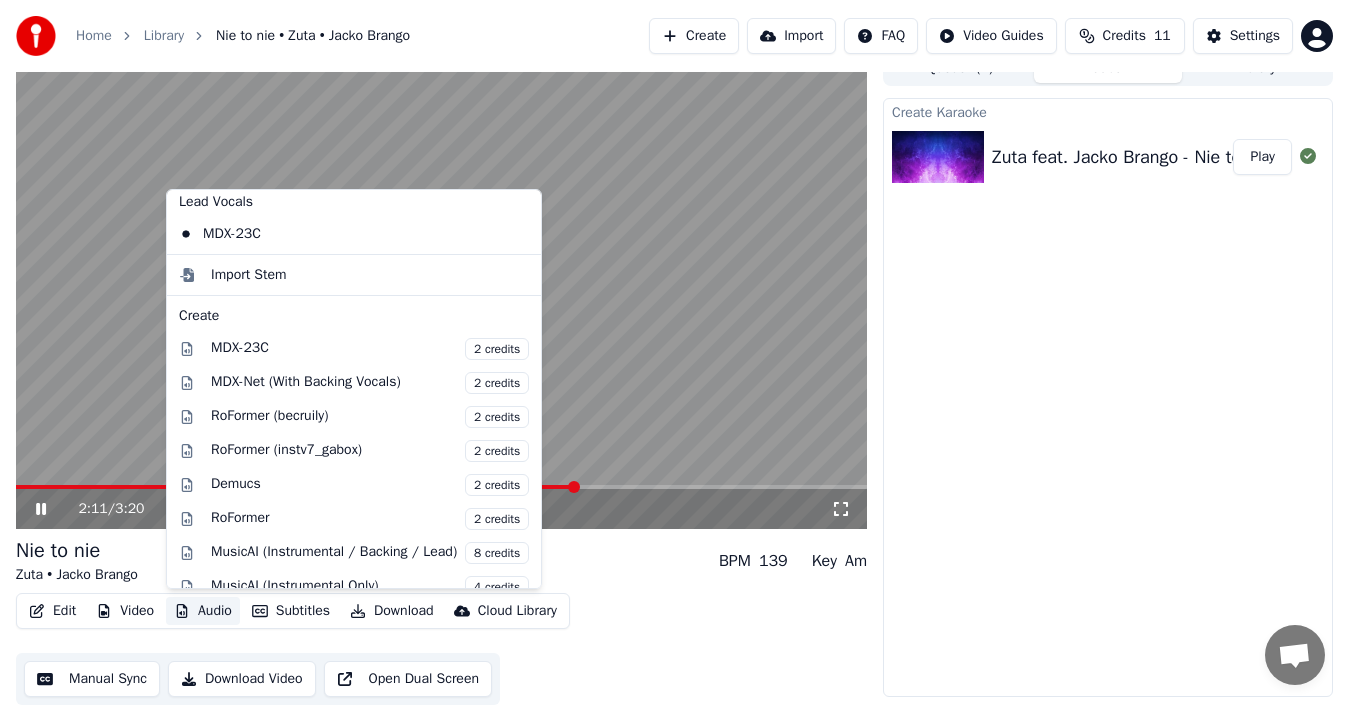 scroll, scrollTop: 169, scrollLeft: 0, axis: vertical 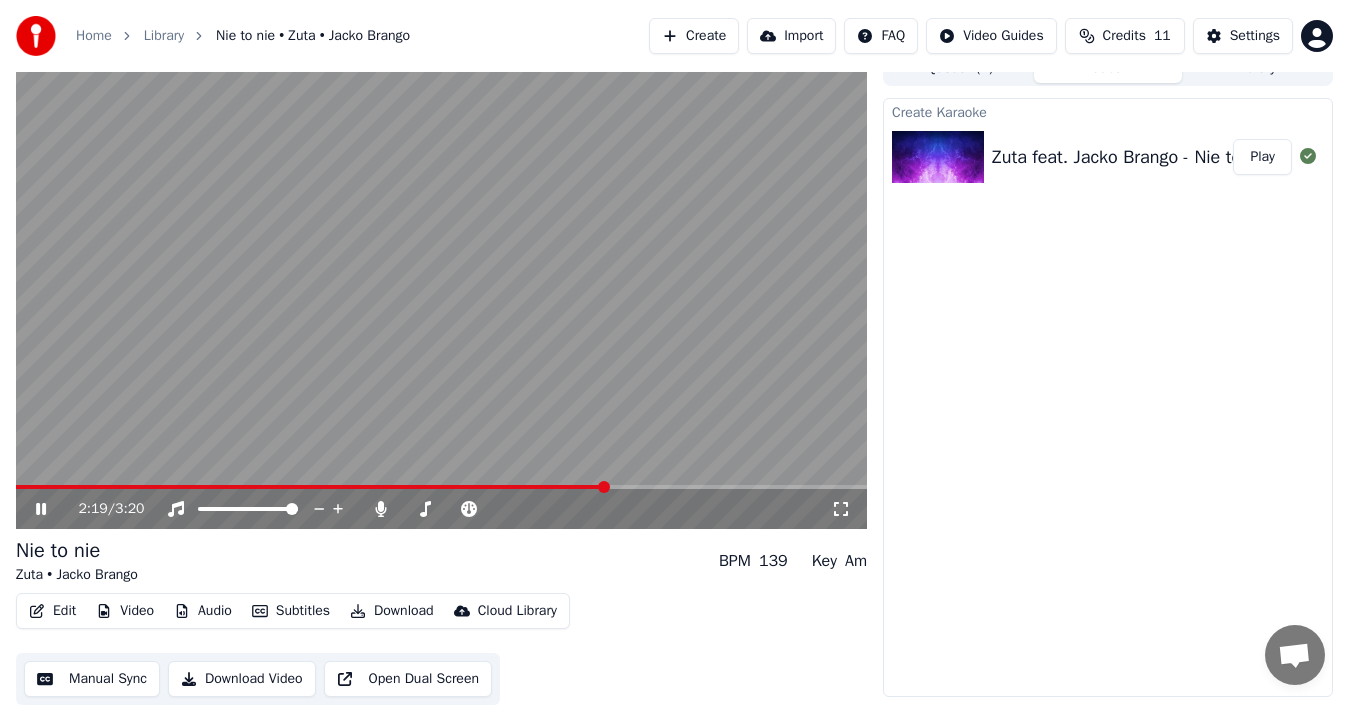 click on "Edit Video Audio Subtitles Download Cloud Library Manual Sync Download Video Open Dual Screen" at bounding box center [441, 649] 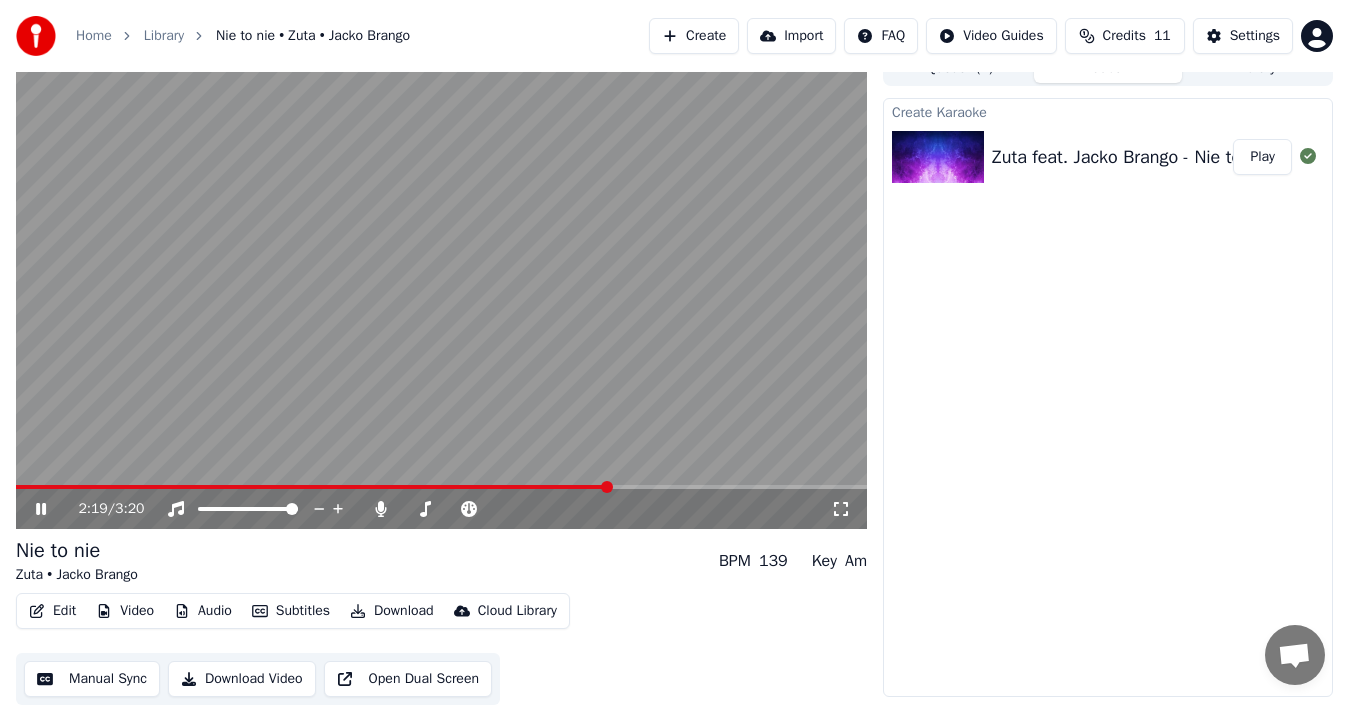 click on "Video" at bounding box center [125, 611] 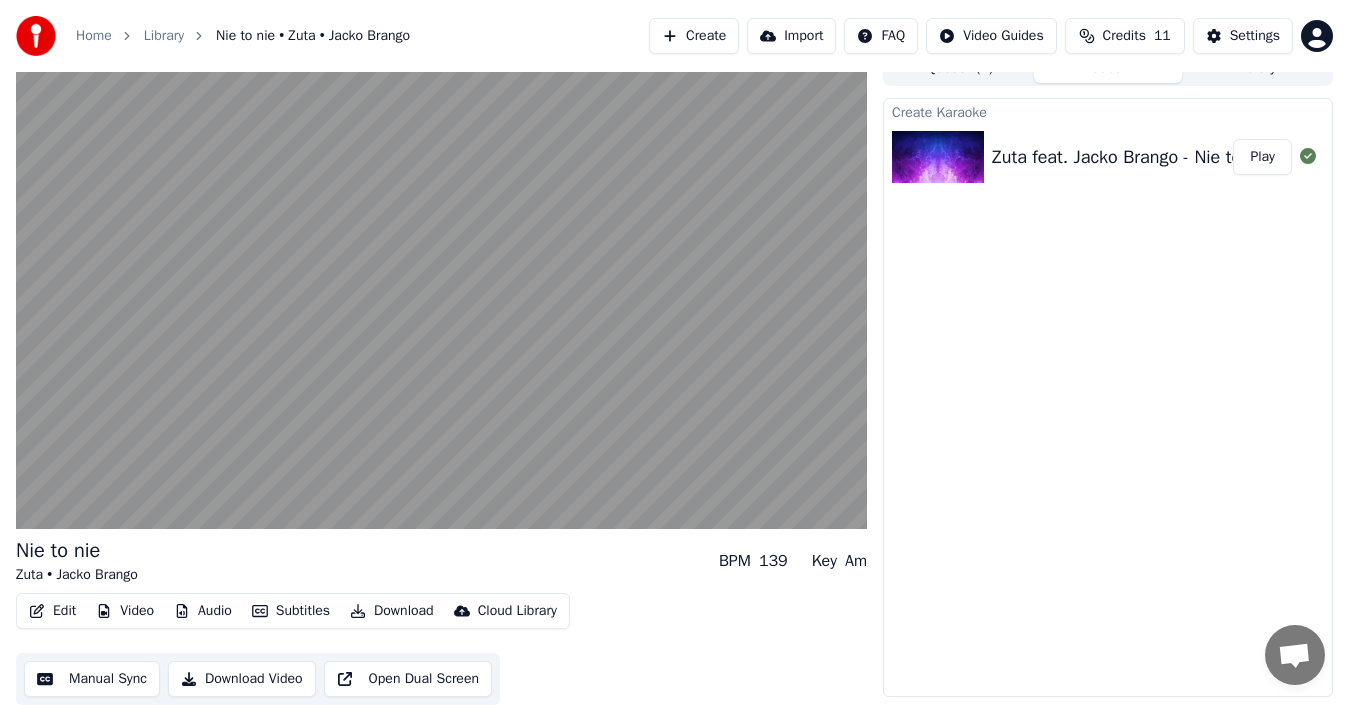 click on "Edit Video Audio Subtitles Download Cloud Library Manual Sync Download Video Open Dual Screen" at bounding box center [441, 649] 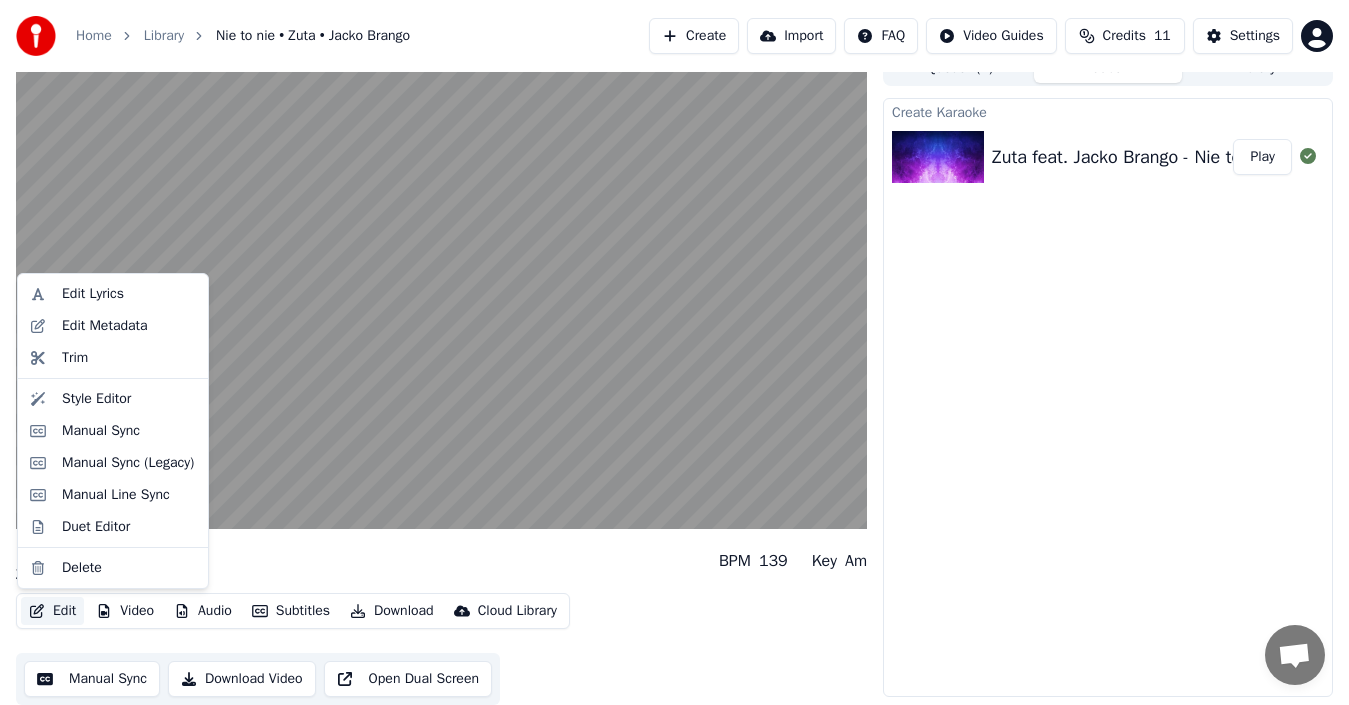 click on "Edit" at bounding box center [52, 611] 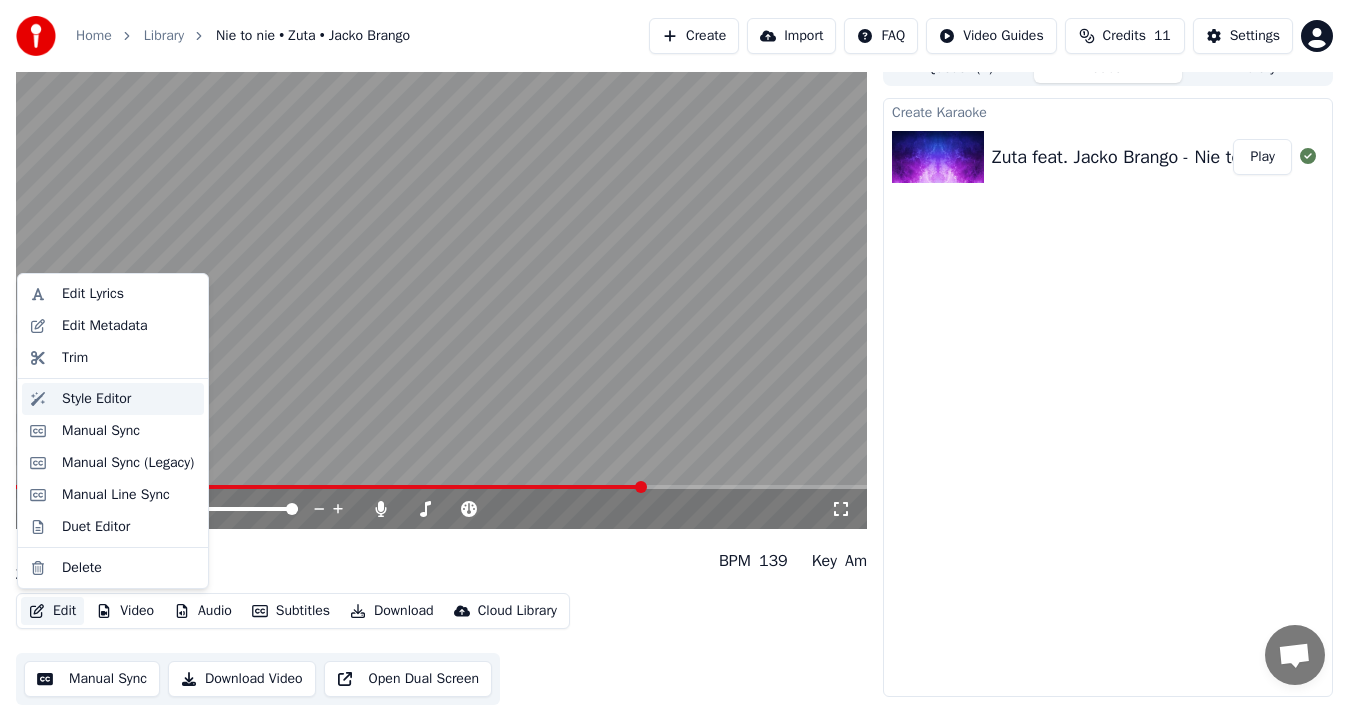 click on "Style Editor" at bounding box center (113, 399) 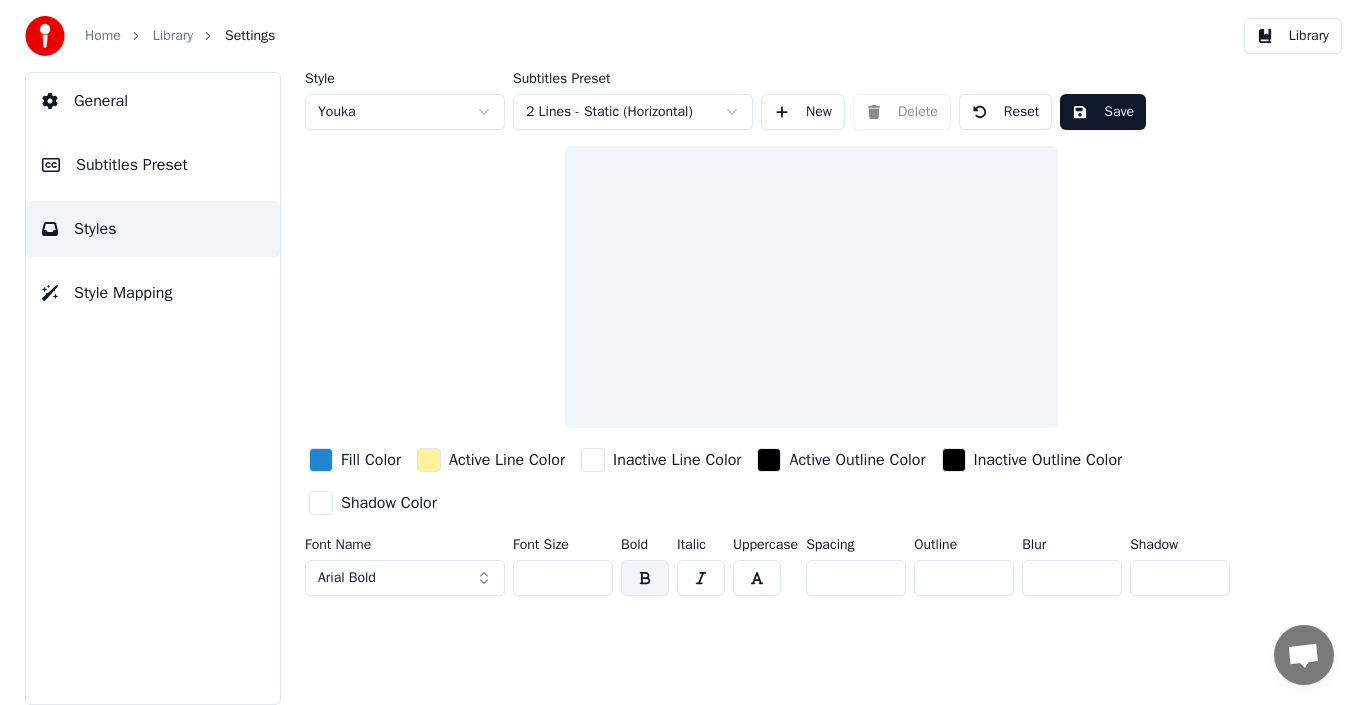 scroll, scrollTop: 0, scrollLeft: 0, axis: both 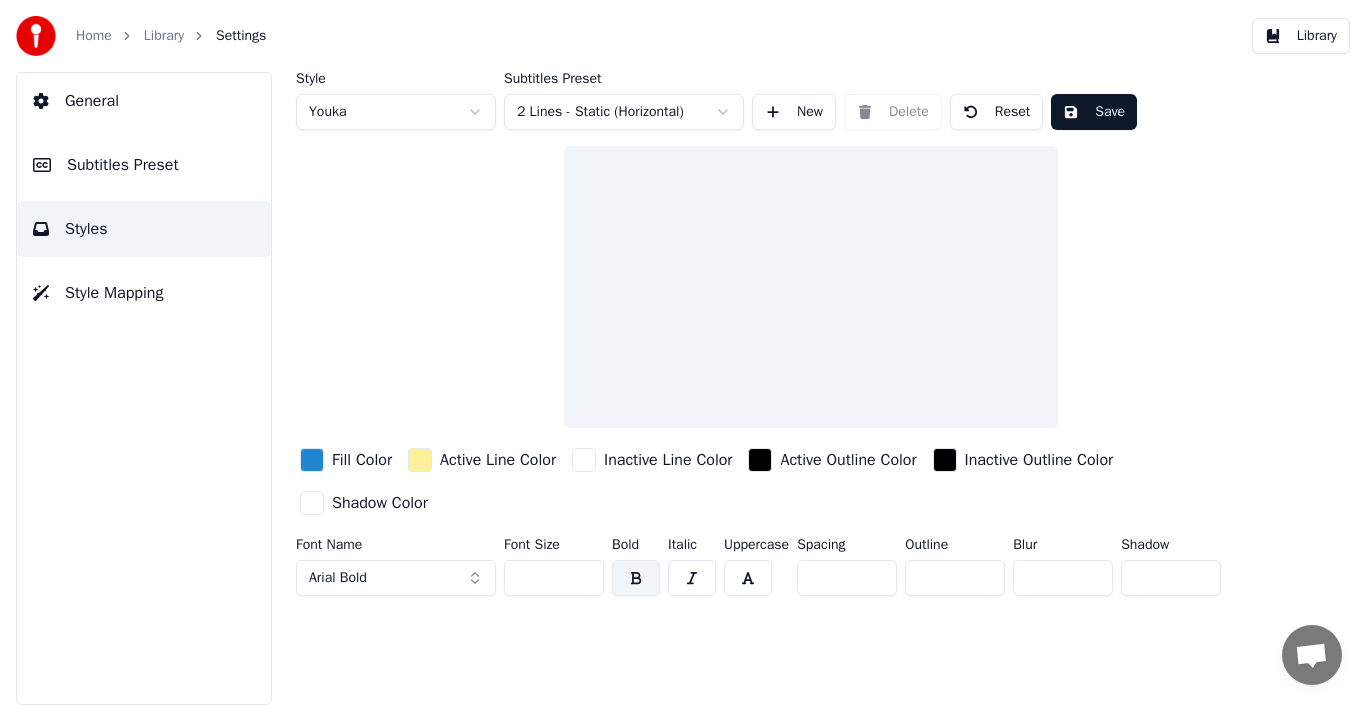 click at bounding box center (312, 460) 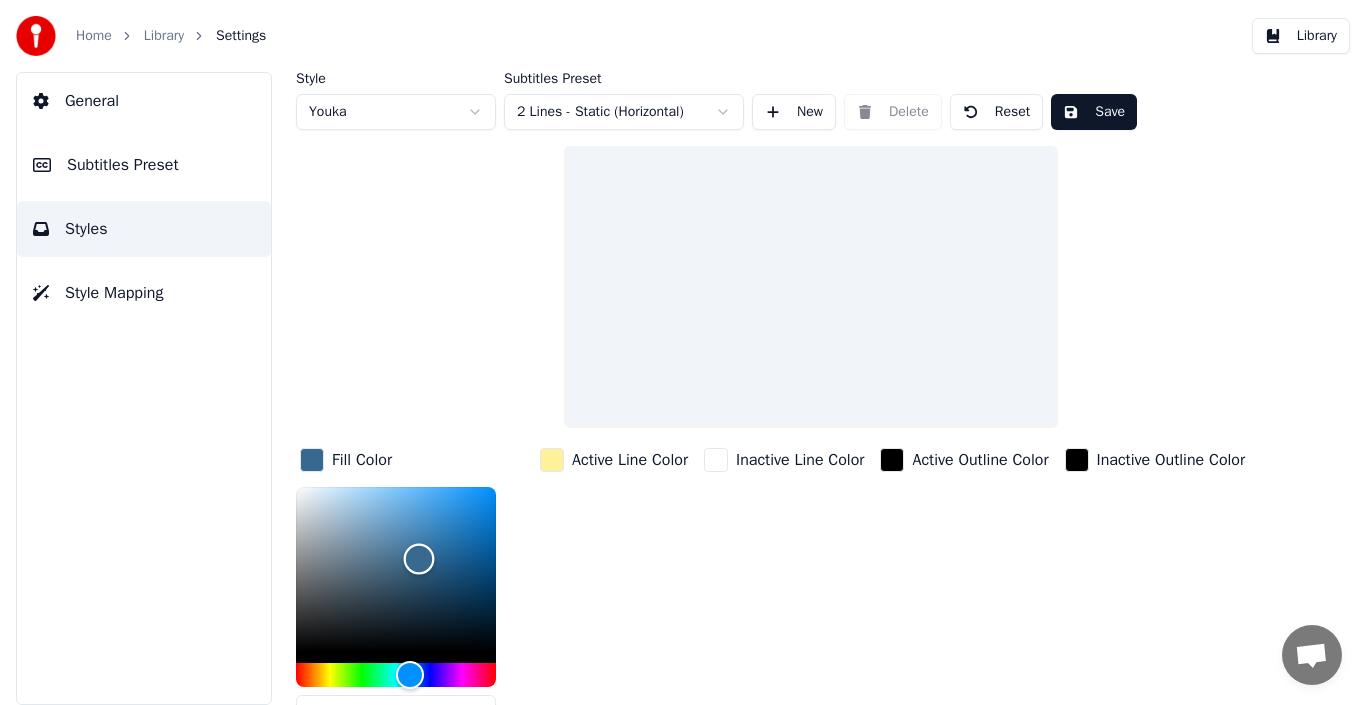 click at bounding box center (396, 569) 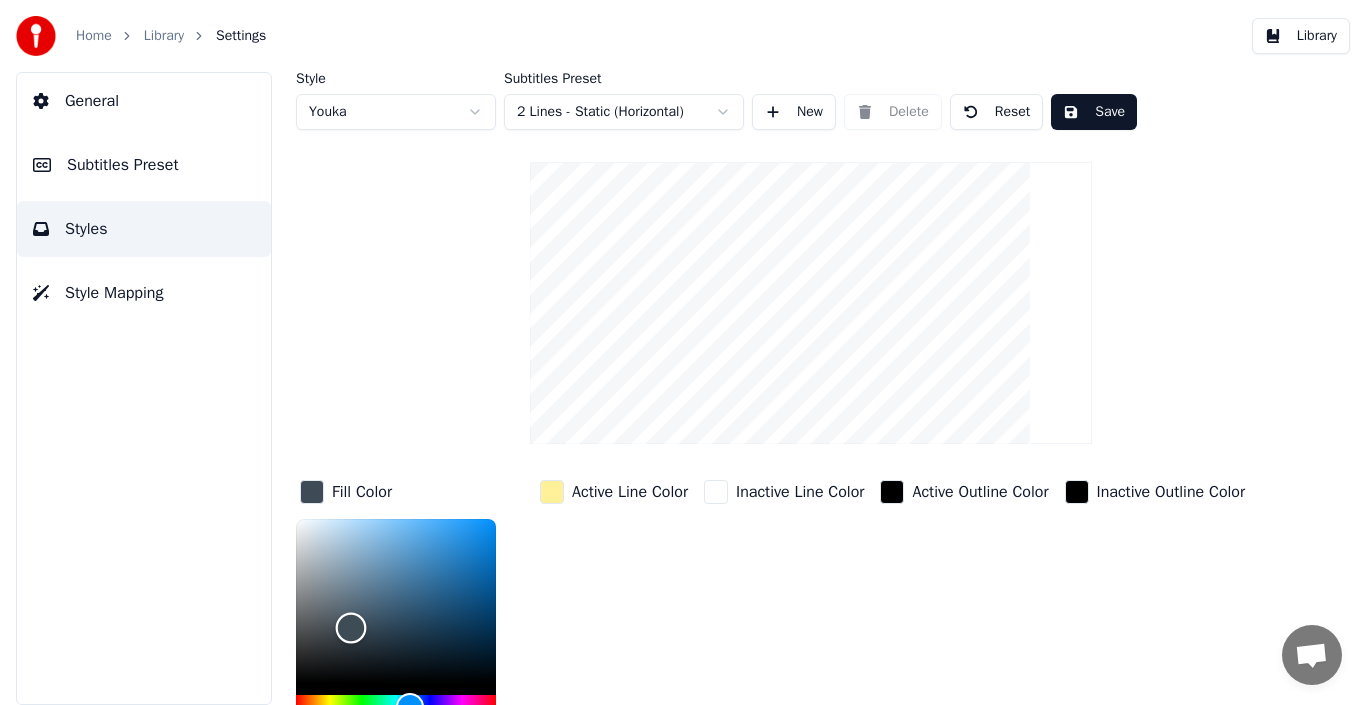click at bounding box center (396, 601) 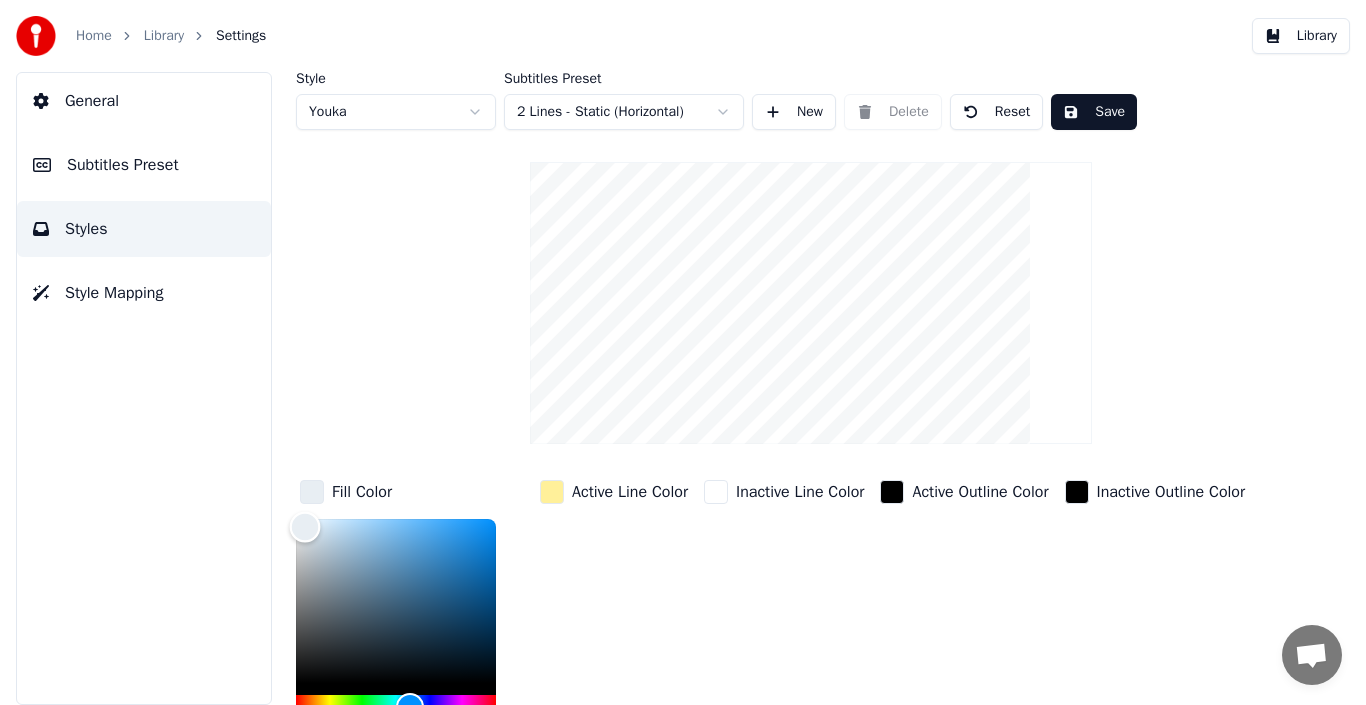 click at bounding box center [396, 601] 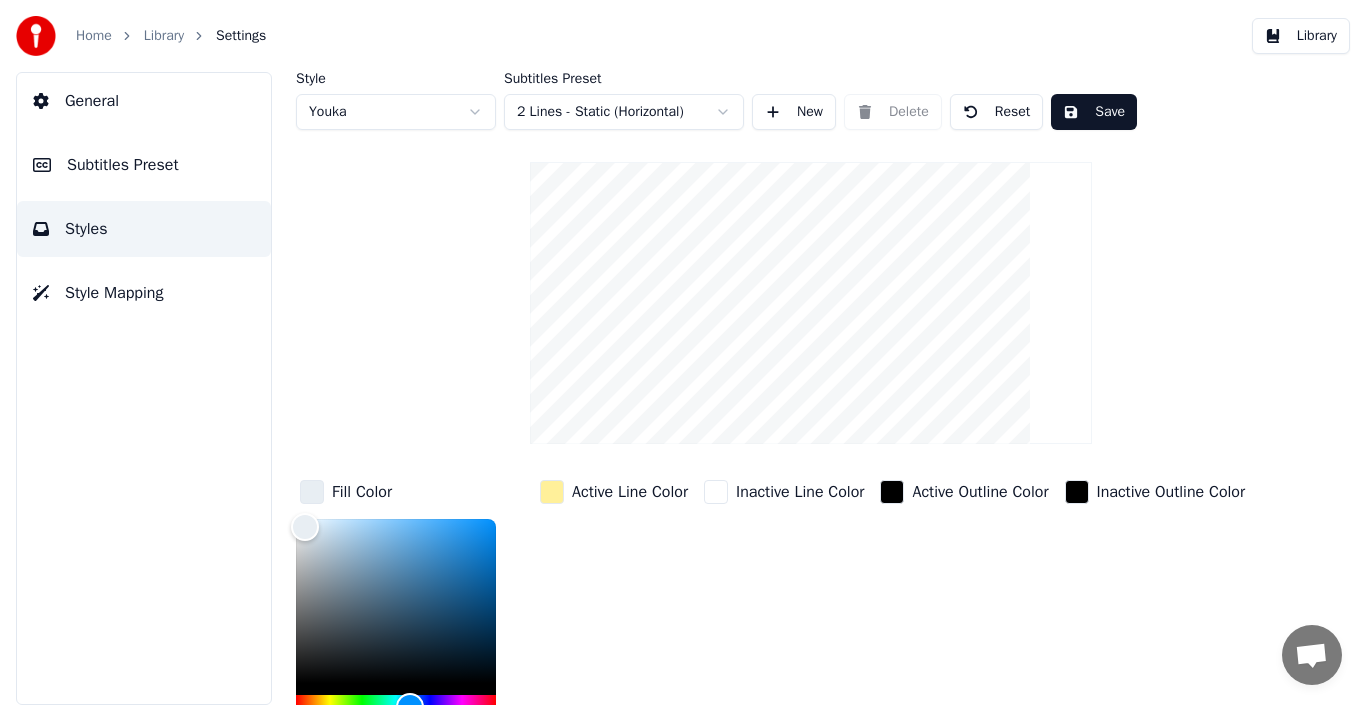 click at bounding box center [552, 492] 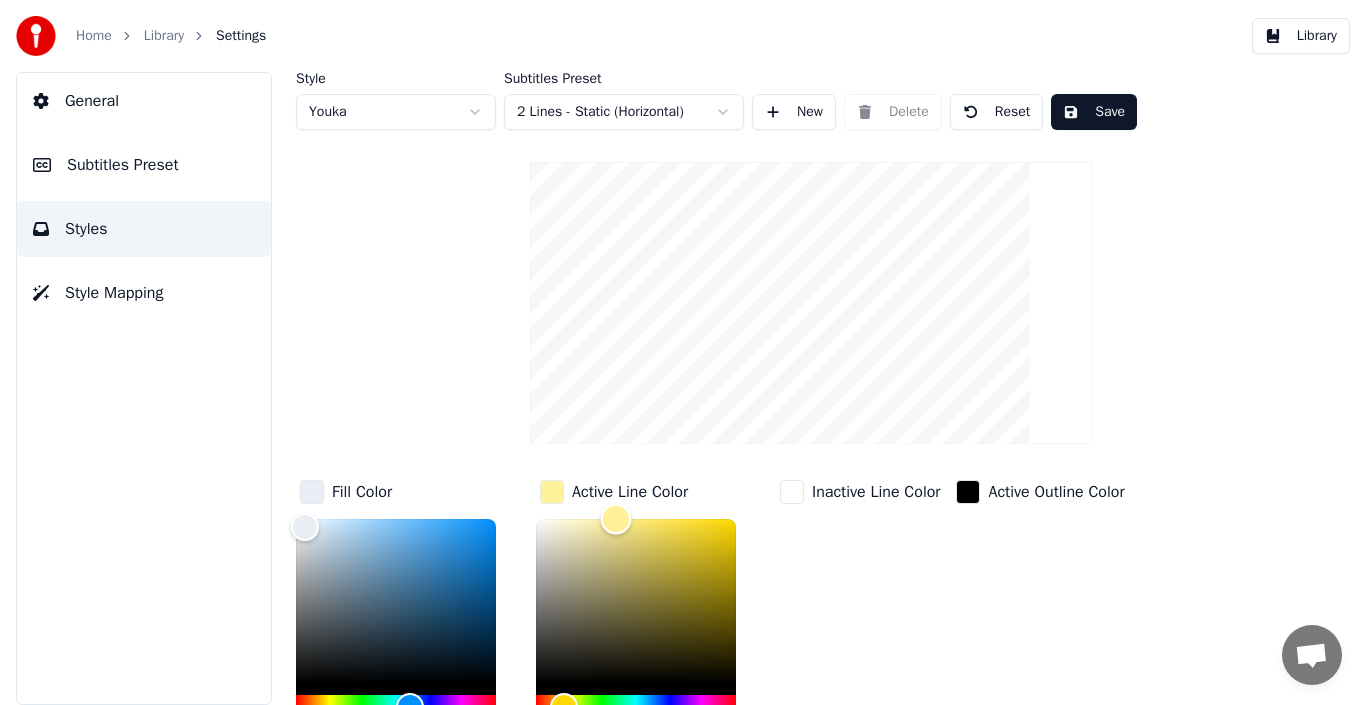 type on "*******" 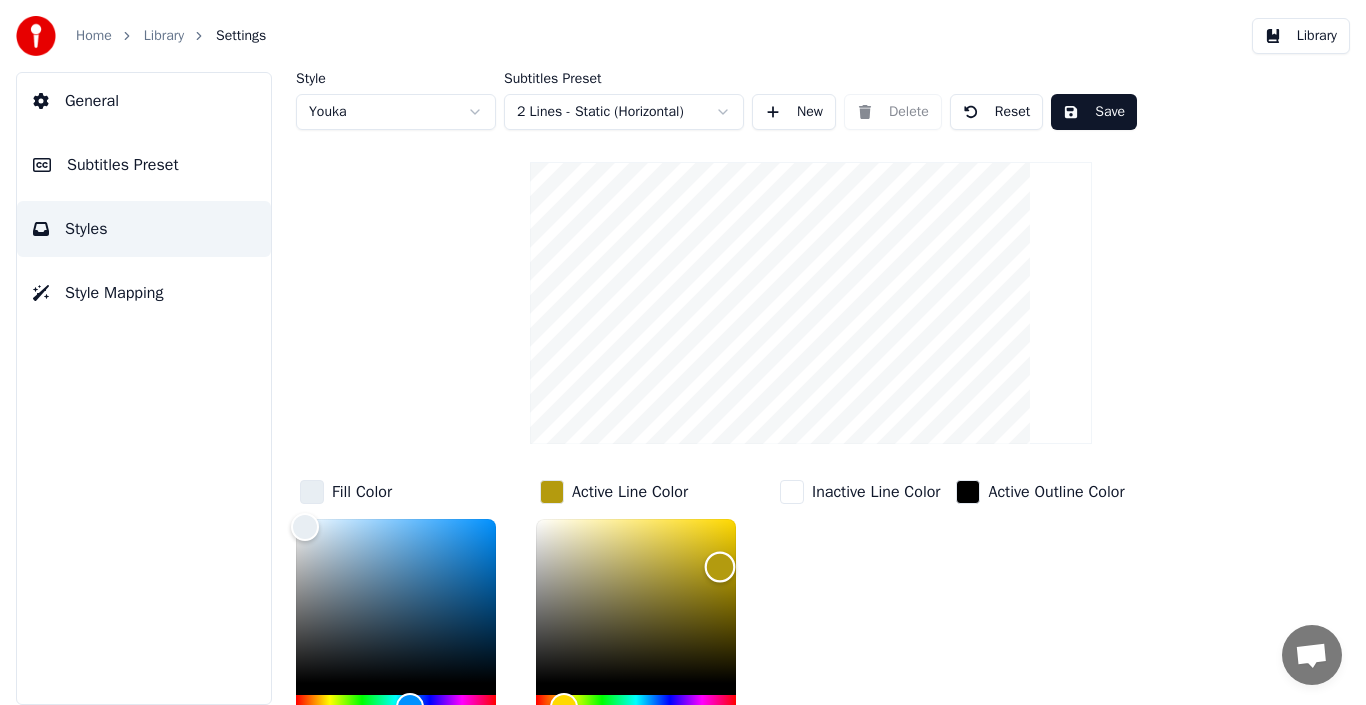 click at bounding box center [636, 601] 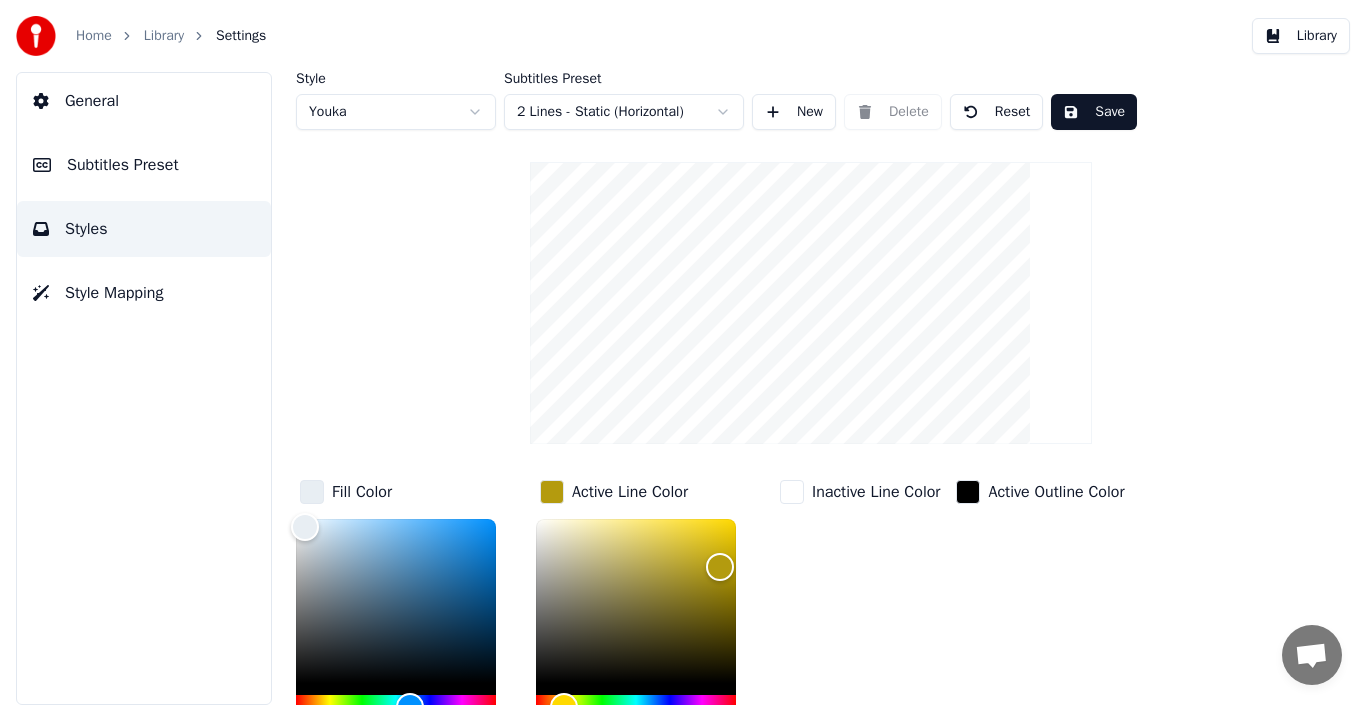 click at bounding box center [792, 492] 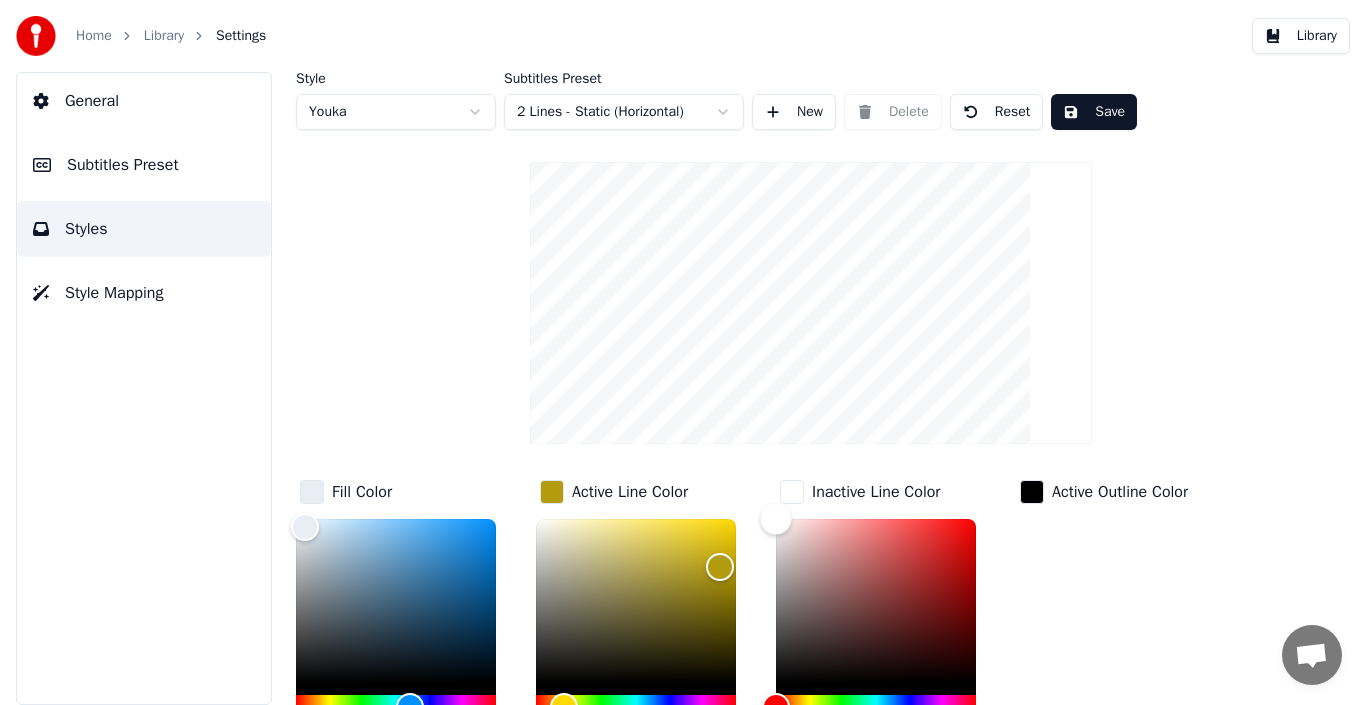 type on "*******" 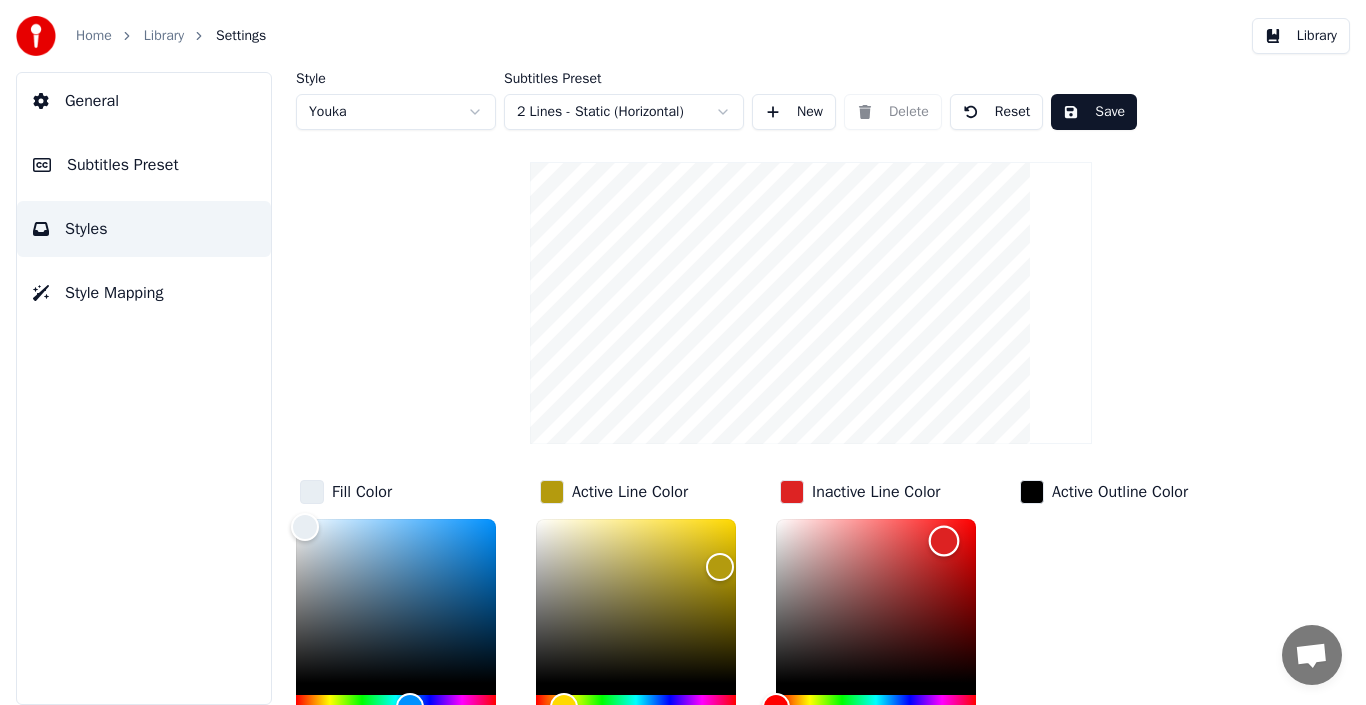 click at bounding box center [876, 601] 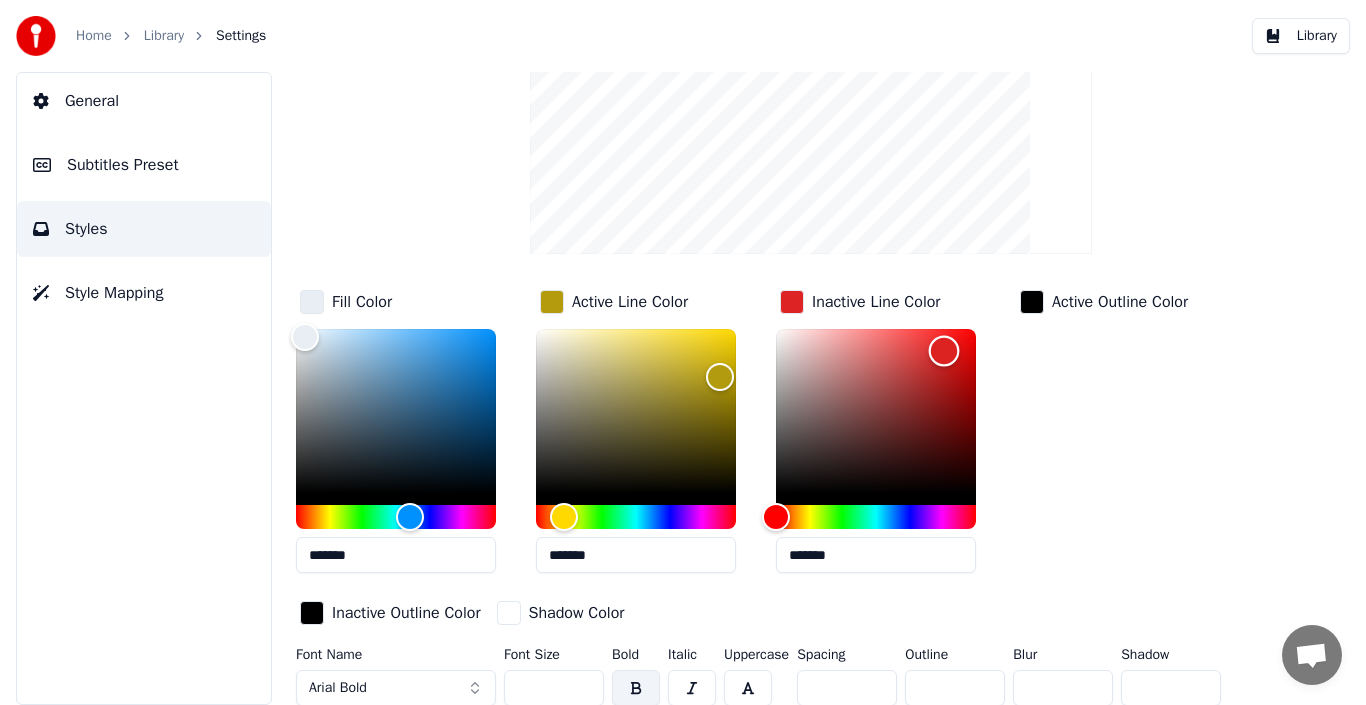 scroll, scrollTop: 197, scrollLeft: 0, axis: vertical 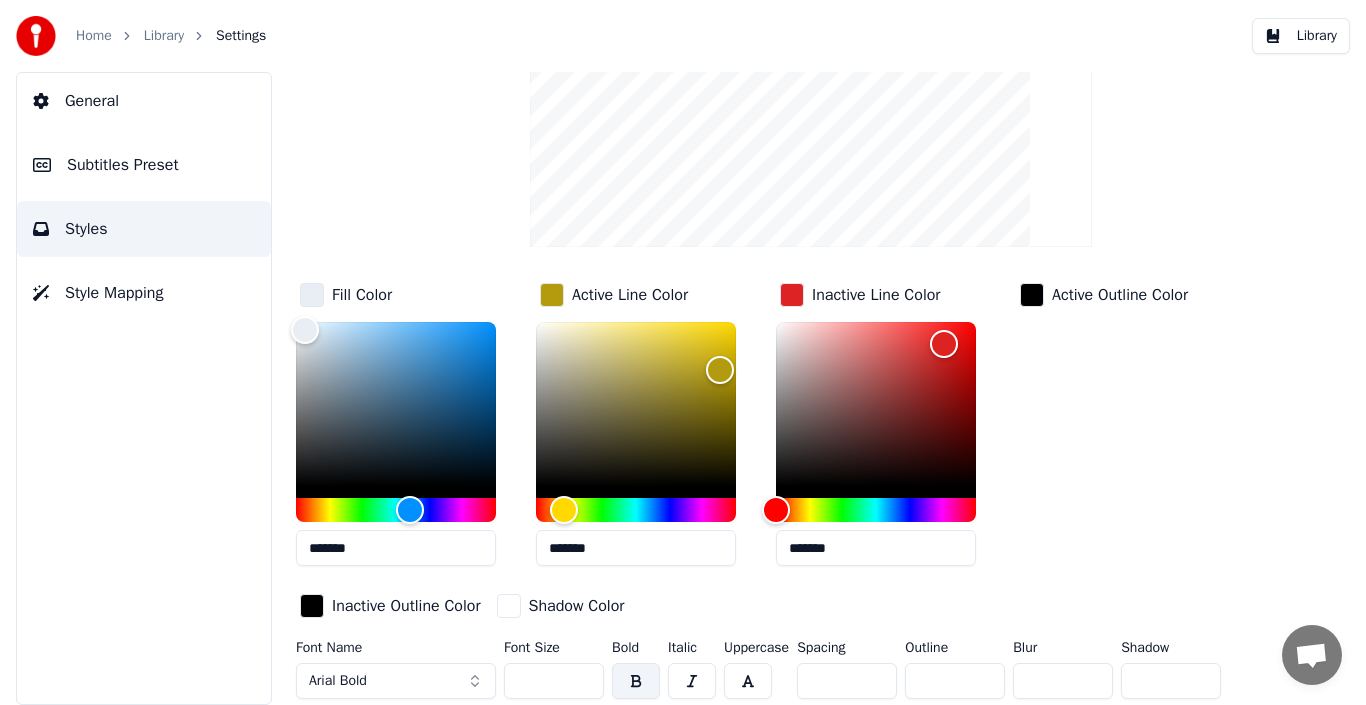 click on "Arial Bold" at bounding box center (396, 681) 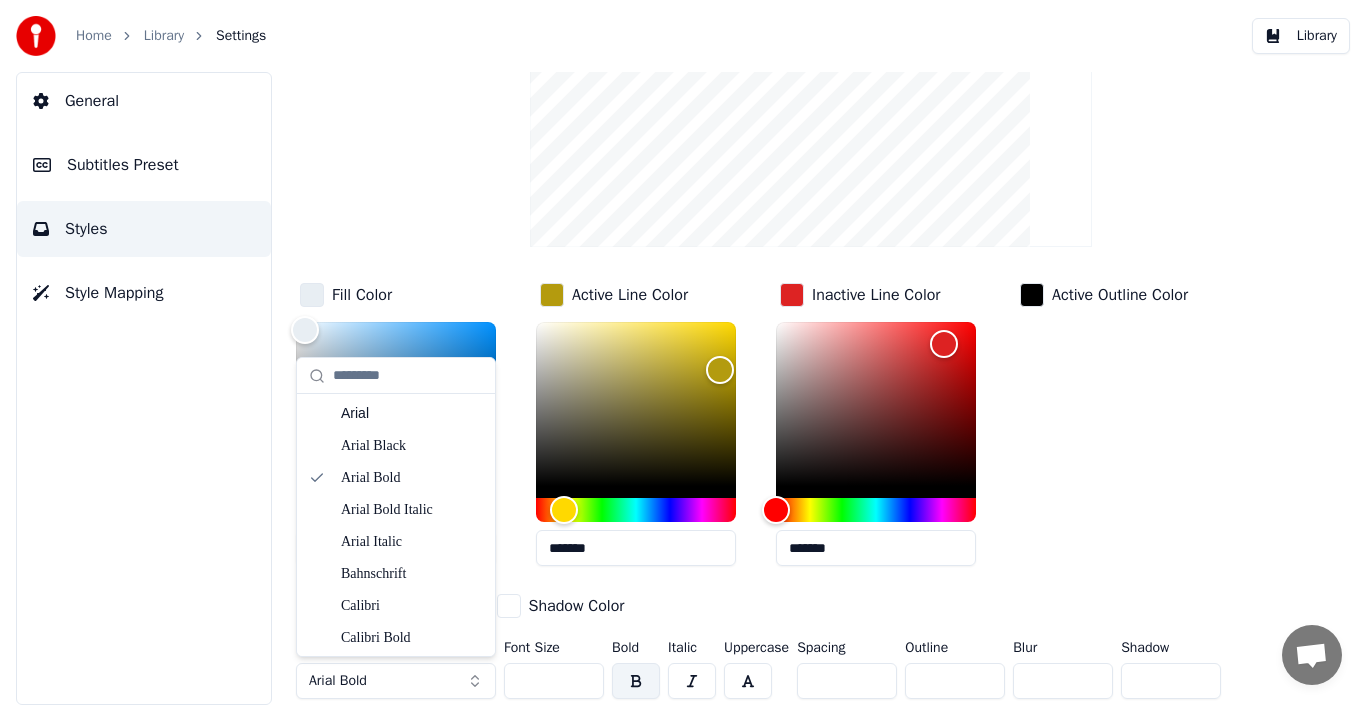 click on "Arial Bold" at bounding box center (396, 681) 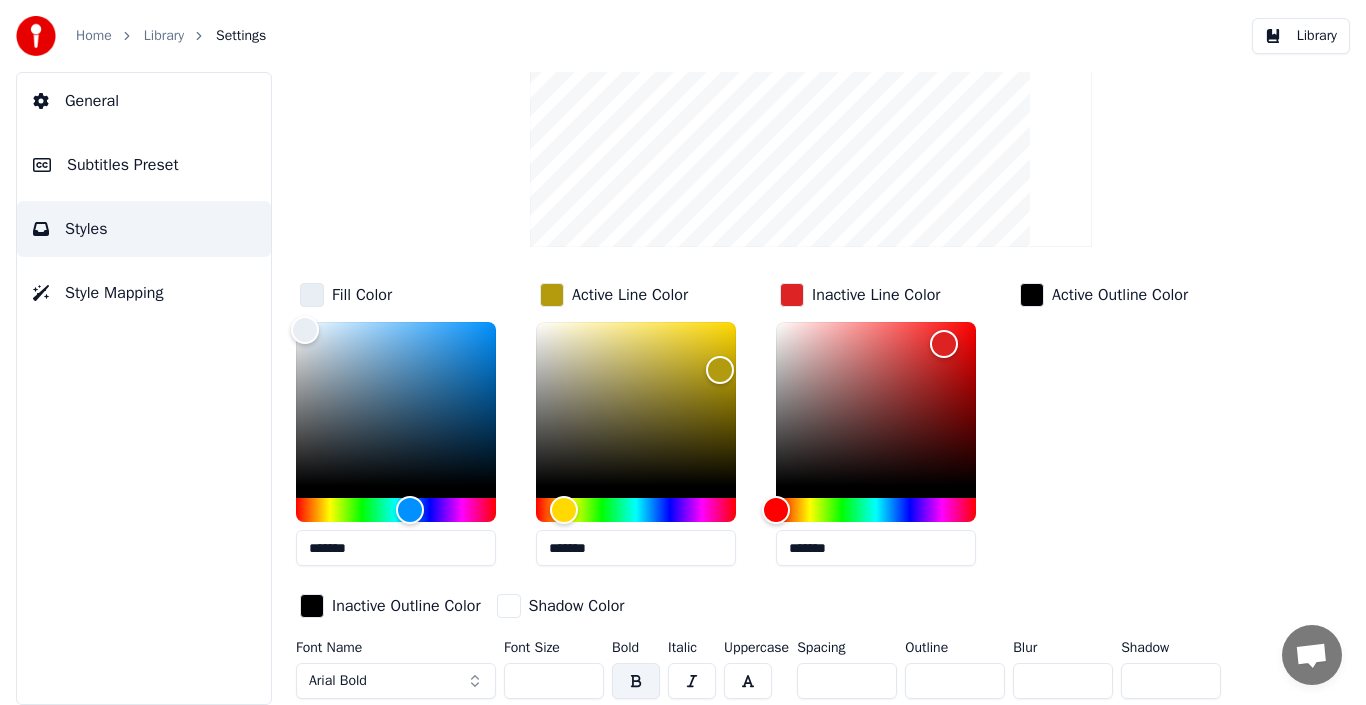 click on "Arial Bold" at bounding box center [396, 681] 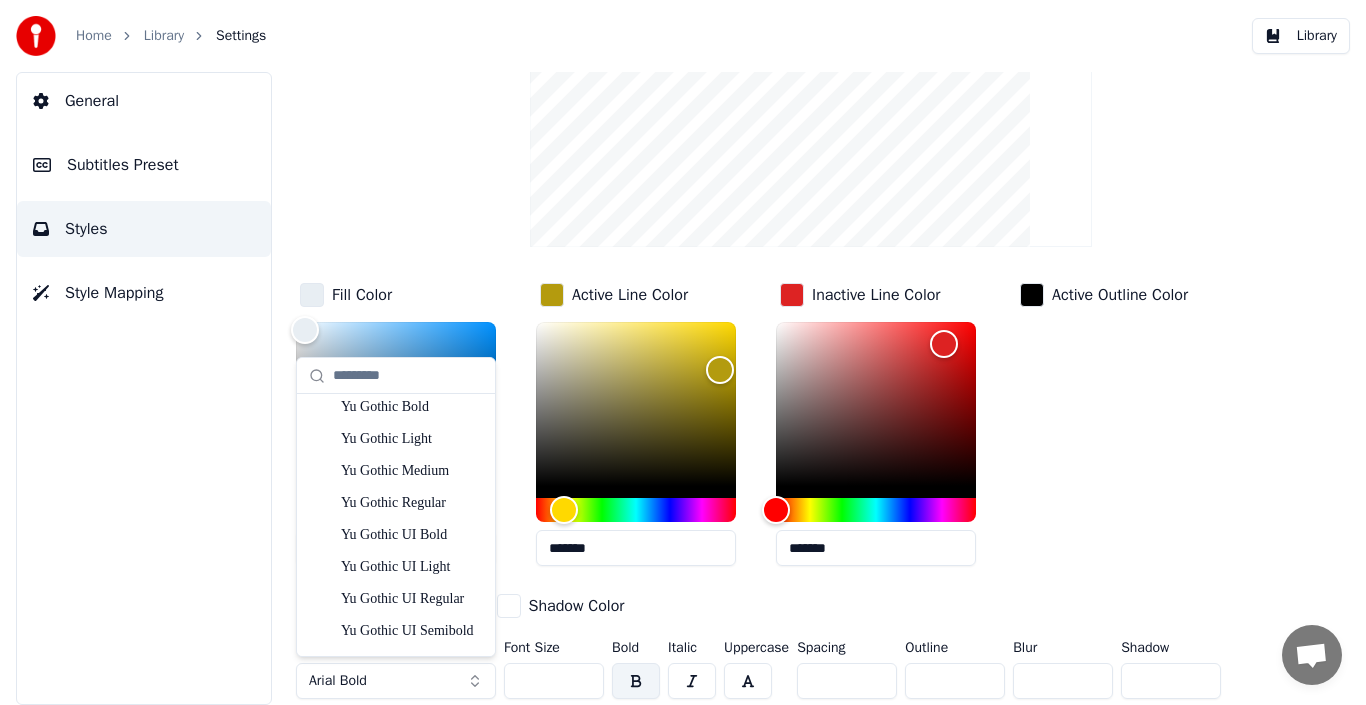 scroll, scrollTop: 5567, scrollLeft: 0, axis: vertical 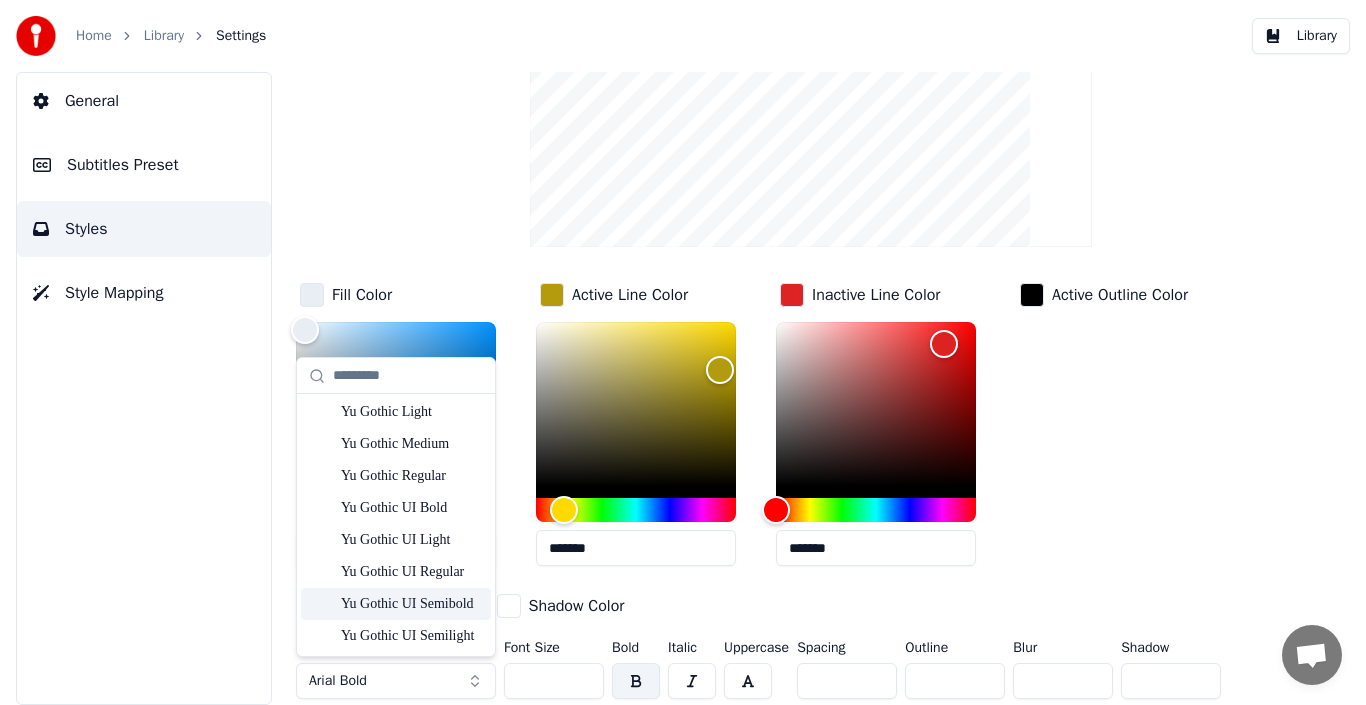 click on "Yu Gothic UI Semibold" at bounding box center [412, 604] 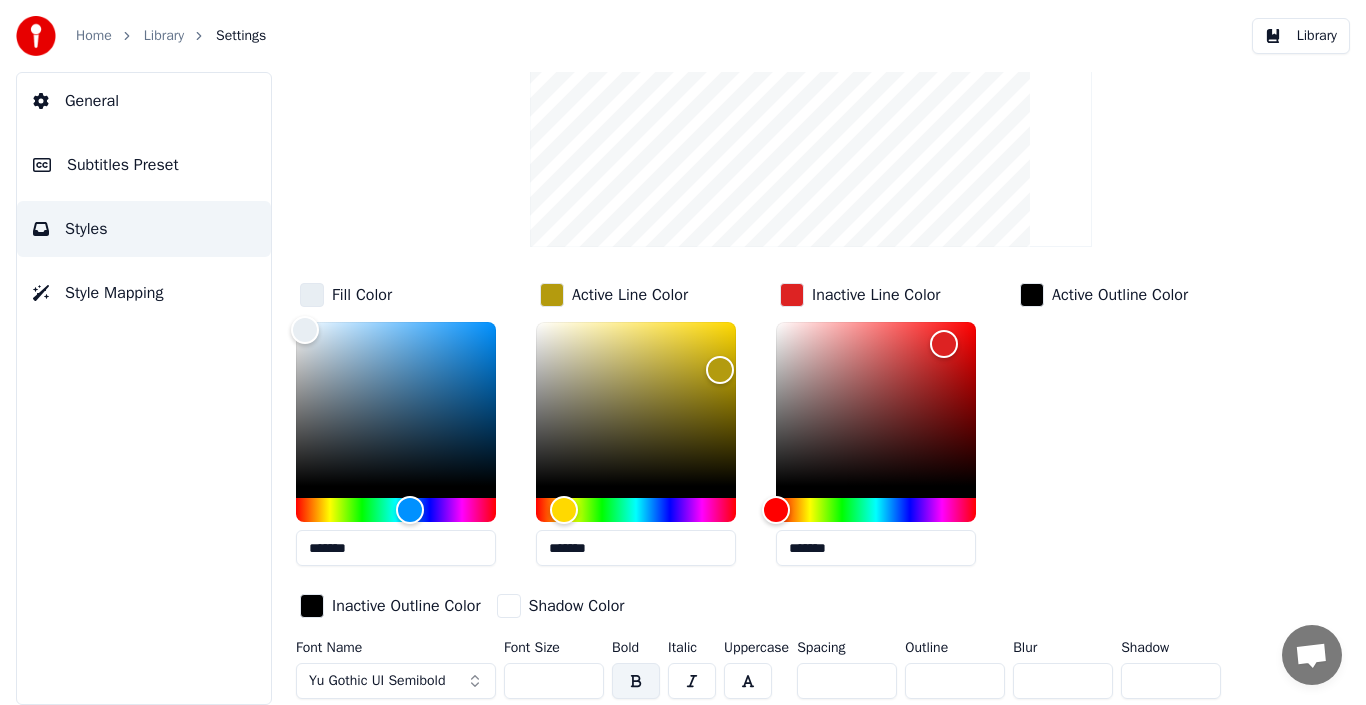 scroll, scrollTop: 197, scrollLeft: 0, axis: vertical 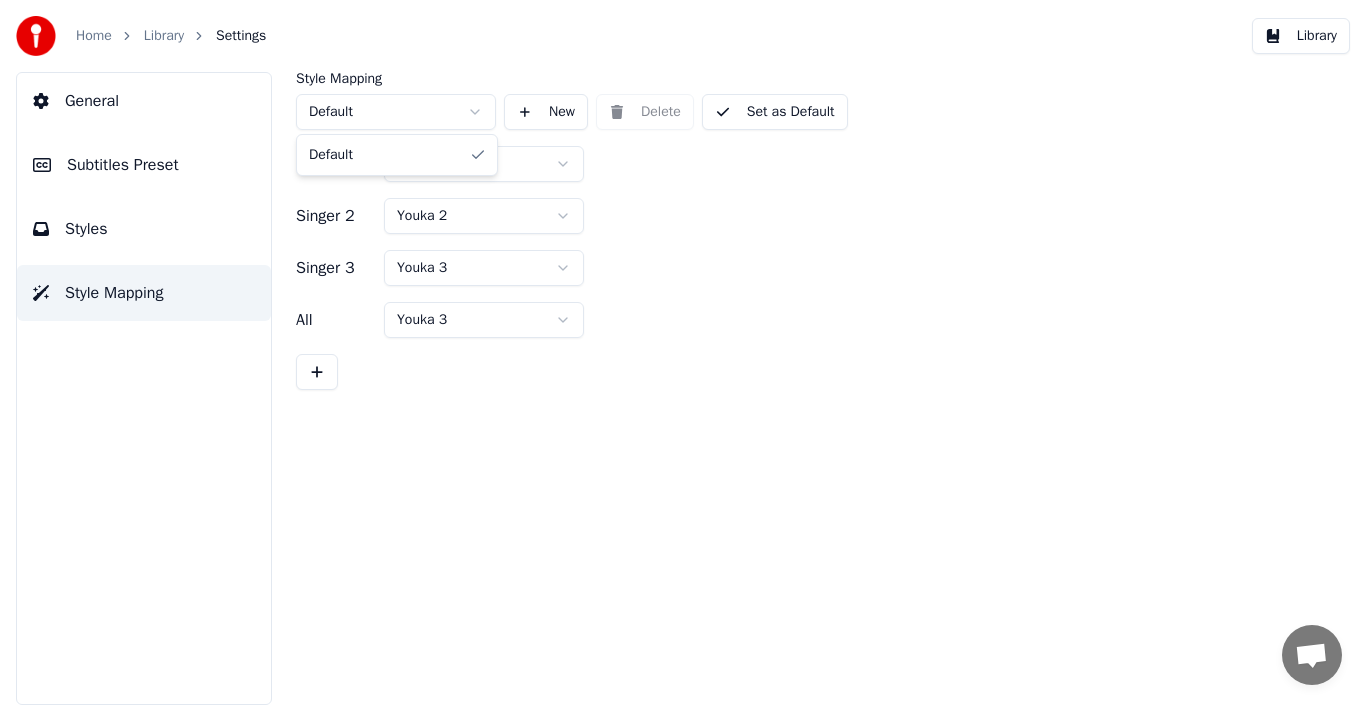 click on "Home Library Settings Library General Subtitles Preset Styles Style Mapping Style Mapping Default New Delete Set as Default Singer   1 Youka Singer   2 Youka 2 Singer   3 Youka 3 All Youka 3
Default" at bounding box center (683, 352) 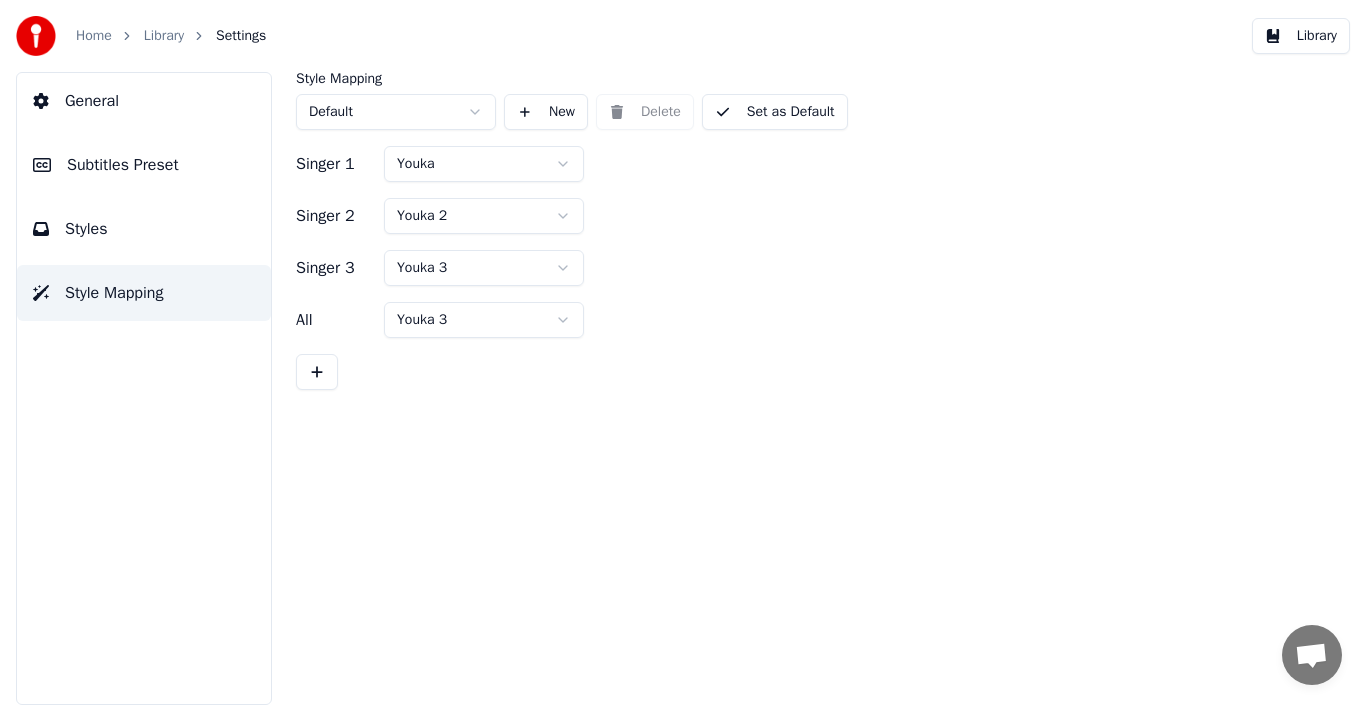 click on "Home Library Settings Library General Subtitles Preset Styles Style Mapping Style Mapping Default New Delete Set as Default Singer   1 Youka Singer   2 Youka 2 Singer   3 Youka 3 All Youka 3" at bounding box center (683, 352) 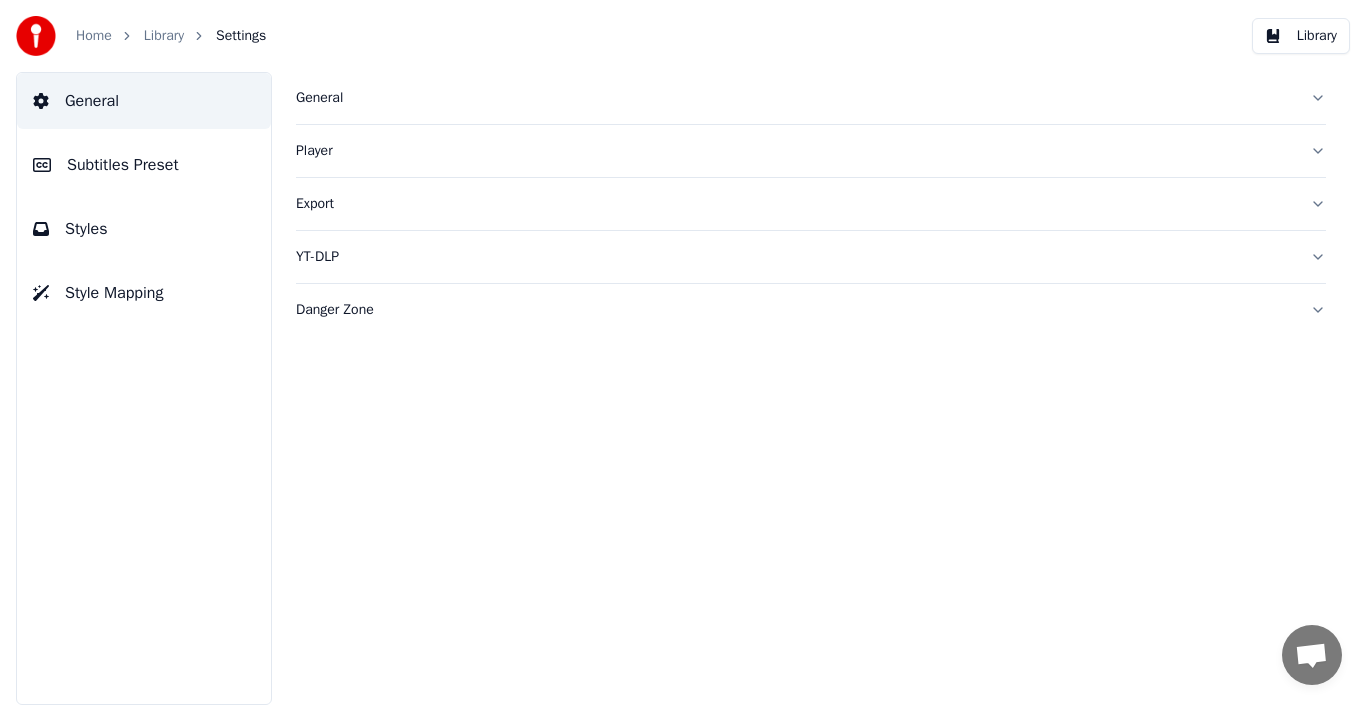 click on "Player" at bounding box center (811, 151) 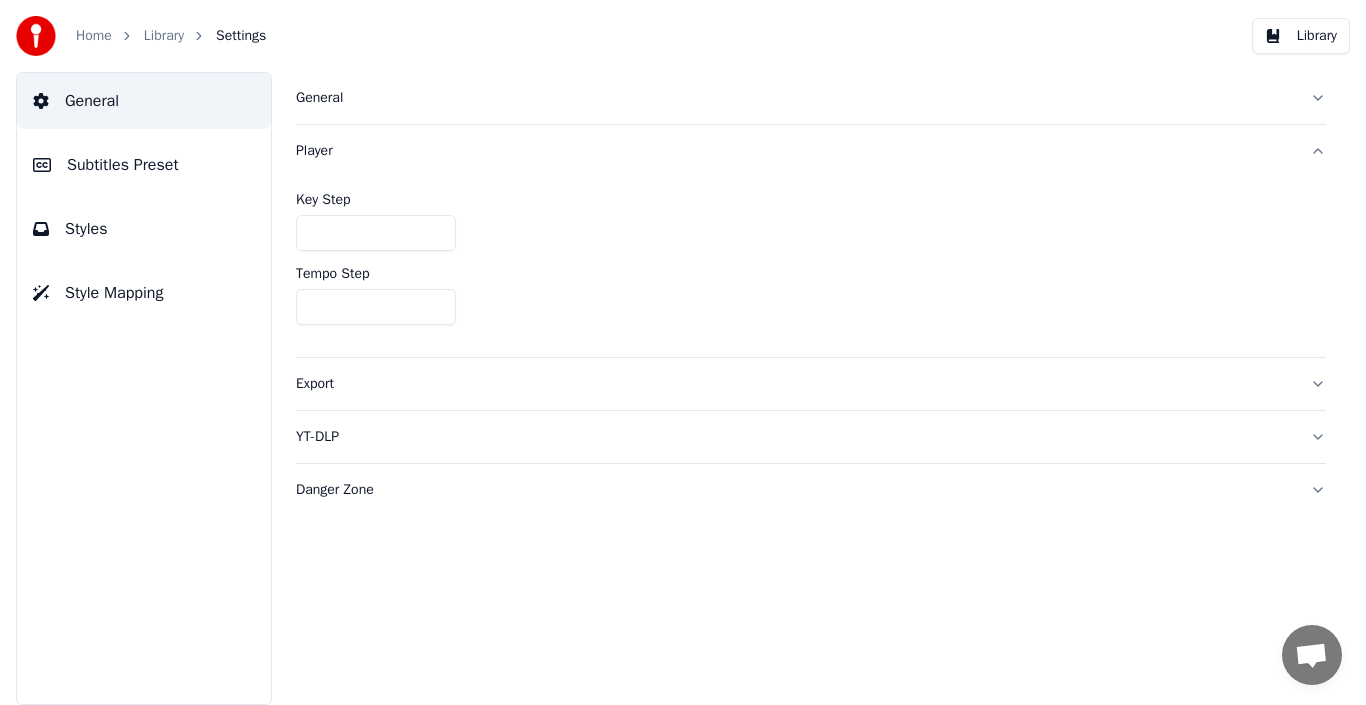 click on "Player" at bounding box center [811, 151] 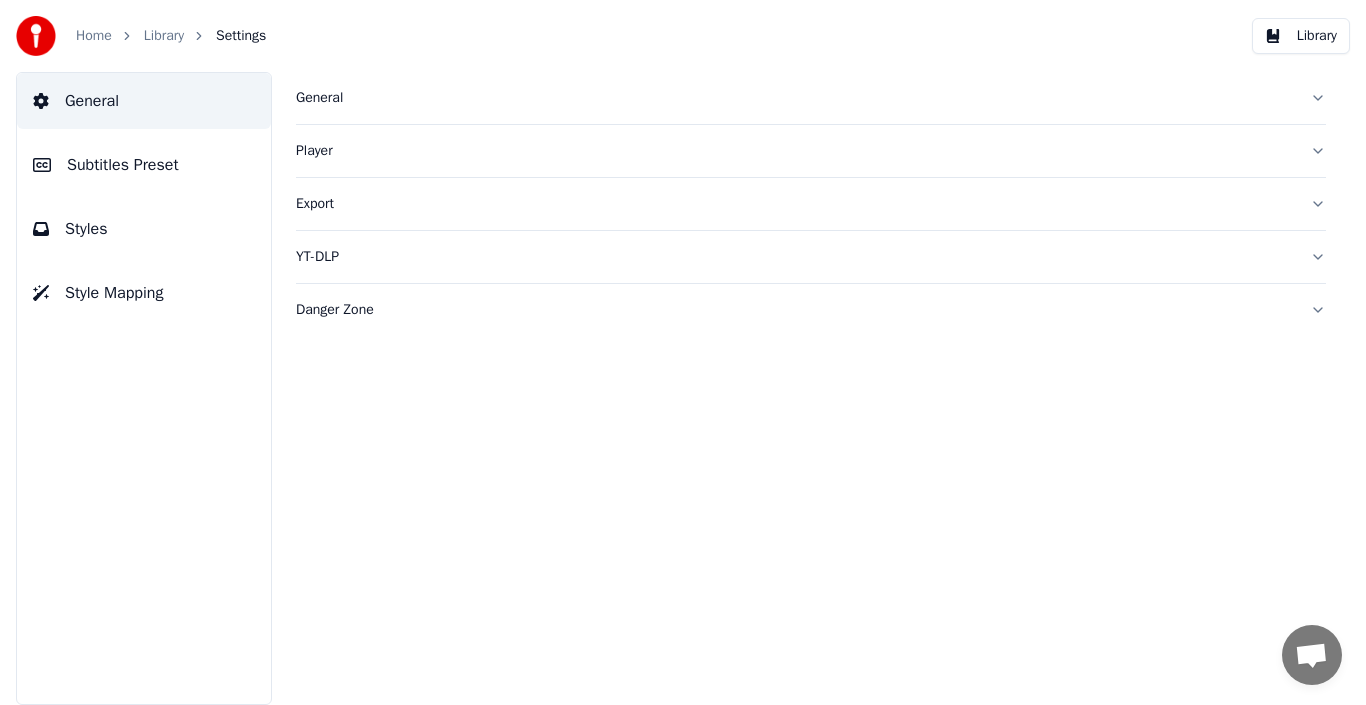 click on "Export" at bounding box center [811, 204] 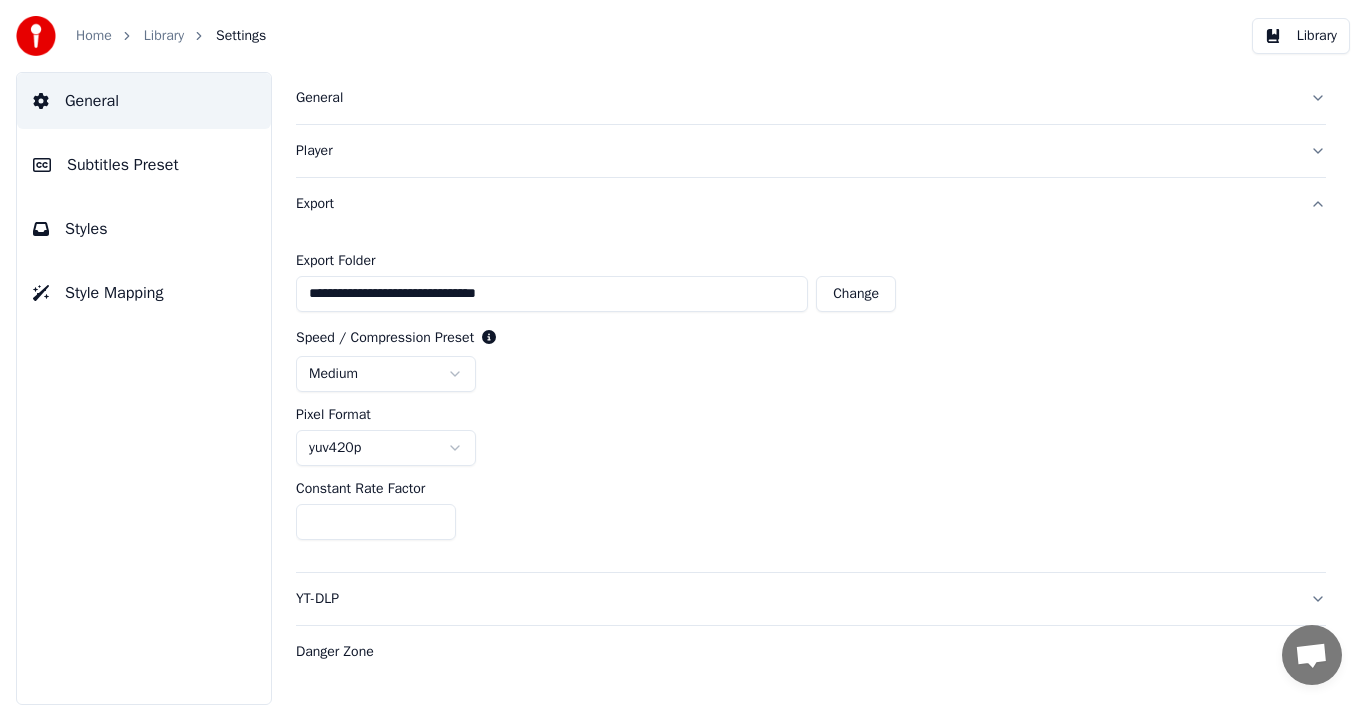 click on "Export" at bounding box center [811, 204] 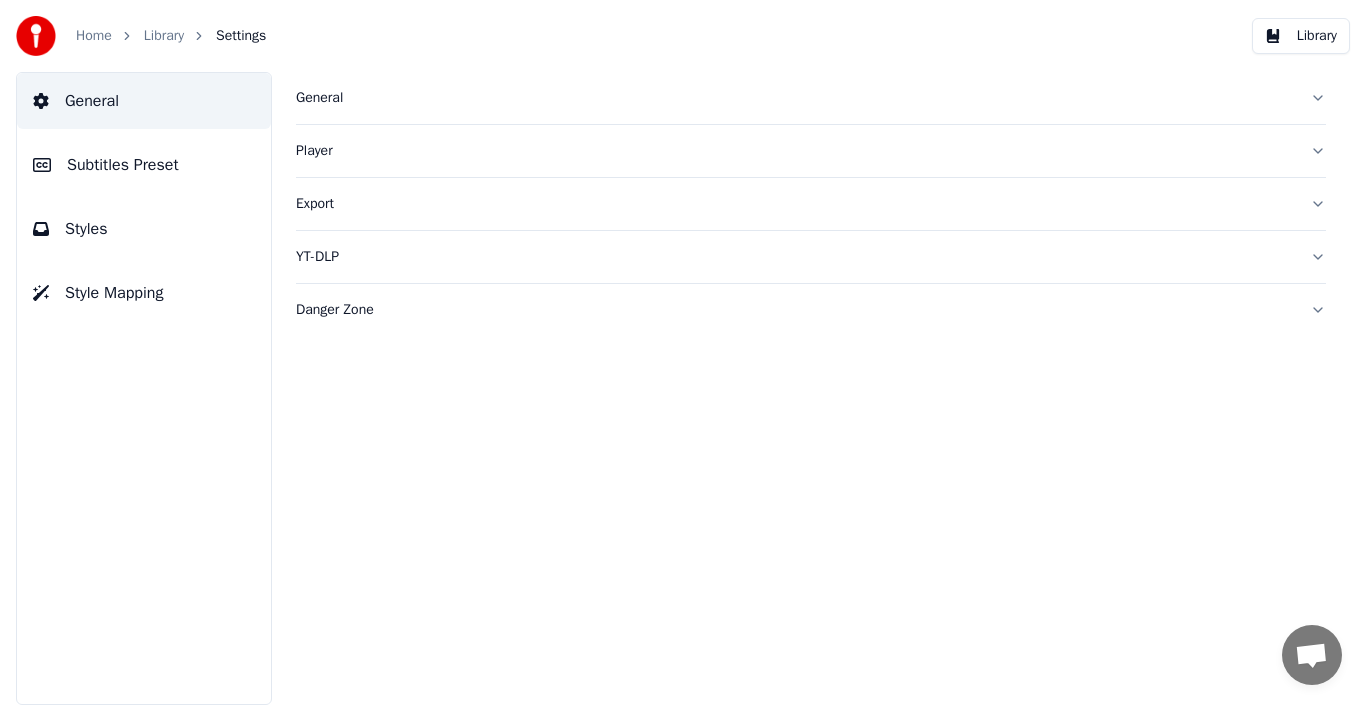 click on "Export" at bounding box center [811, 204] 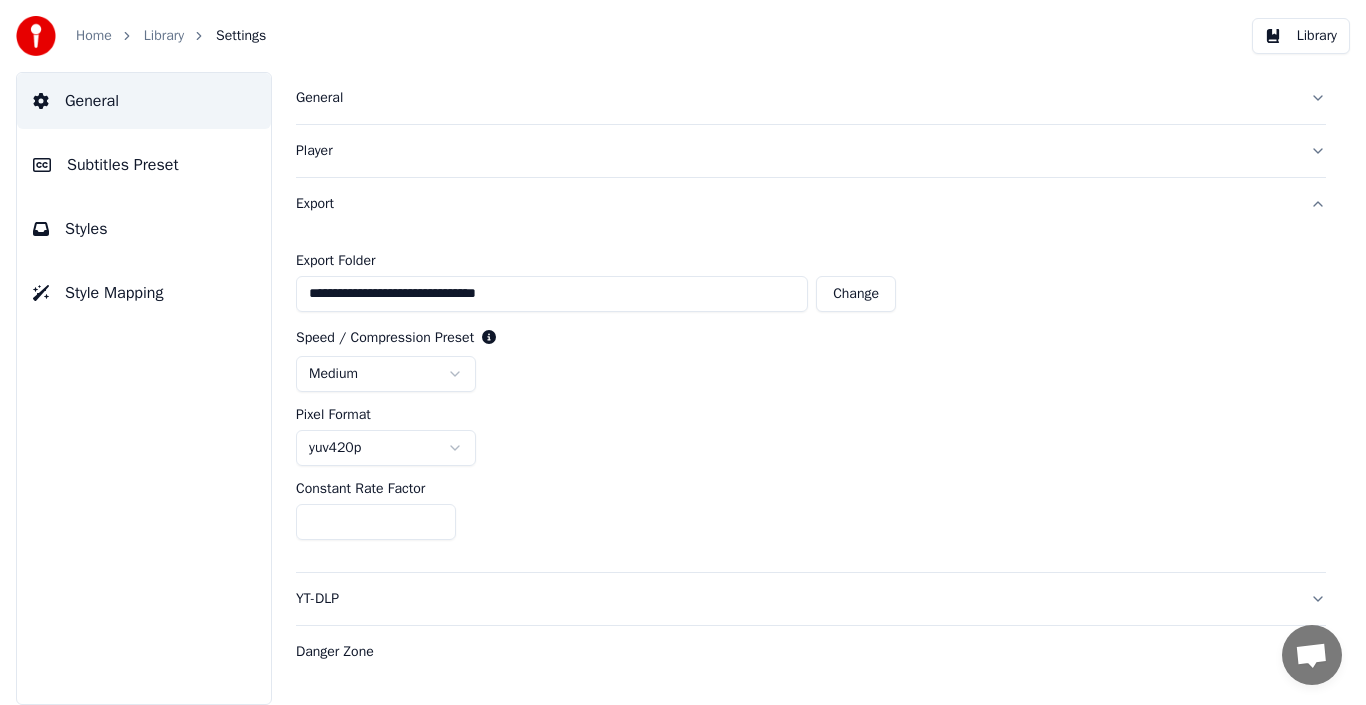 click on "General" at bounding box center (144, 101) 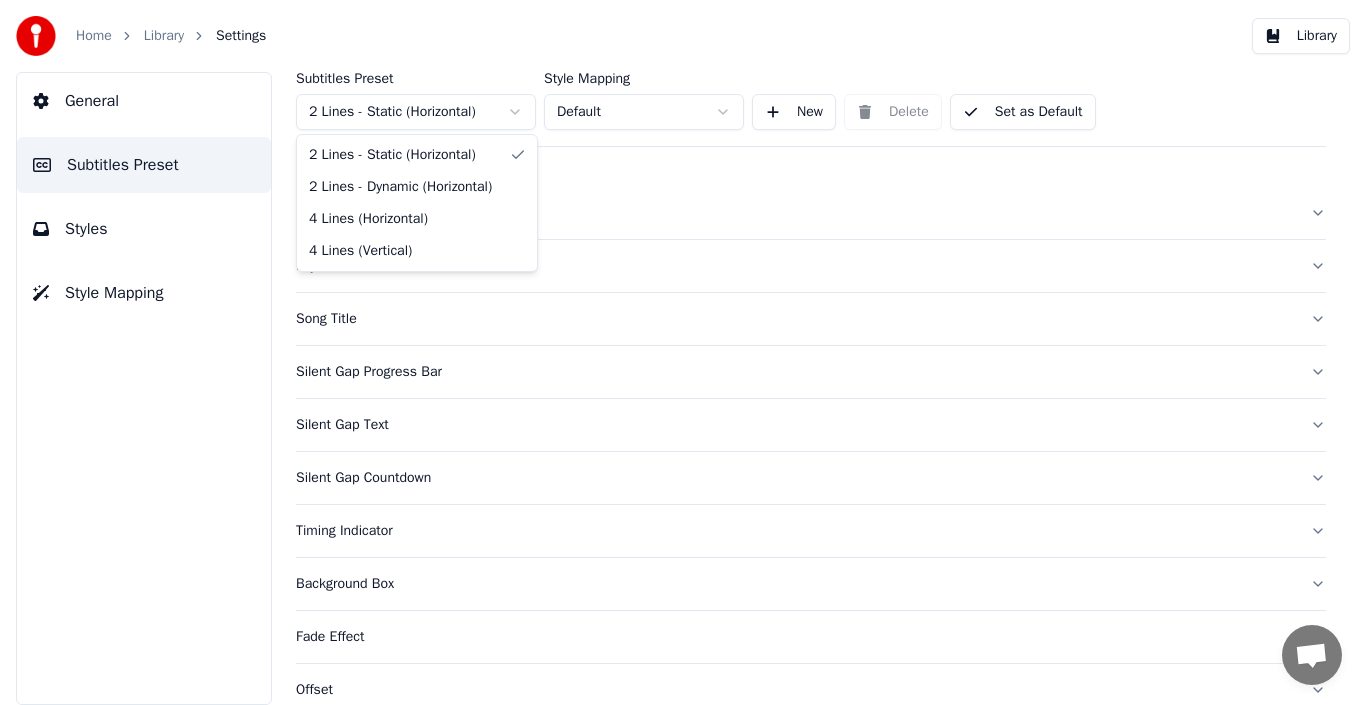 click on "Home Library Settings Library General Subtitles Preset Styles Style Mapping Subtitles Preset 2 Lines - Static (Horizontal) Style Mapping Default New Delete Set as Default General Layout Song Title Silent Gap Progress Bar Silent Gap Text Silent Gap Countdown Timing Indicator Background Box Fade Effect Offset Max Characters Per Line Auto Line Break Advanced Settings
2 Lines - Static (Horizontal) 2 Lines - Dynamic (Horizontal) 4 Lines (Horizontal) 4 Lines (Vertical)" at bounding box center (683, 352) 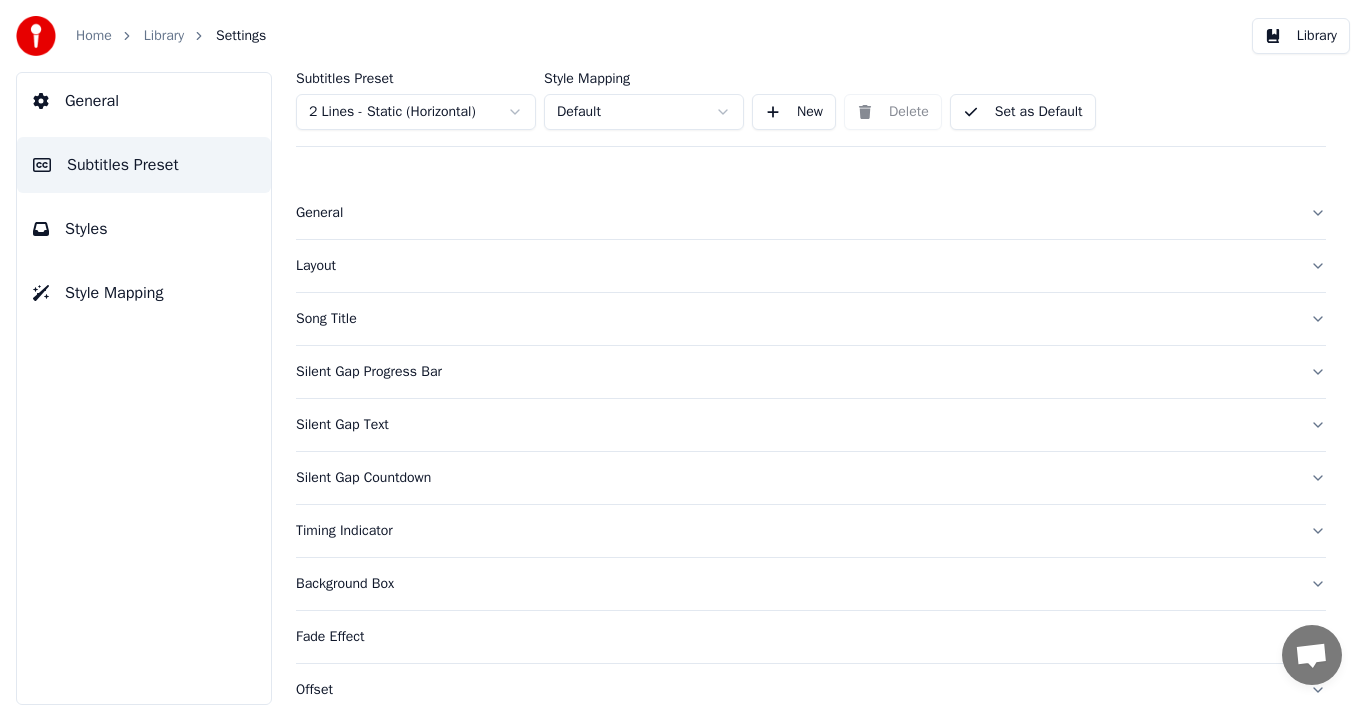 click on "Home Library Settings Library General Subtitles Preset Styles Style Mapping Subtitles Preset 2 Lines - Static (Horizontal) Style Mapping Default New Delete Set as Default General Layout Song Title Silent Gap Progress Bar Silent Gap Text Silent Gap Countdown Timing Indicator Background Box Fade Effect Offset Max Characters Per Line Auto Line Break Advanced Settings" at bounding box center [683, 352] 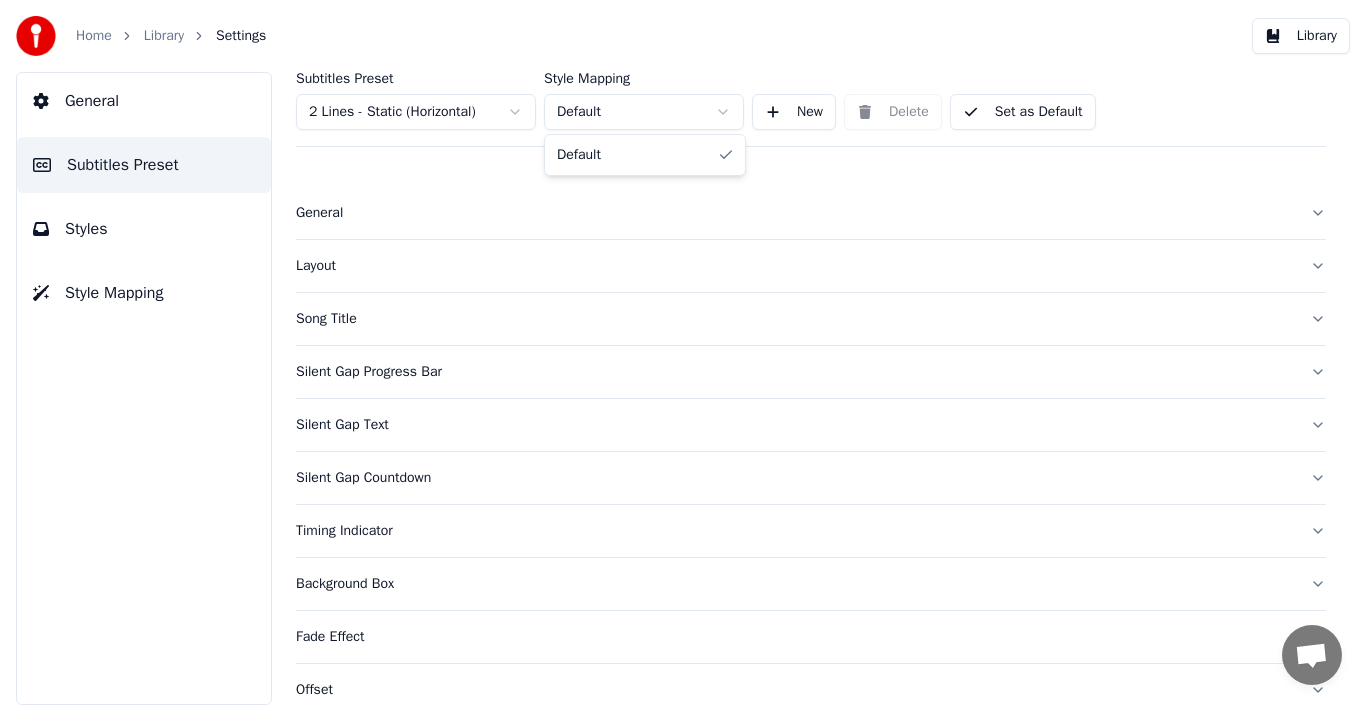 click on "Home Library Settings Library General Subtitles Preset Styles Style Mapping Subtitles Preset 2 Lines - Static (Horizontal) Style Mapping Default New Delete Set as Default General Layout Song Title Silent Gap Progress Bar Silent Gap Text Silent Gap Countdown Timing Indicator Background Box Fade Effect Offset Max Characters Per Line Auto Line Break Advanced Settings
Default" at bounding box center (683, 352) 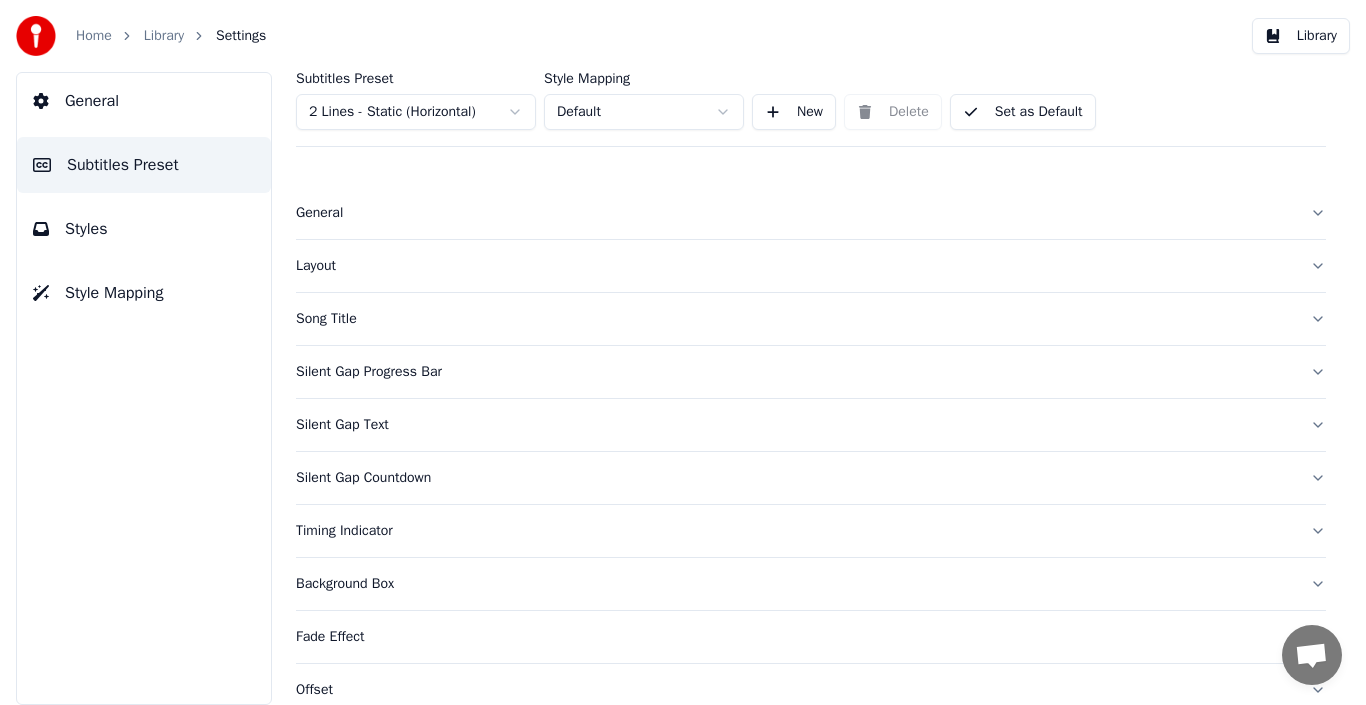 click on "Silent Gap Text" at bounding box center (811, 425) 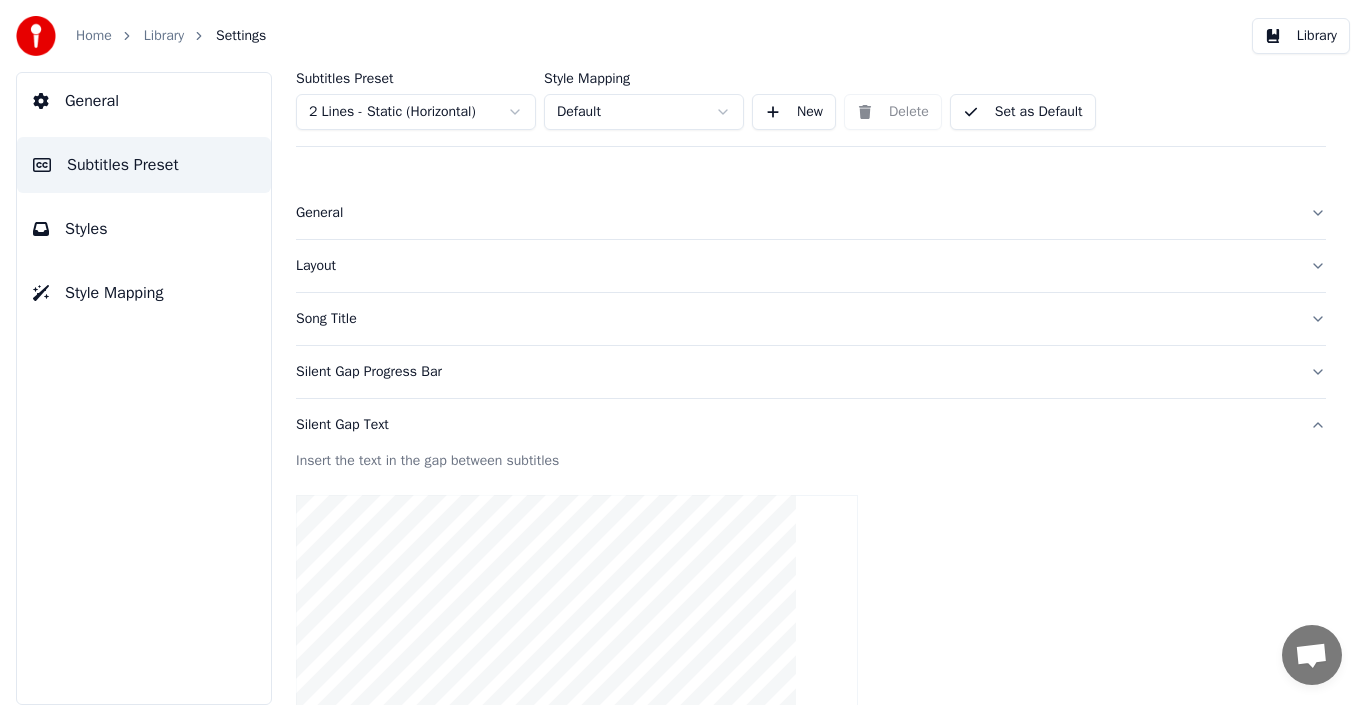 click on "Song Title" at bounding box center (811, 319) 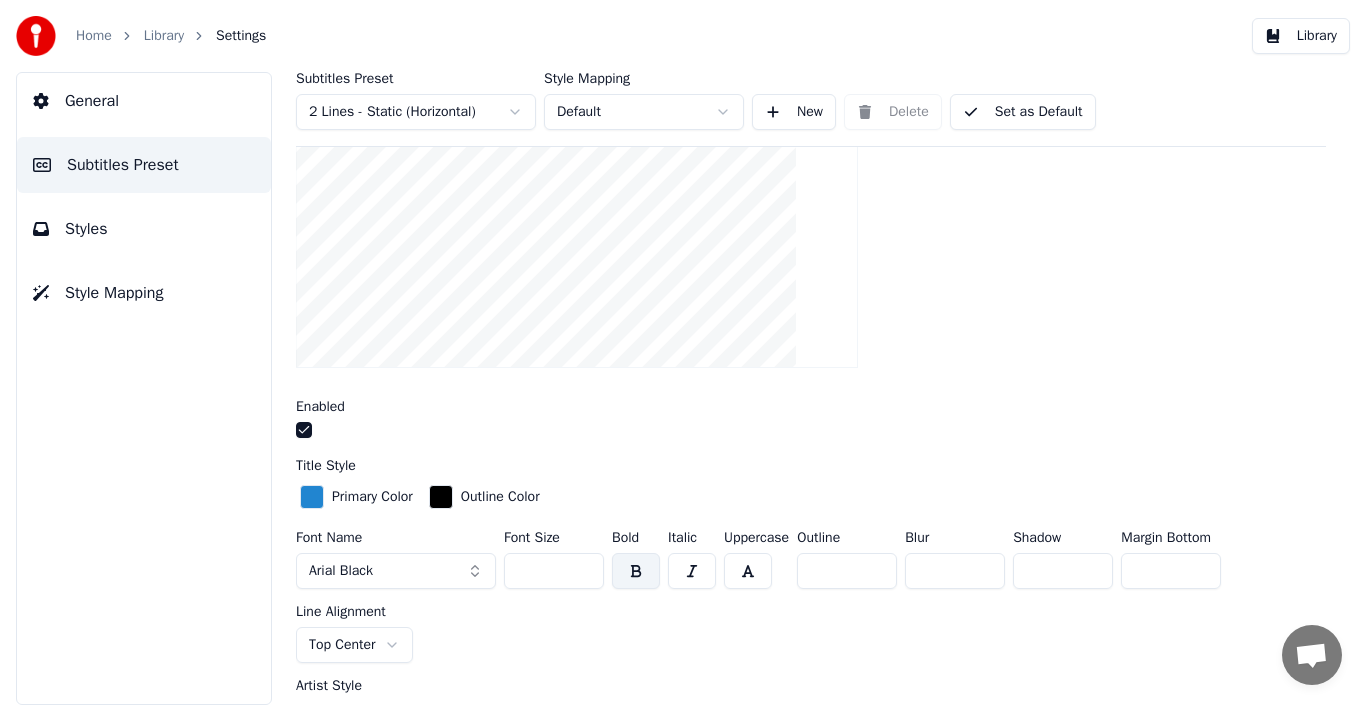 scroll, scrollTop: 307, scrollLeft: 0, axis: vertical 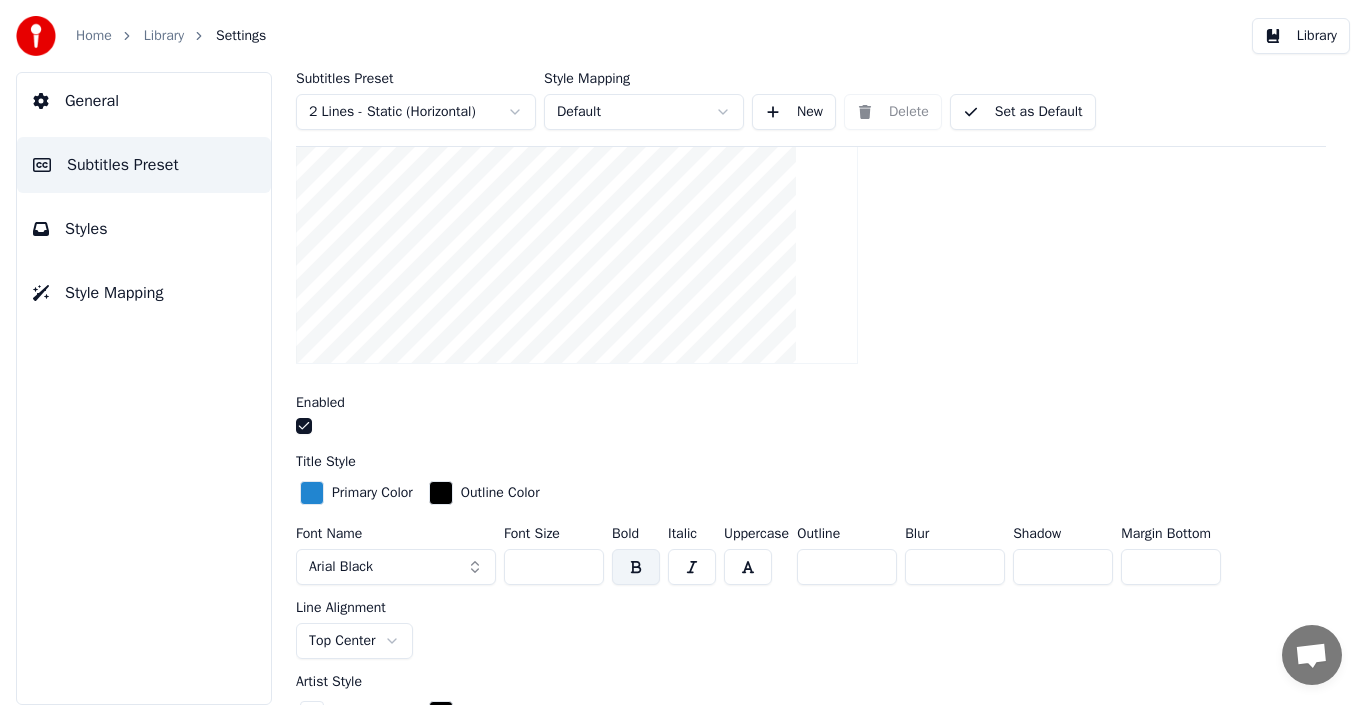 click at bounding box center [441, 493] 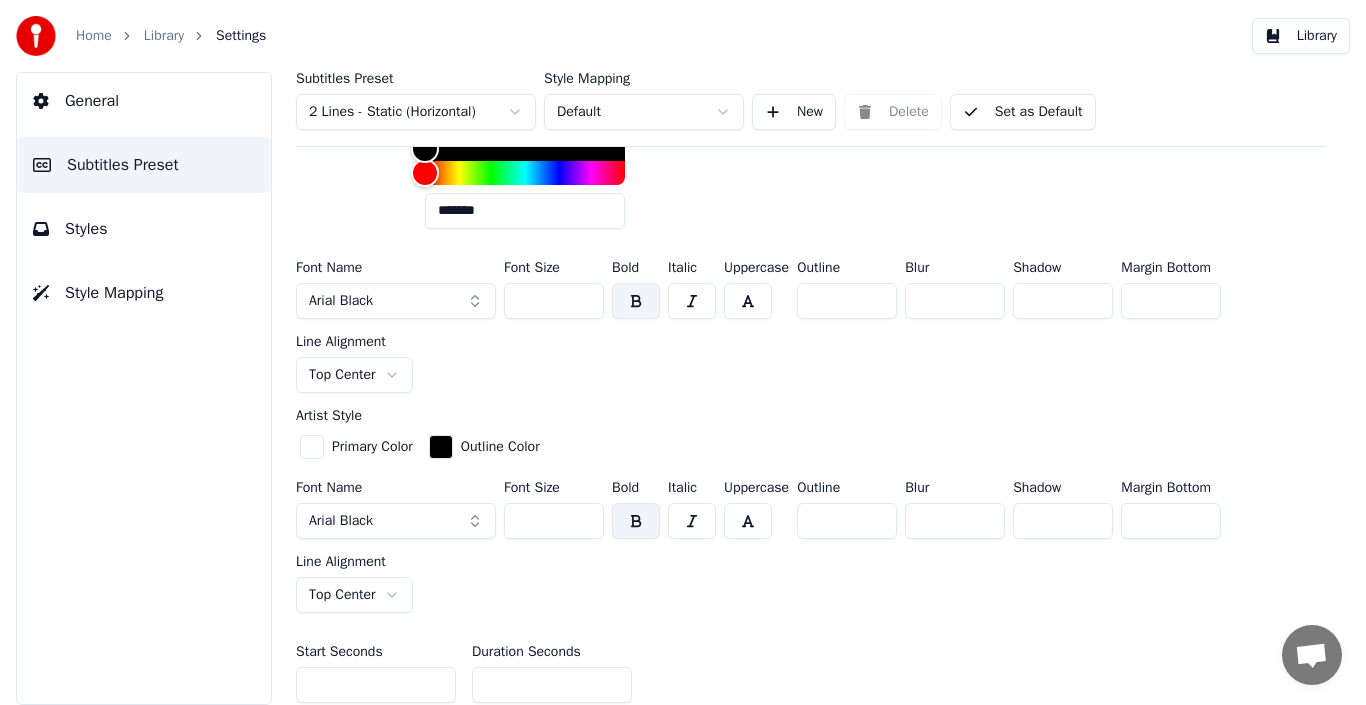 scroll, scrollTop: 849, scrollLeft: 0, axis: vertical 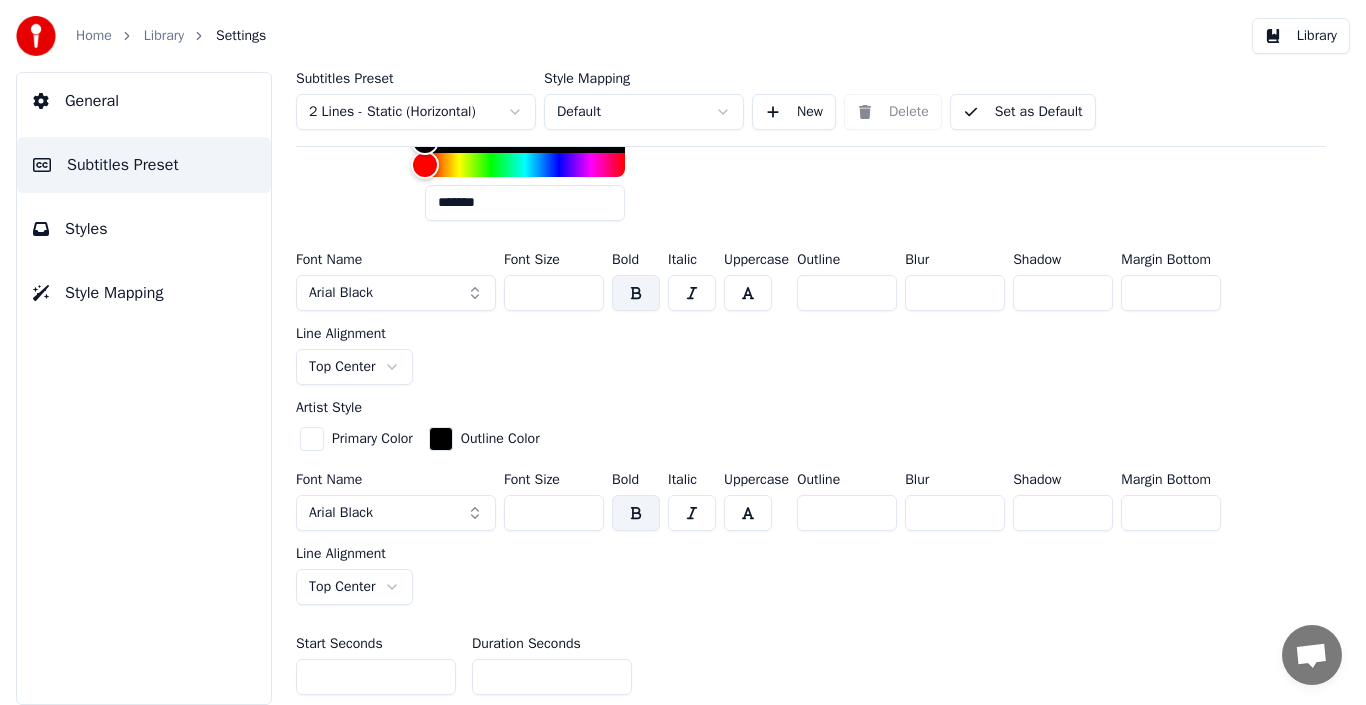 click at bounding box center (441, 439) 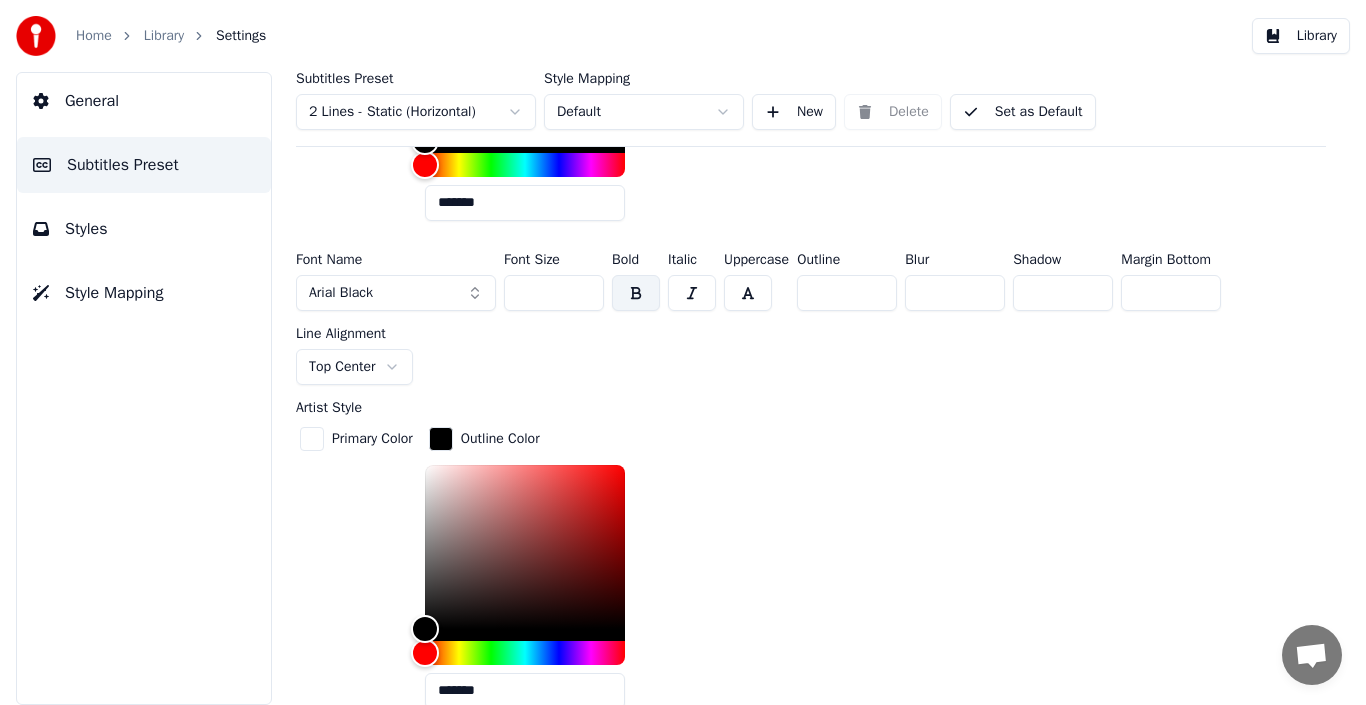 click at bounding box center (441, 439) 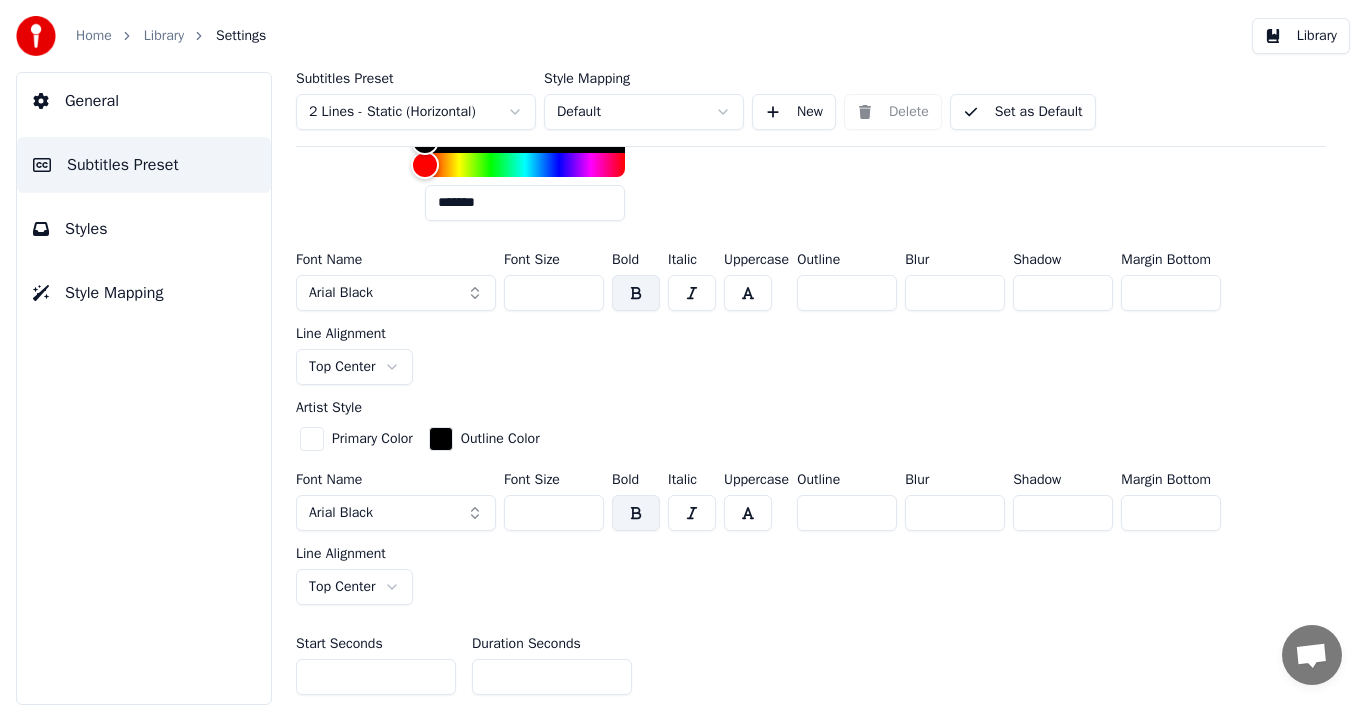 click at bounding box center [312, 439] 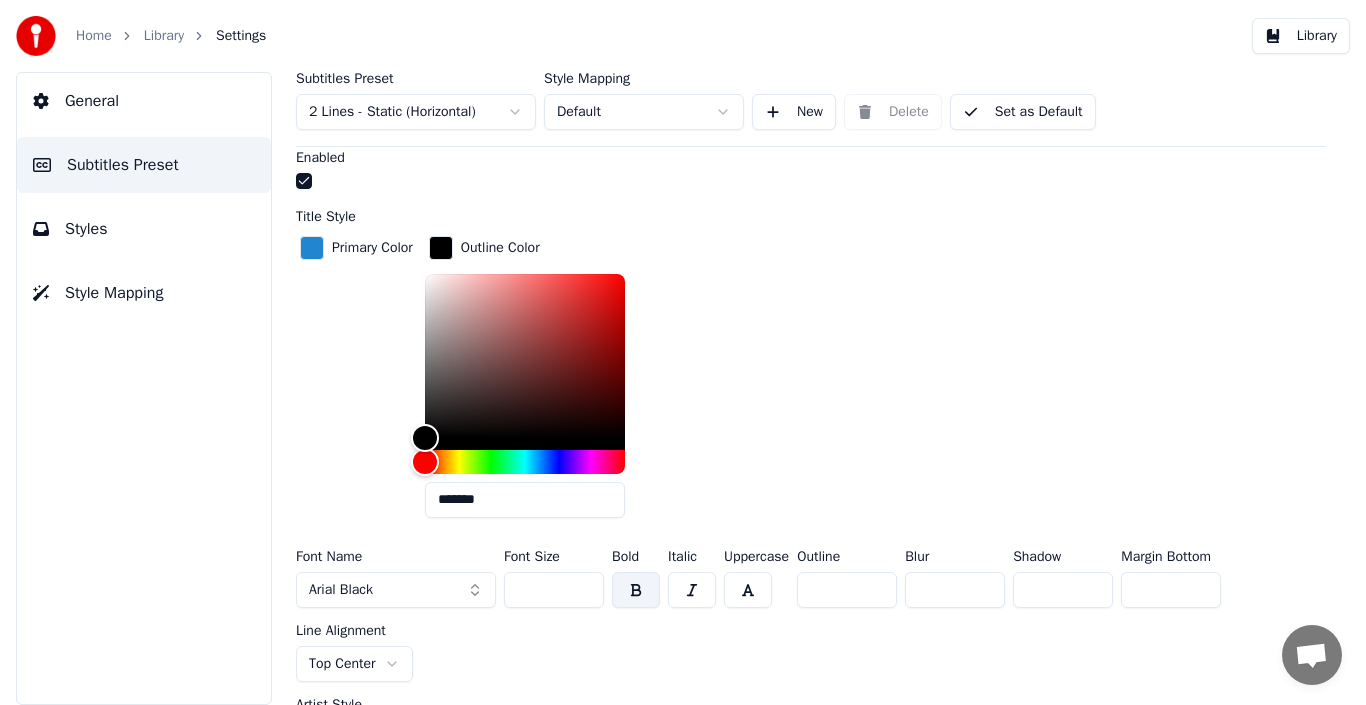 scroll, scrollTop: 556, scrollLeft: 0, axis: vertical 